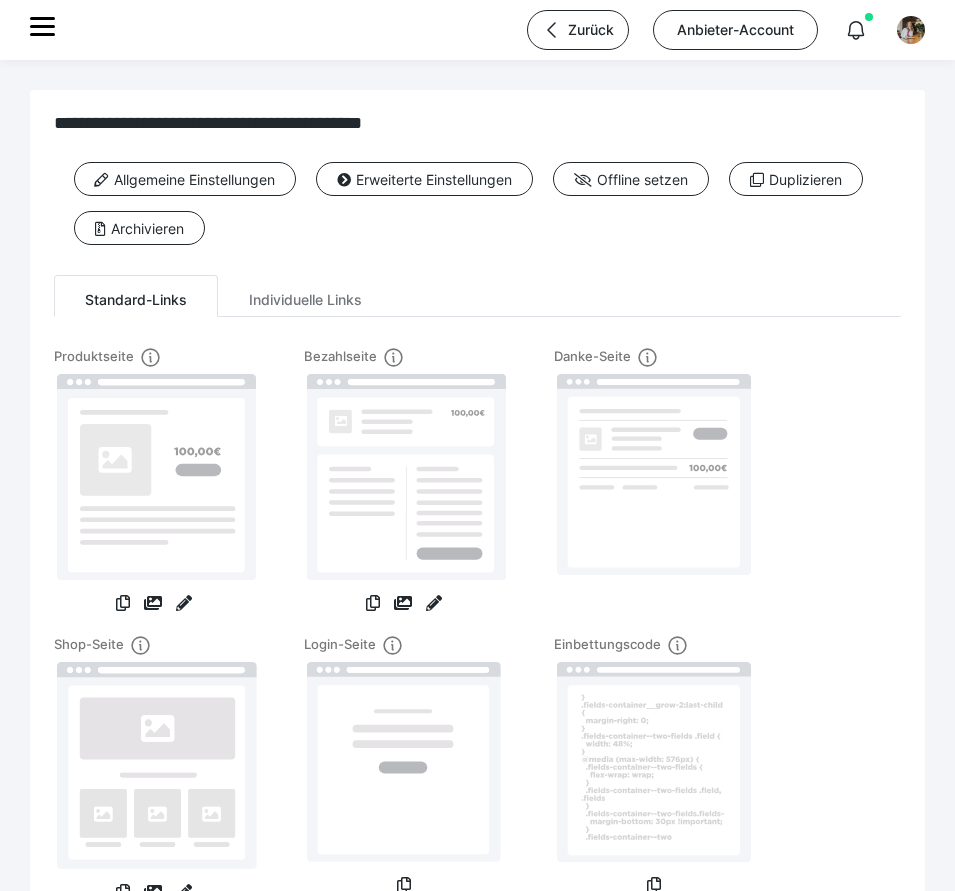scroll, scrollTop: 0, scrollLeft: 0, axis: both 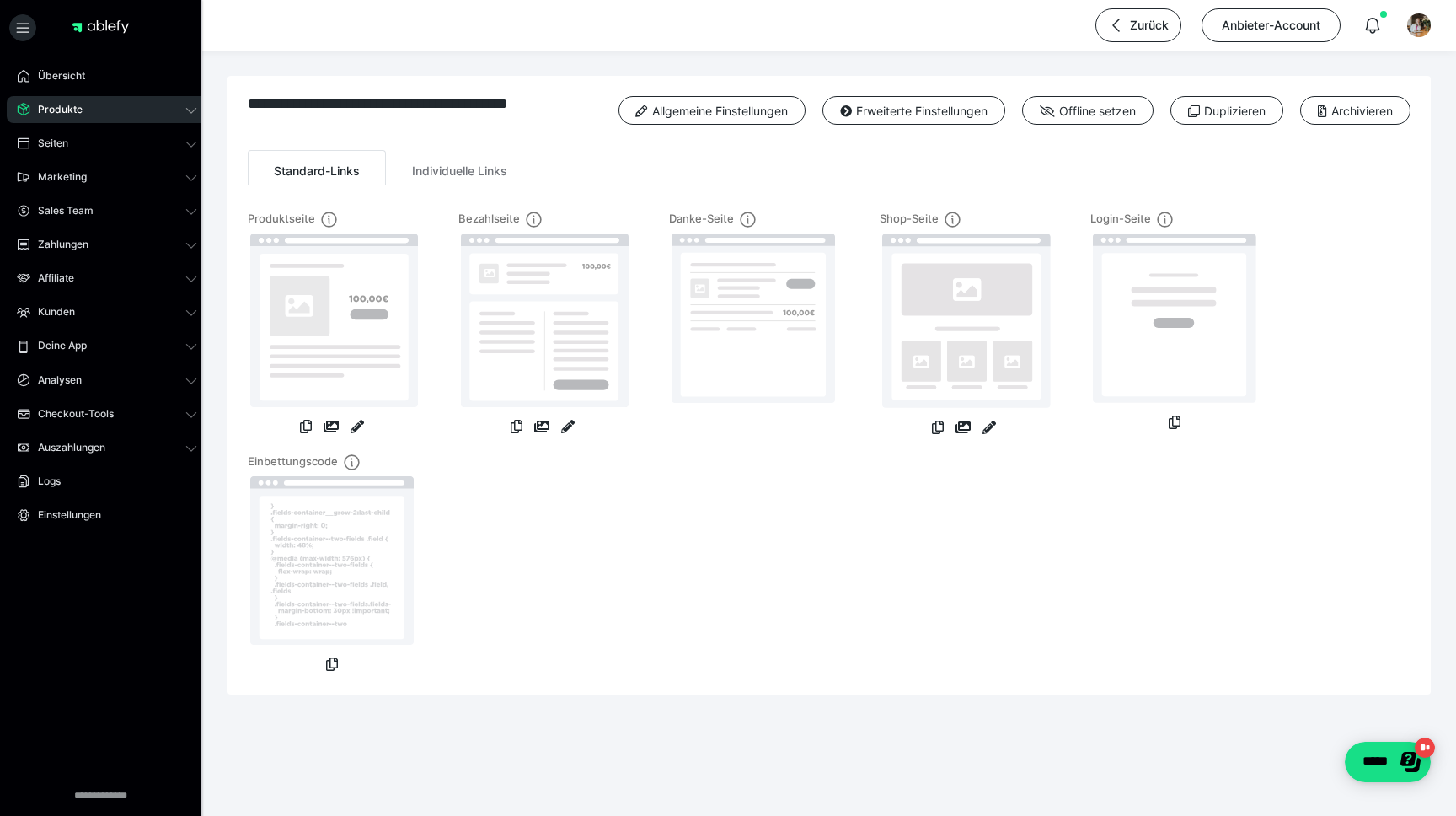 click on "Produkte" at bounding box center (107, 110) 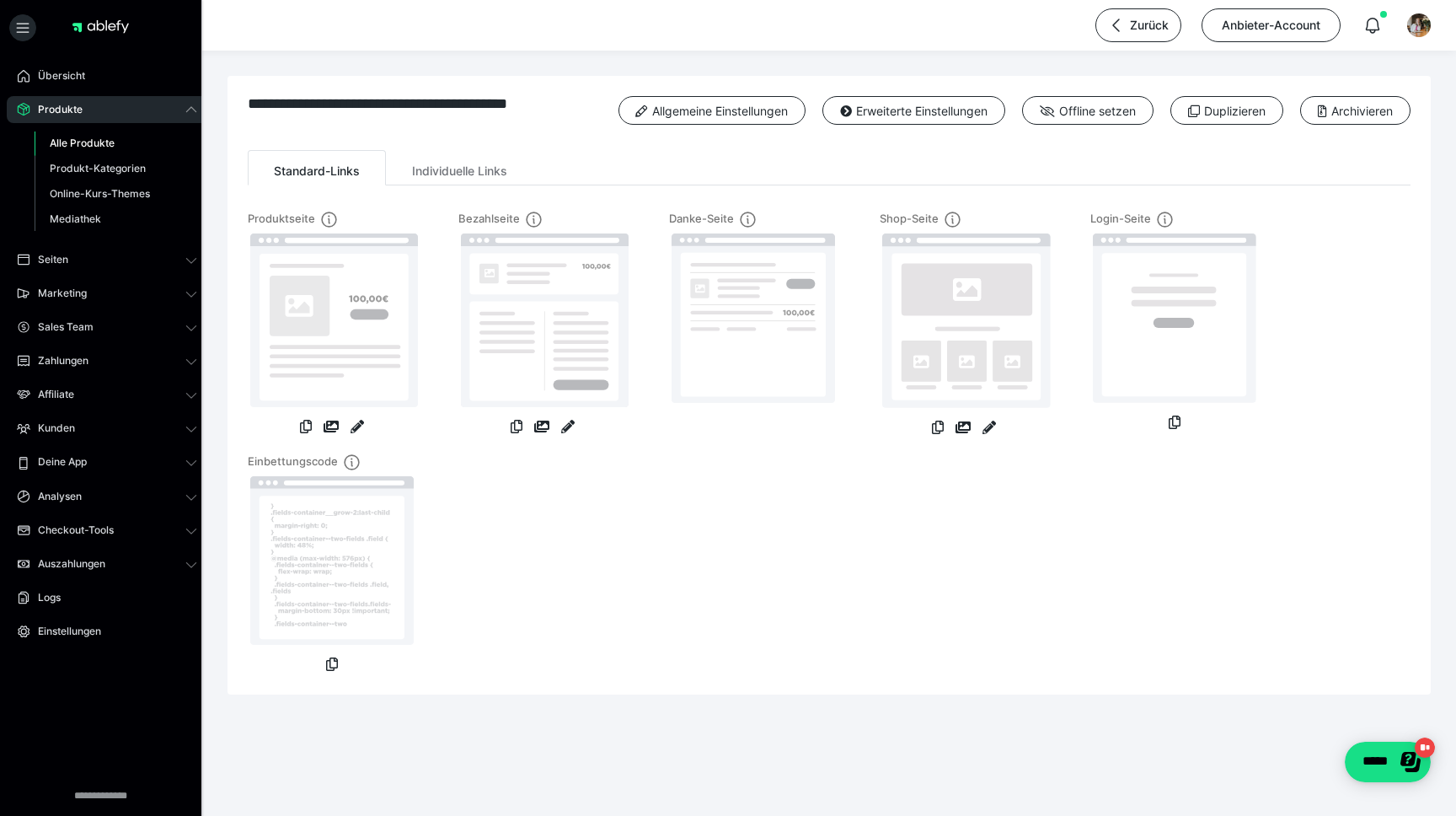 click on "Alle Produkte" at bounding box center (82, 142) 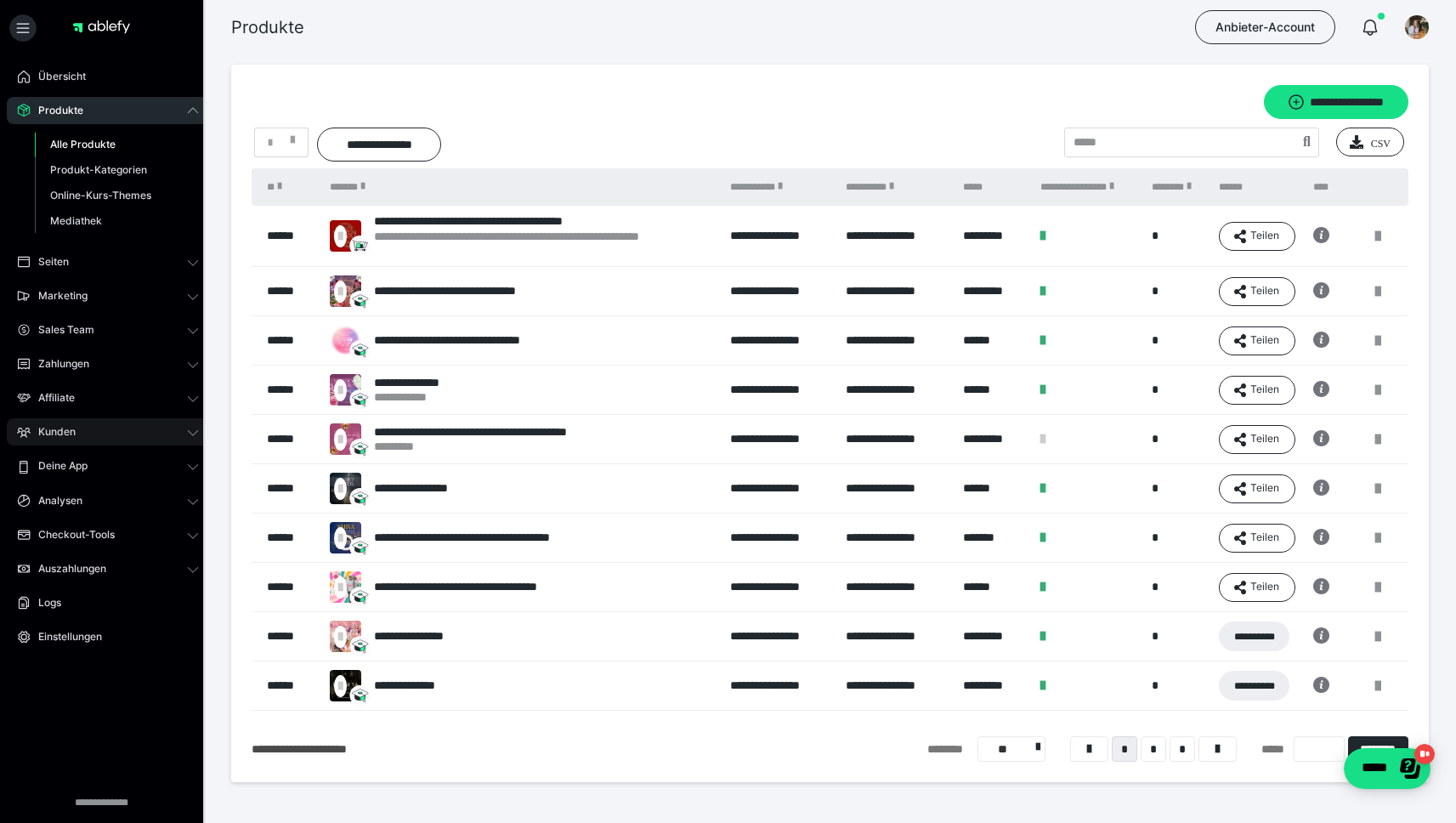 click on "Kunden" at bounding box center [108, 432] 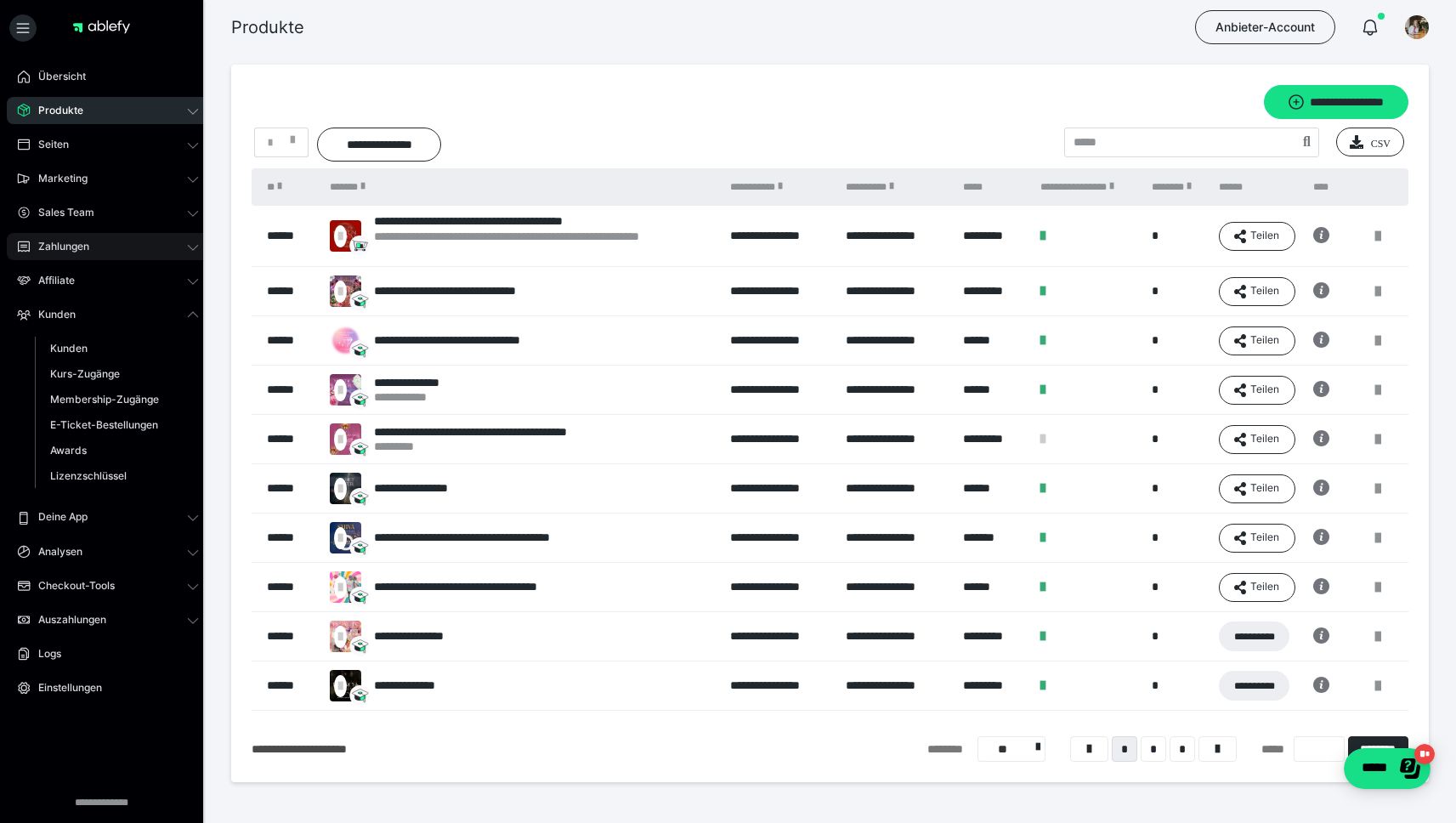 click on "Zahlungen" at bounding box center (108, 247) 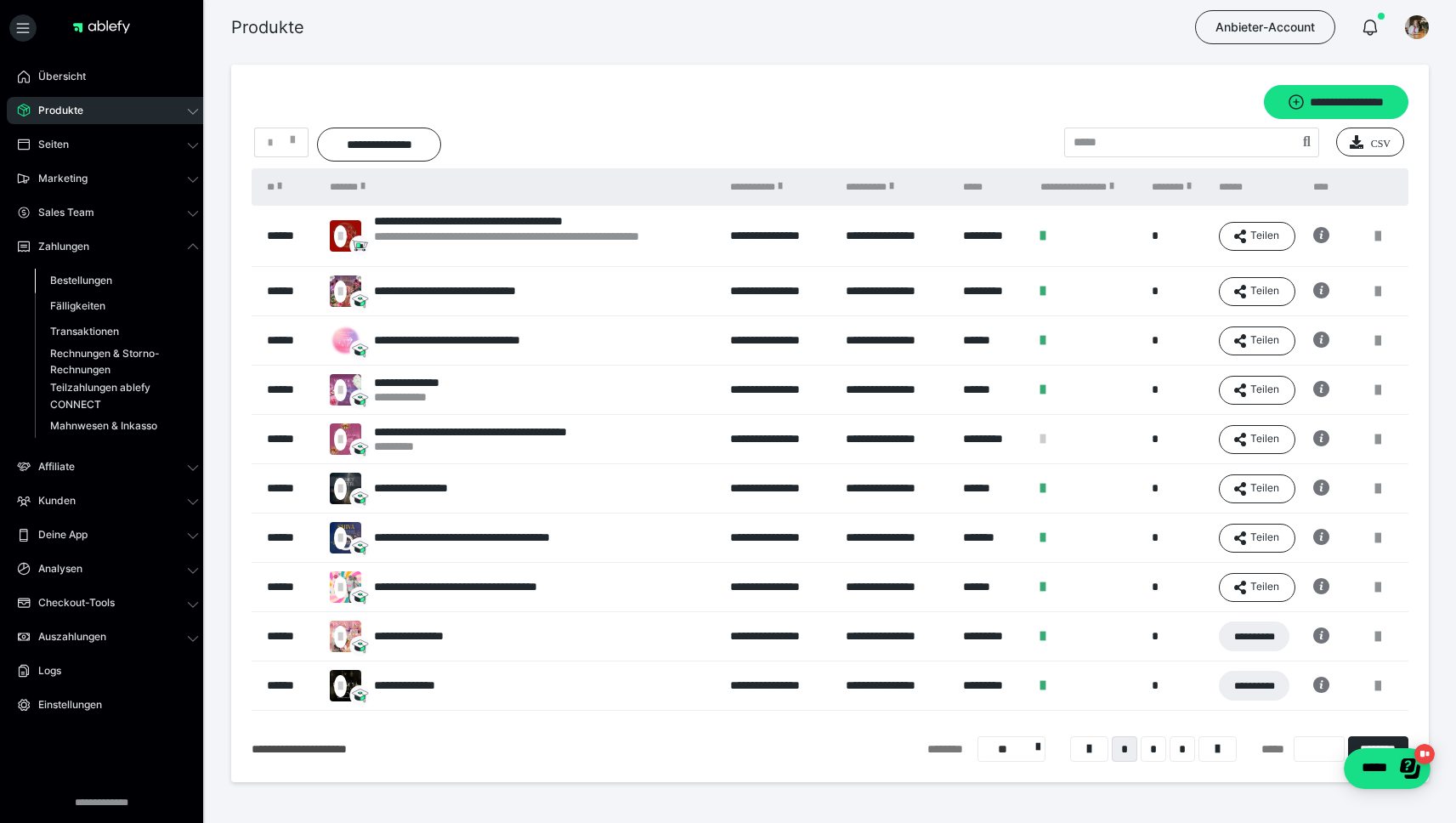 click on "Bestellungen" at bounding box center (81, 280) 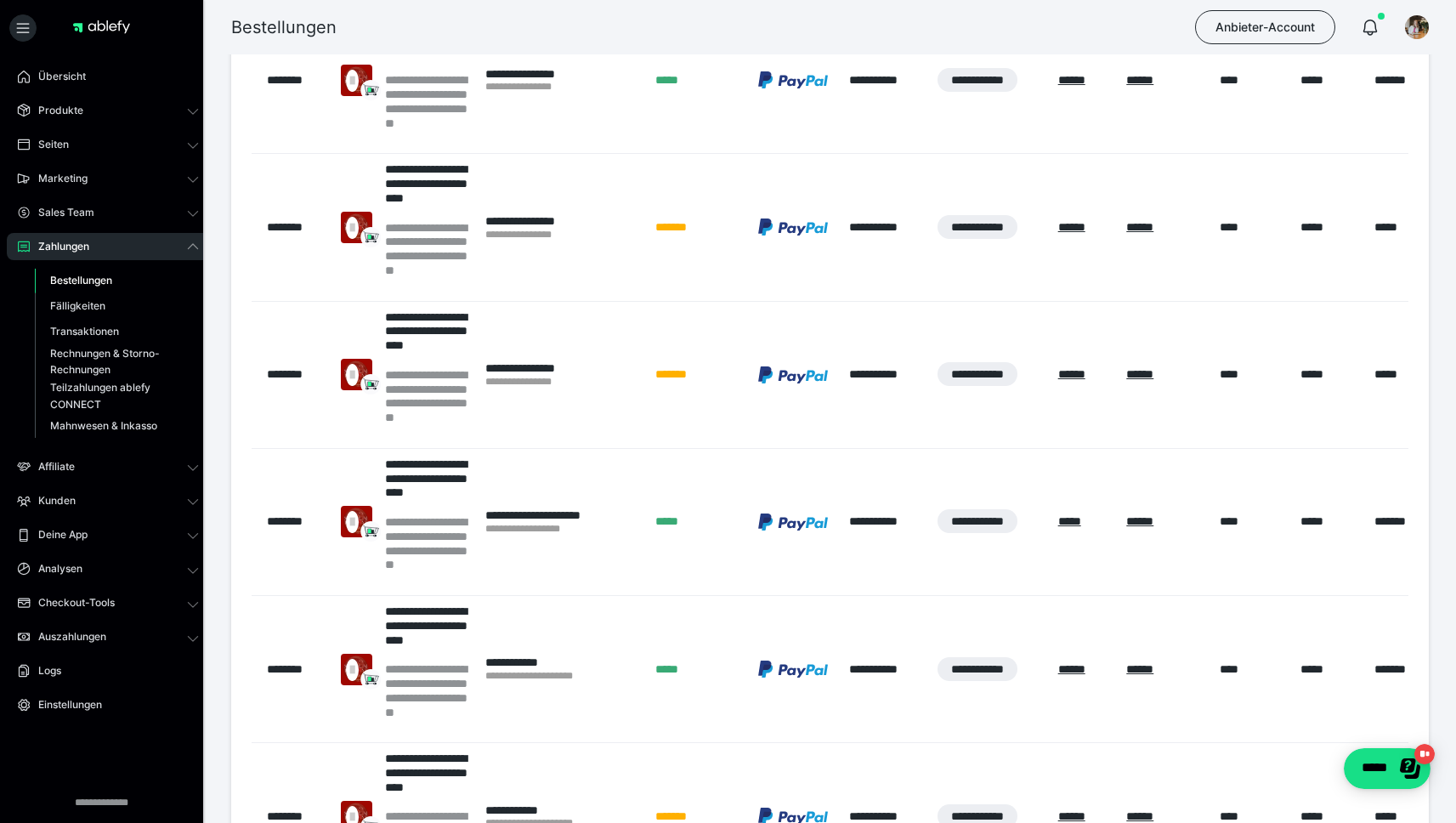 scroll, scrollTop: 410, scrollLeft: 0, axis: vertical 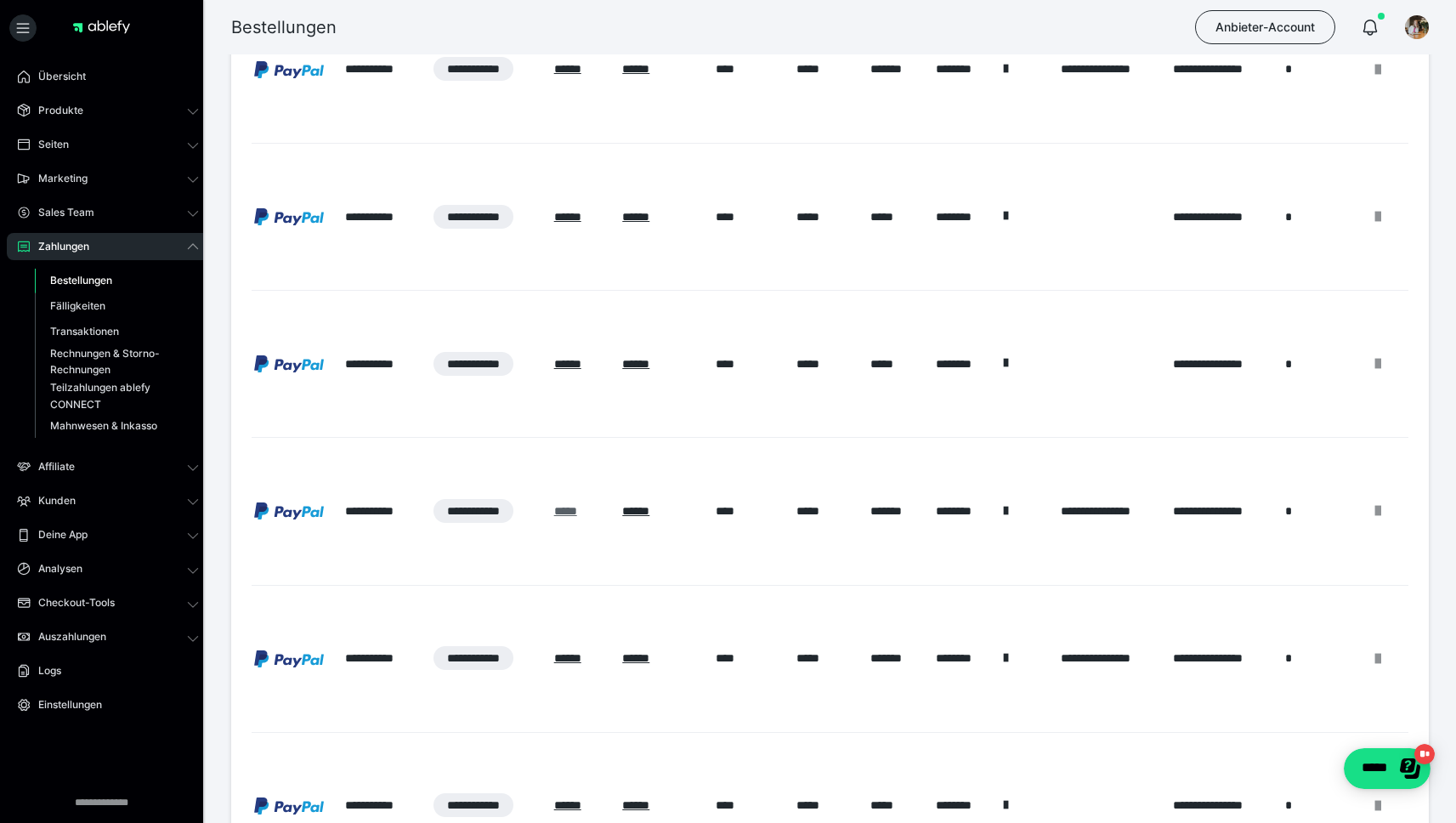 click on "*****" at bounding box center [565, 511] 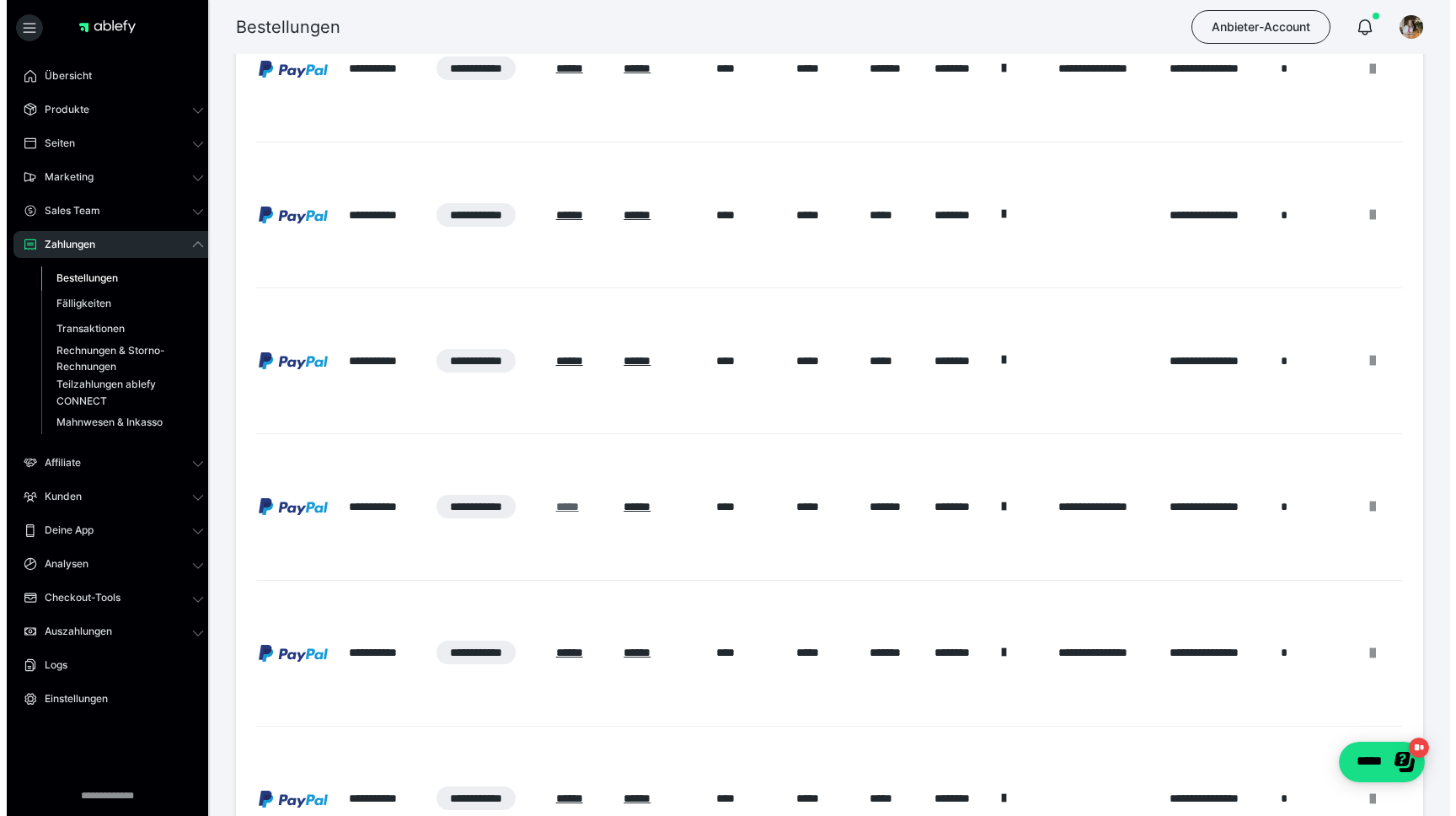 scroll, scrollTop: 0, scrollLeft: 0, axis: both 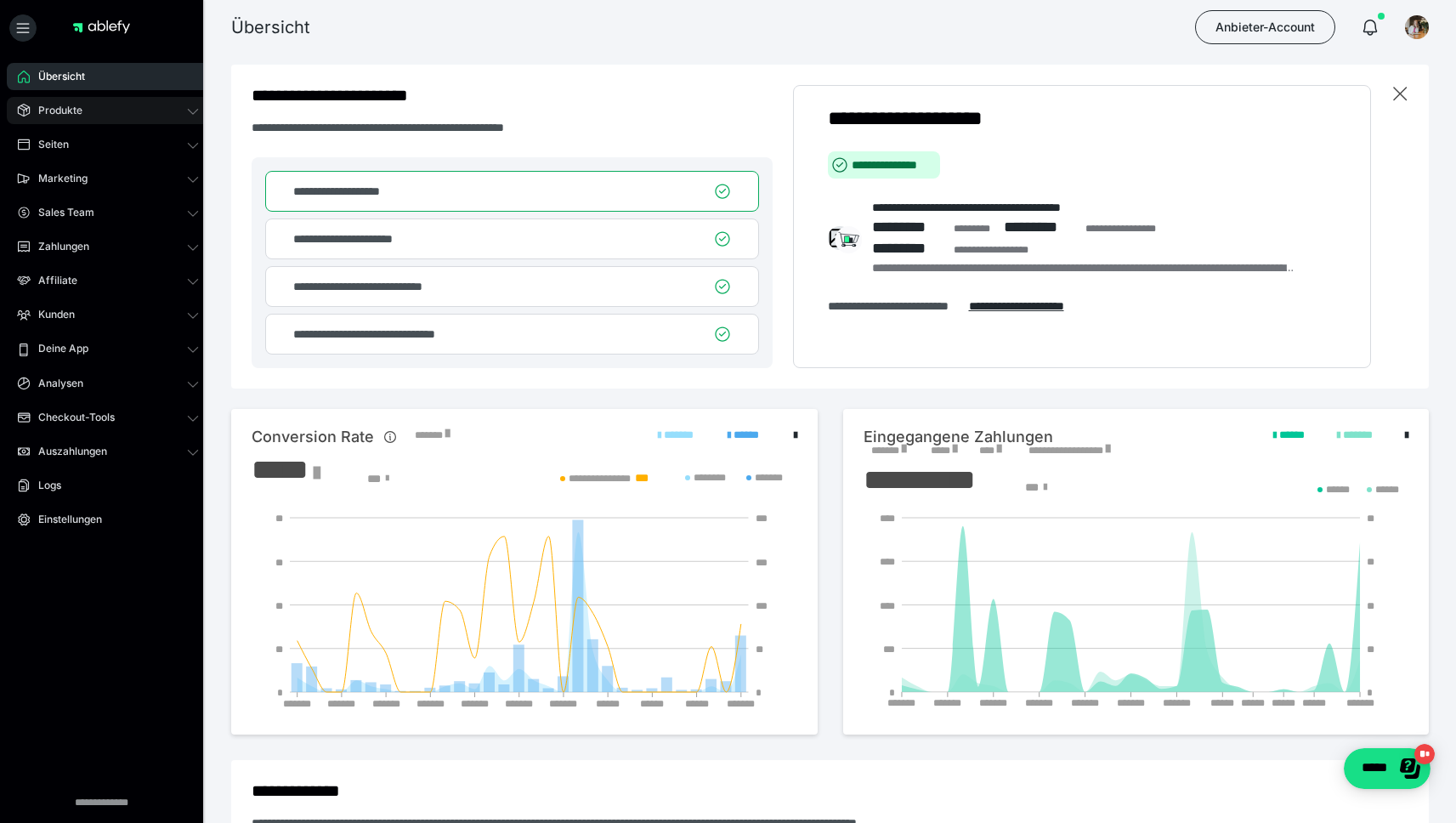 click on "Produkte" at bounding box center (108, 111) 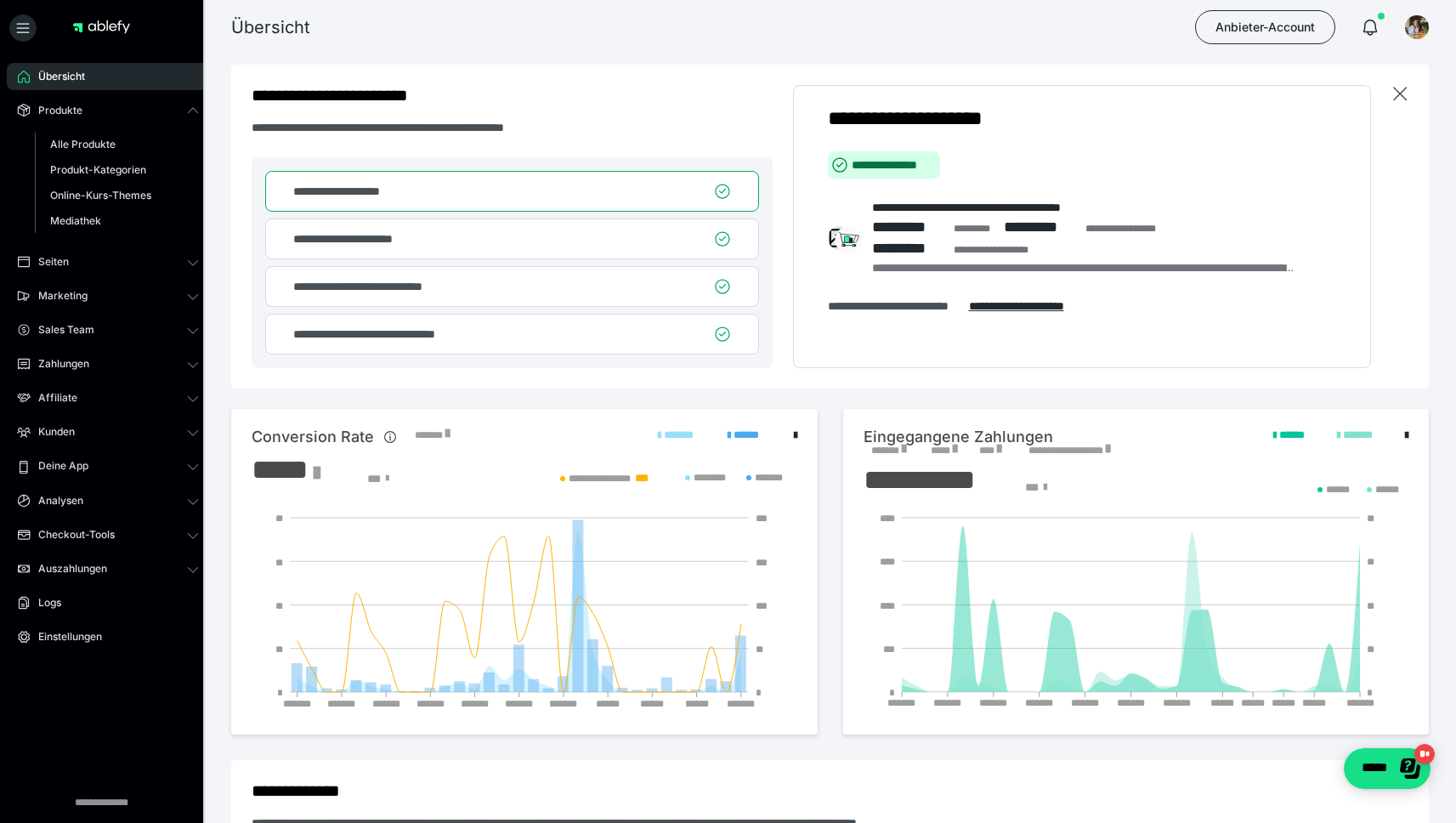 click on "Kunden" at bounding box center [108, 432] 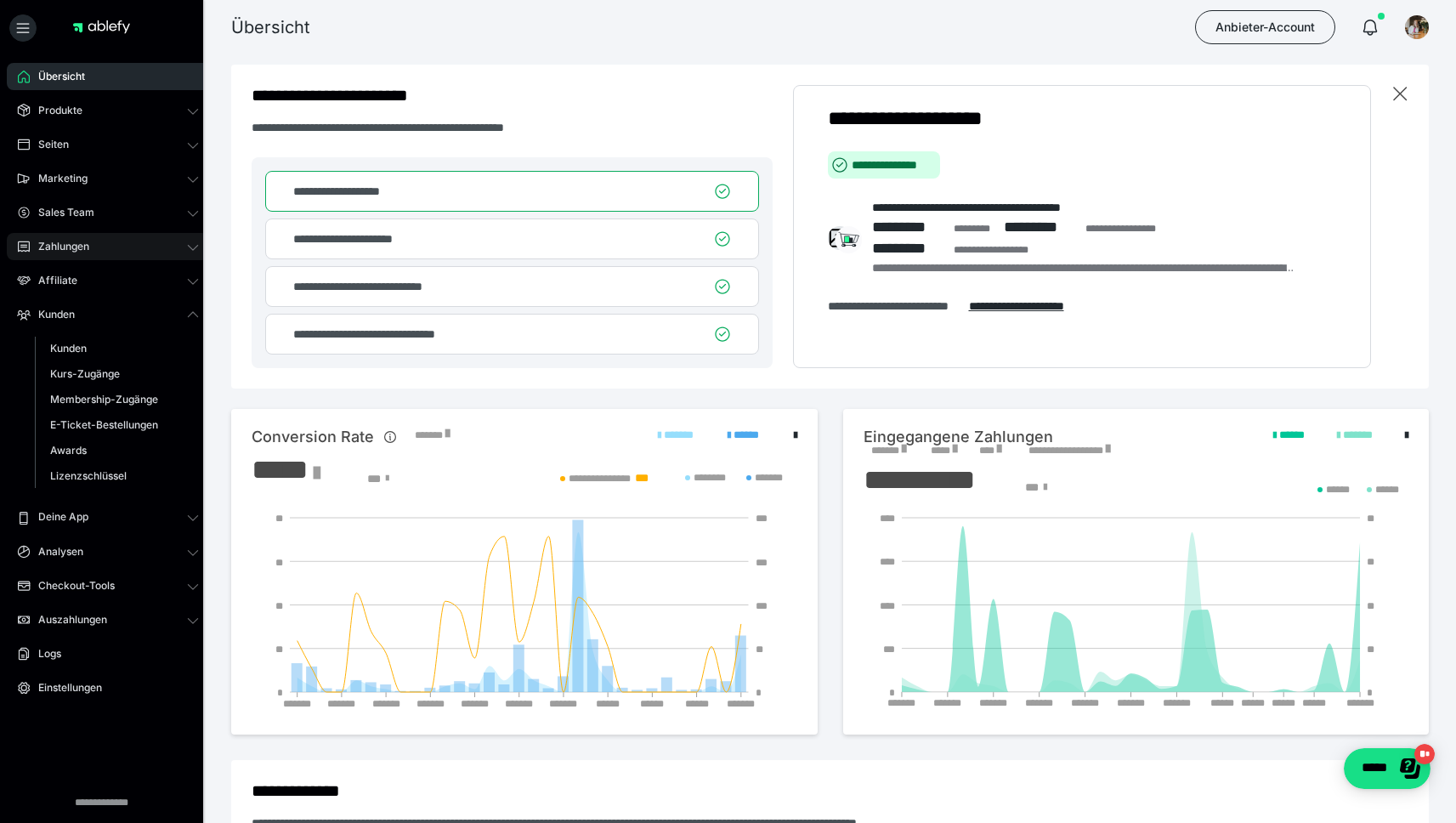 click on "Zahlungen" at bounding box center [108, 247] 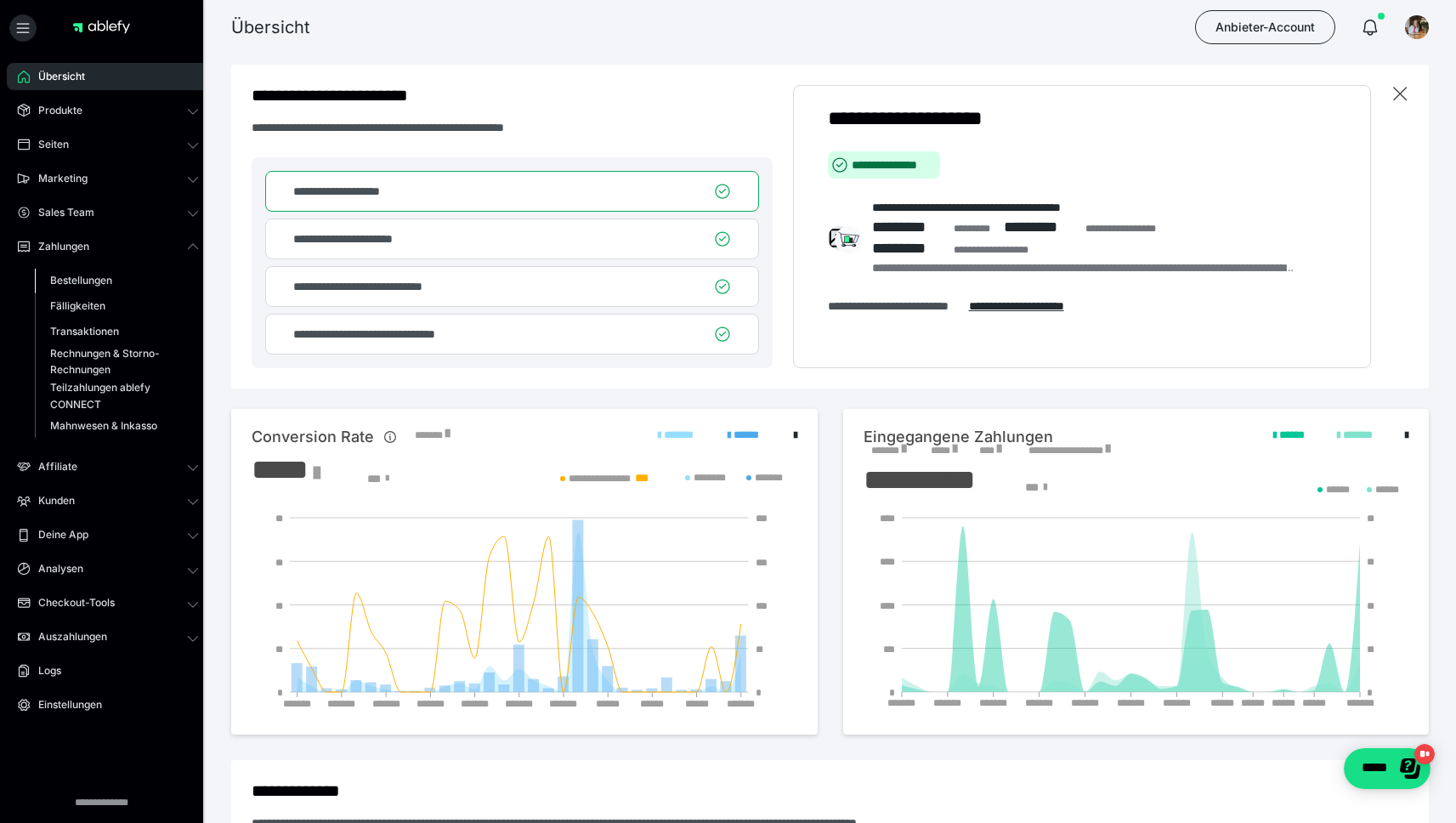 click on "Bestellungen" at bounding box center [116, 281] 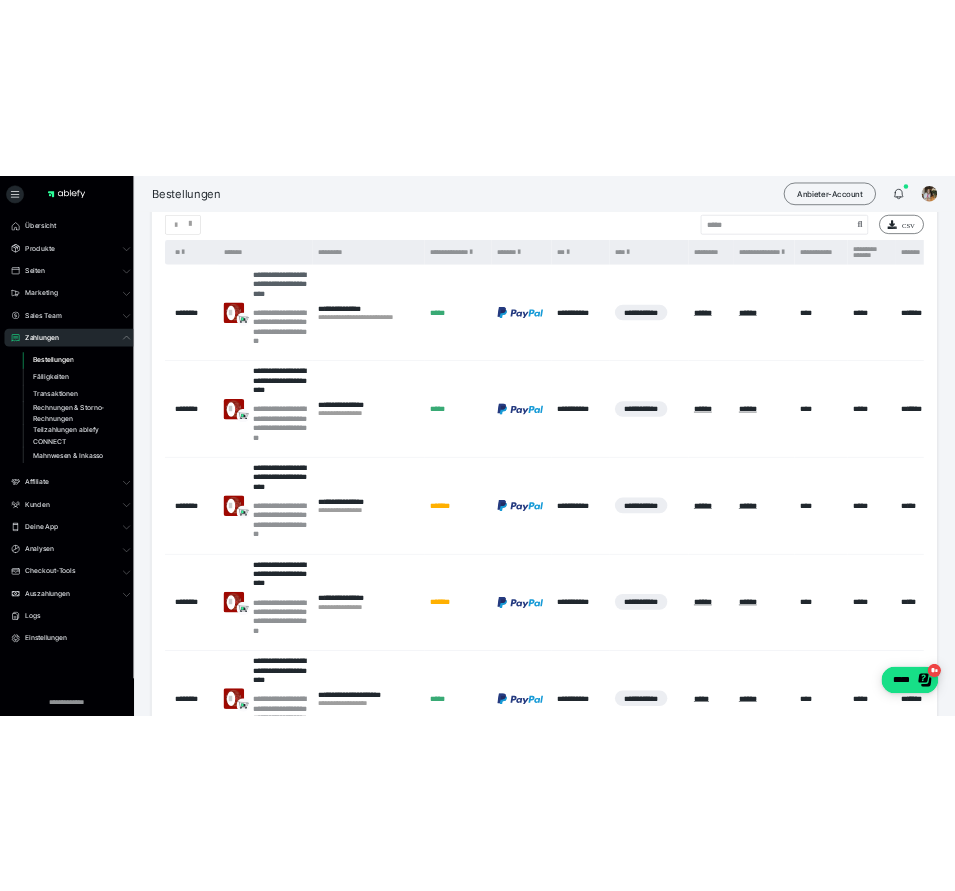 scroll, scrollTop: 0, scrollLeft: 0, axis: both 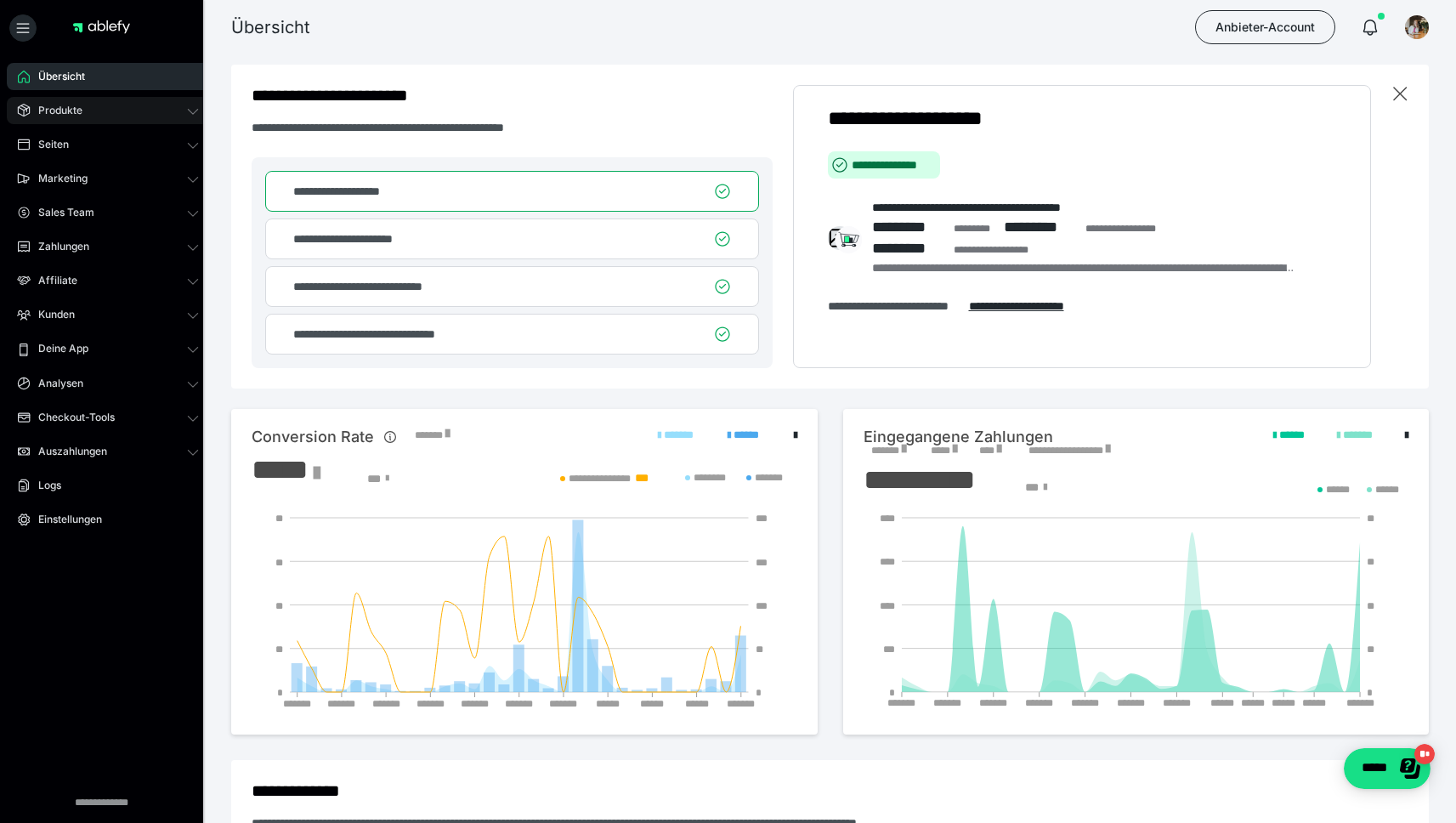 click on "Produkte" at bounding box center [54, 111] 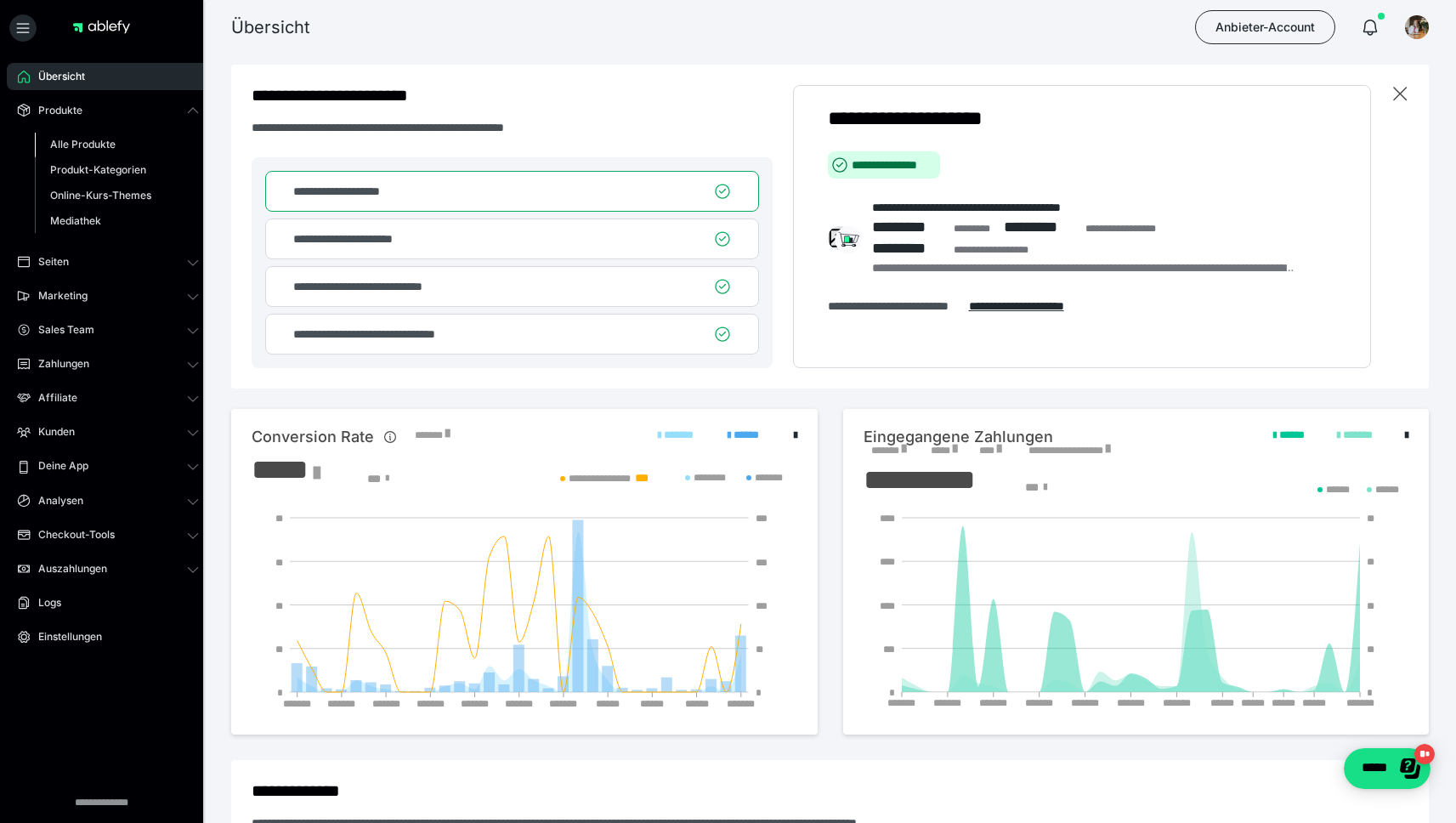 click on "Alle Produkte" at bounding box center (82, 144) 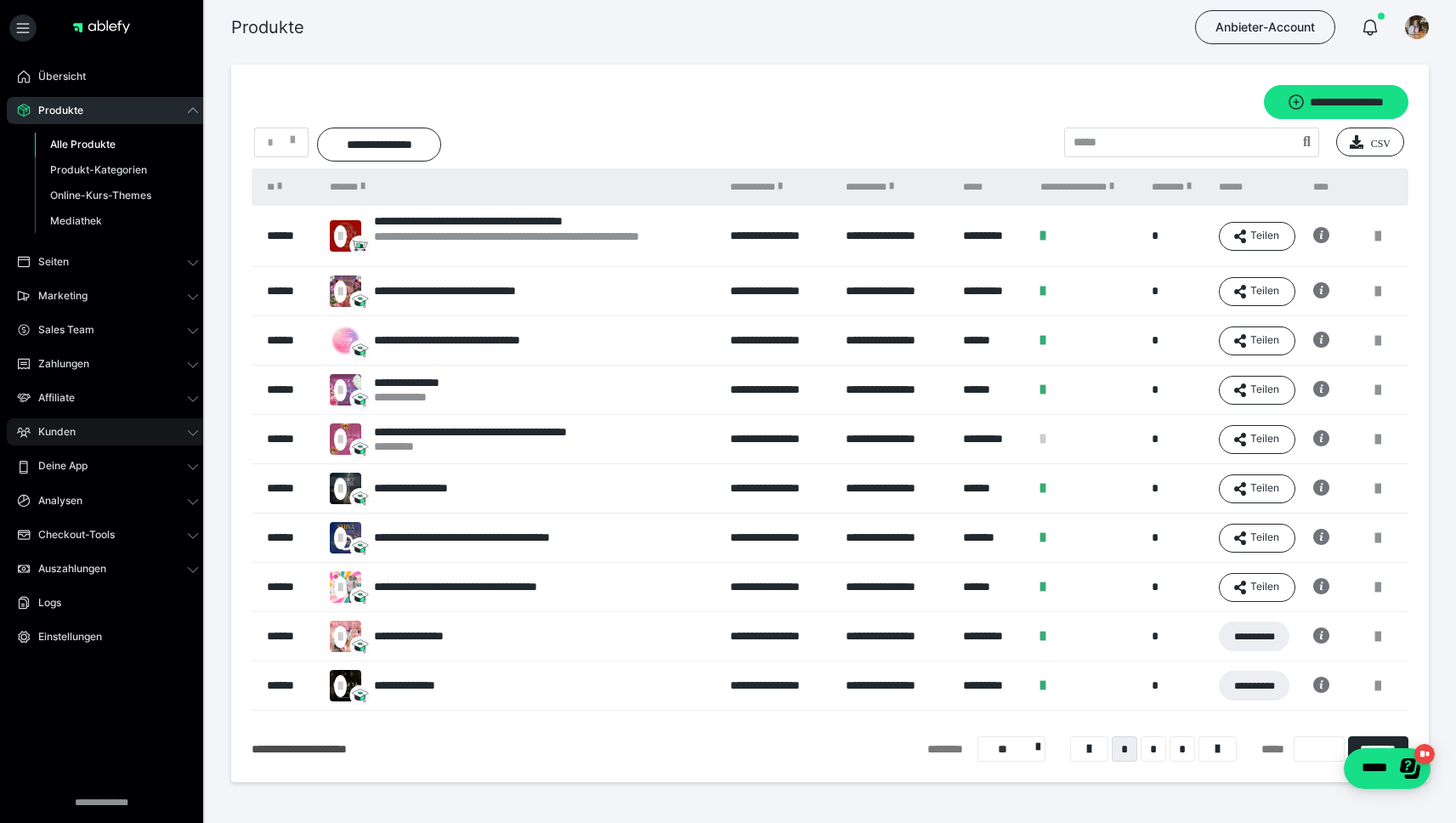 click on "Kunden" at bounding box center (108, 432) 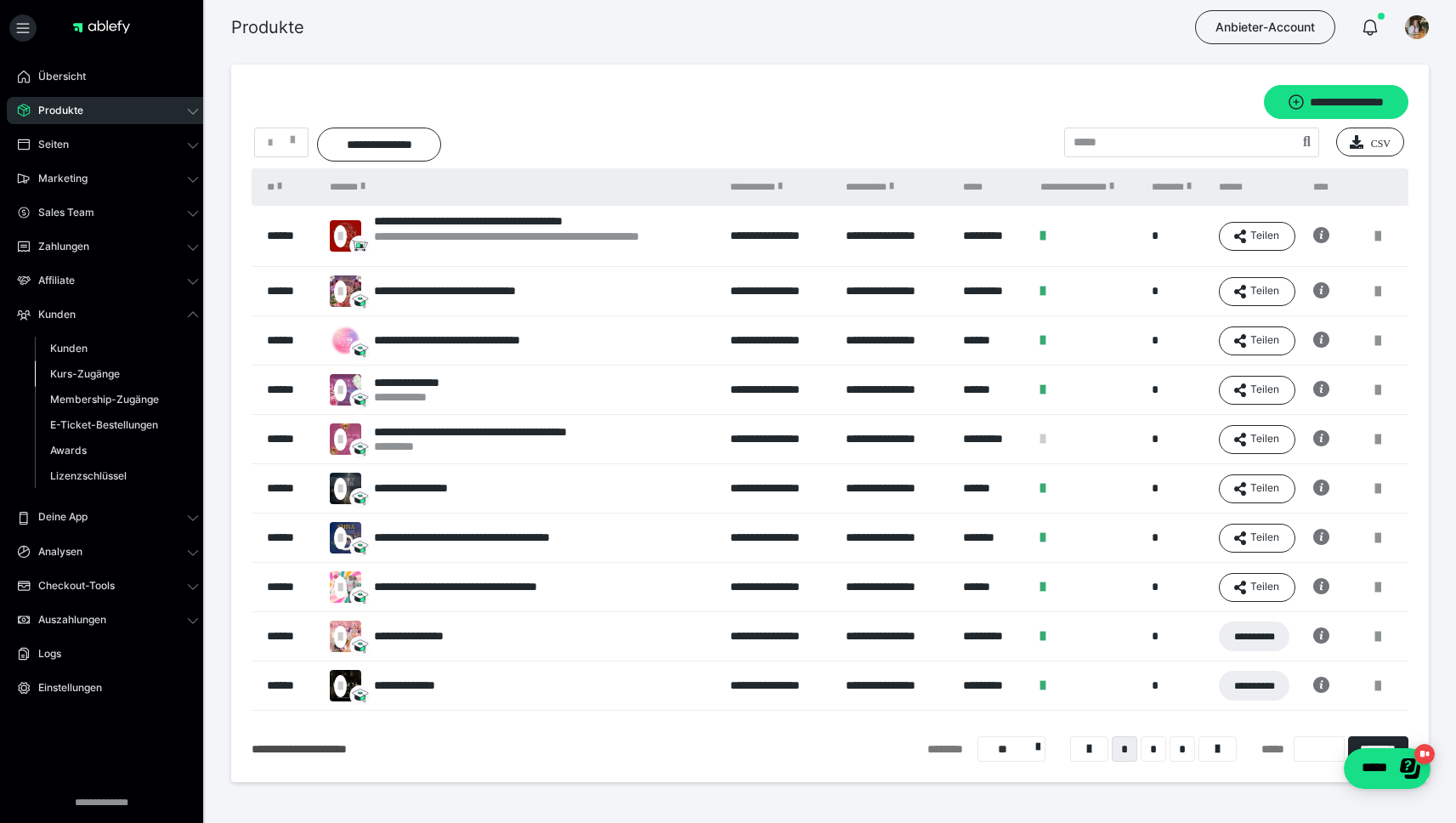 click on "Kurs-Zugänge" at bounding box center [85, 373] 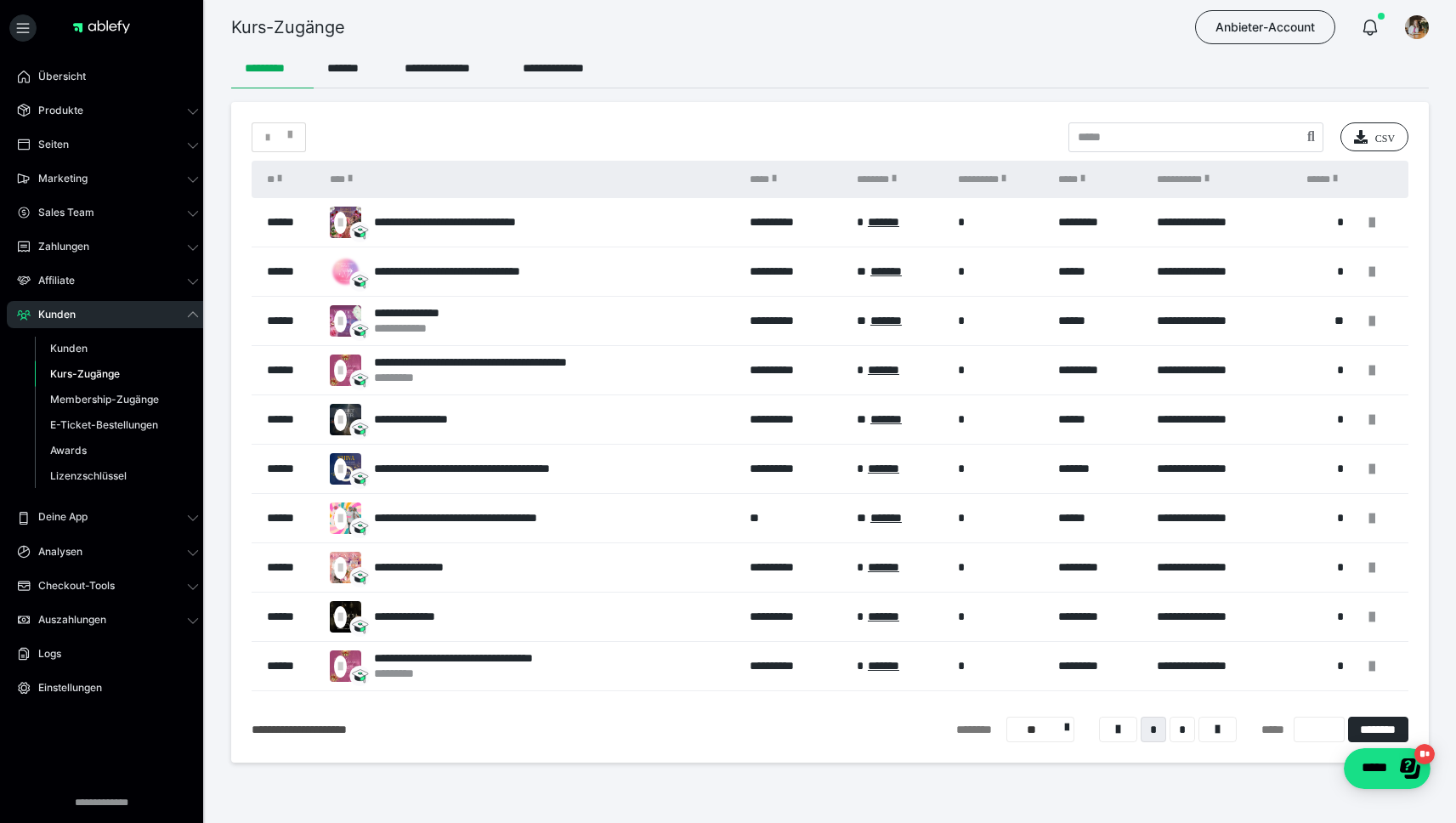 scroll, scrollTop: 2, scrollLeft: 0, axis: vertical 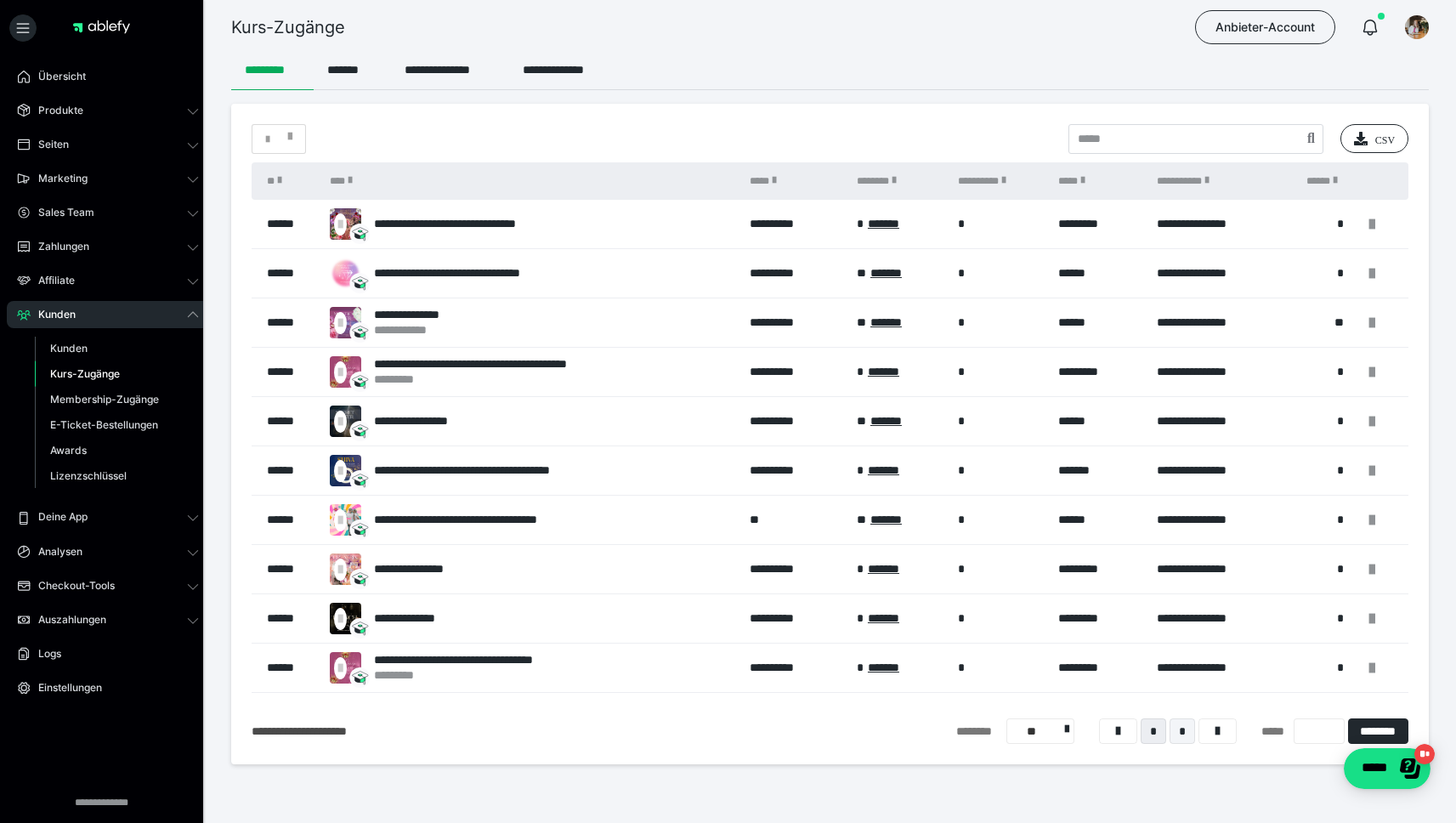 click on "*" at bounding box center [1182, 731] 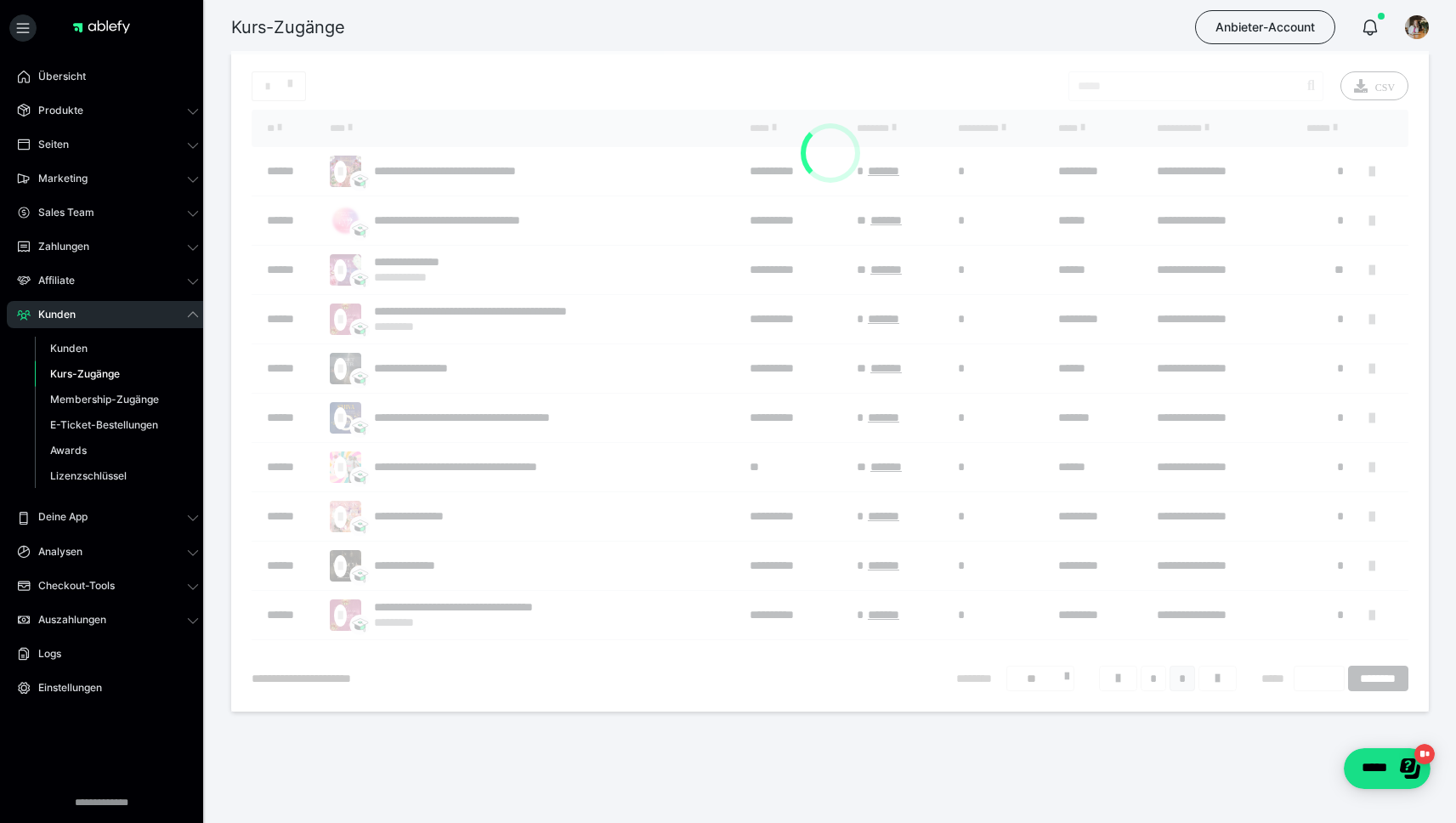 scroll, scrollTop: 0, scrollLeft: 0, axis: both 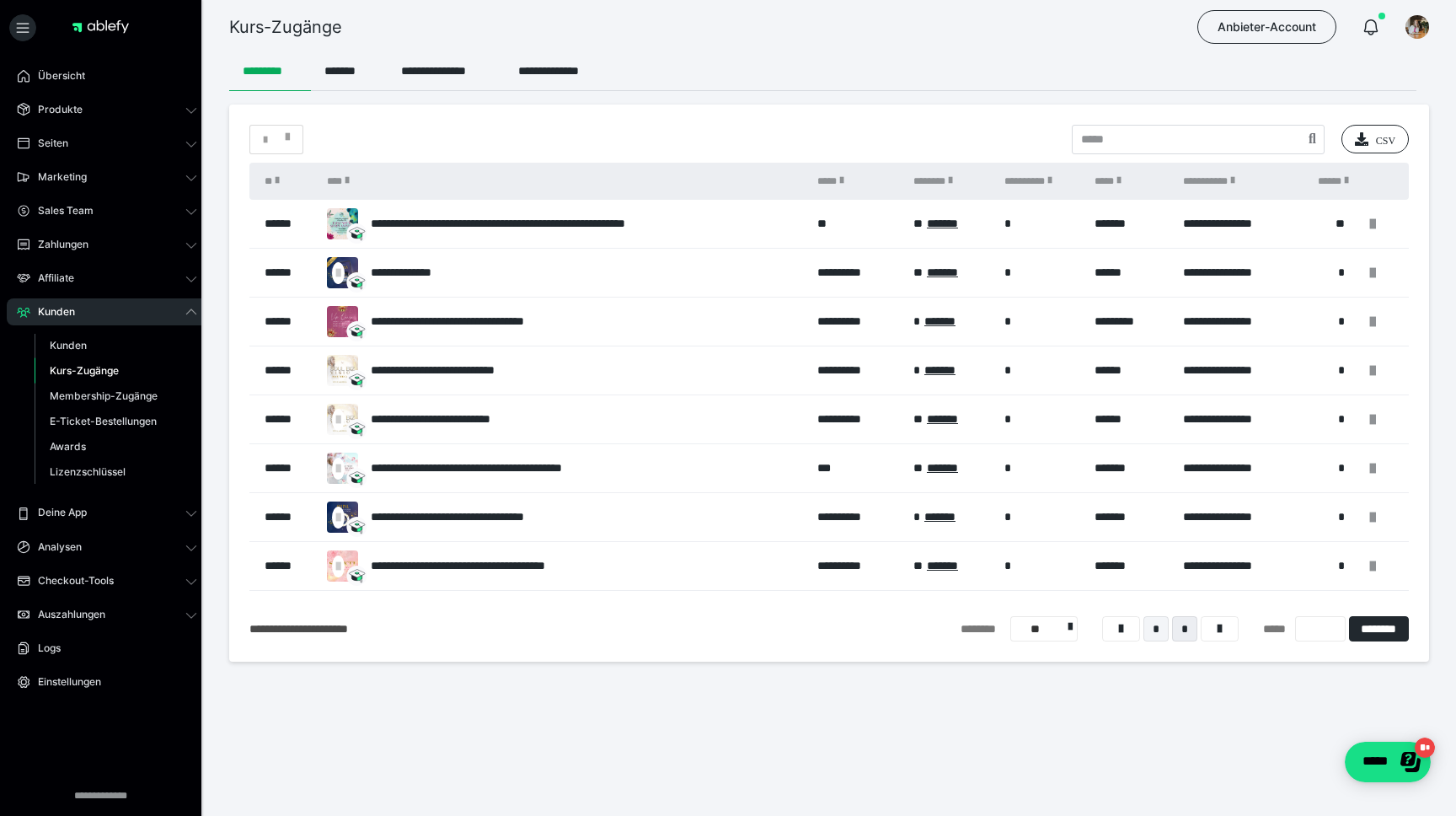 click on "*" at bounding box center [1156, 629] 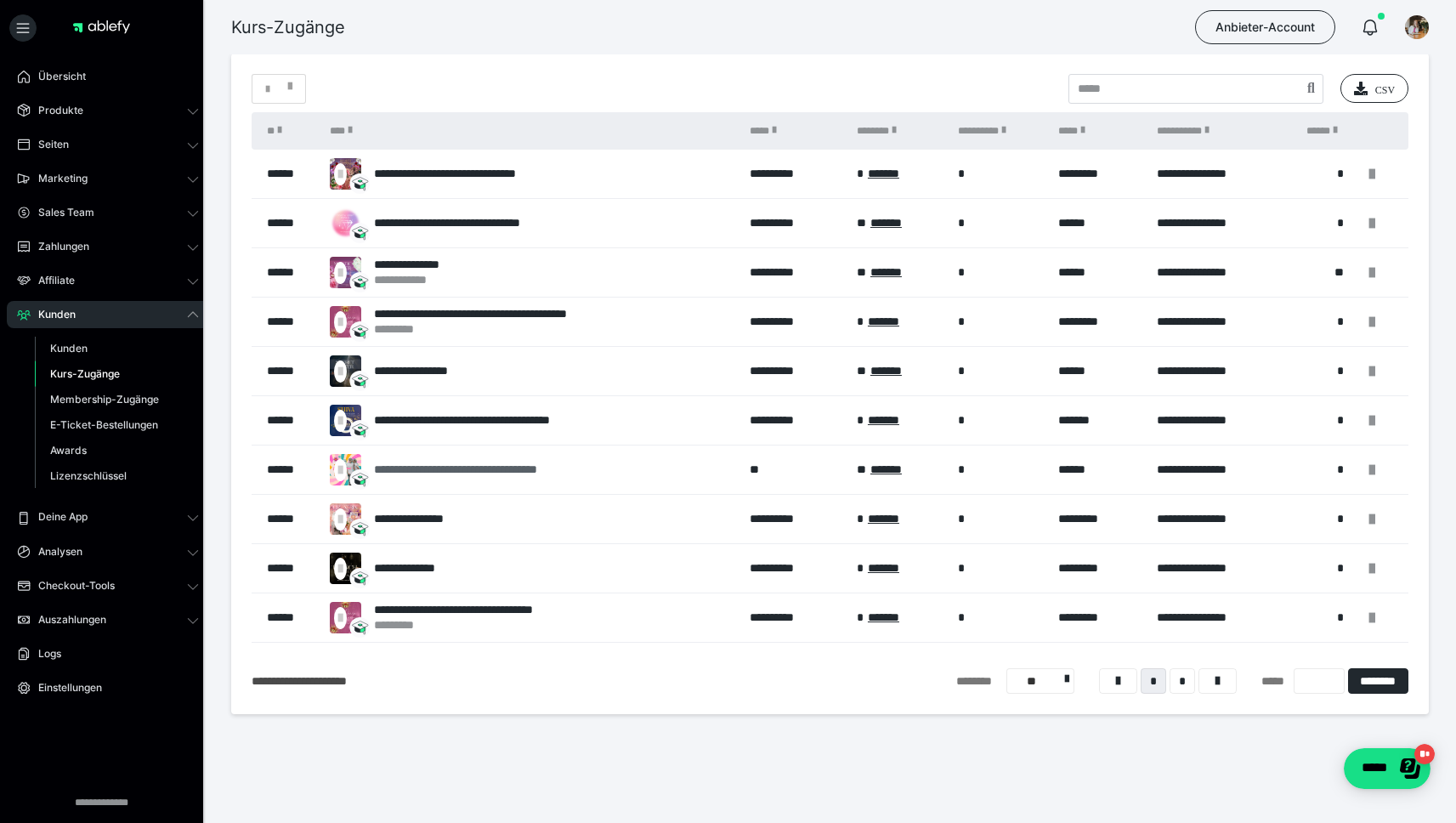 scroll, scrollTop: 54, scrollLeft: 0, axis: vertical 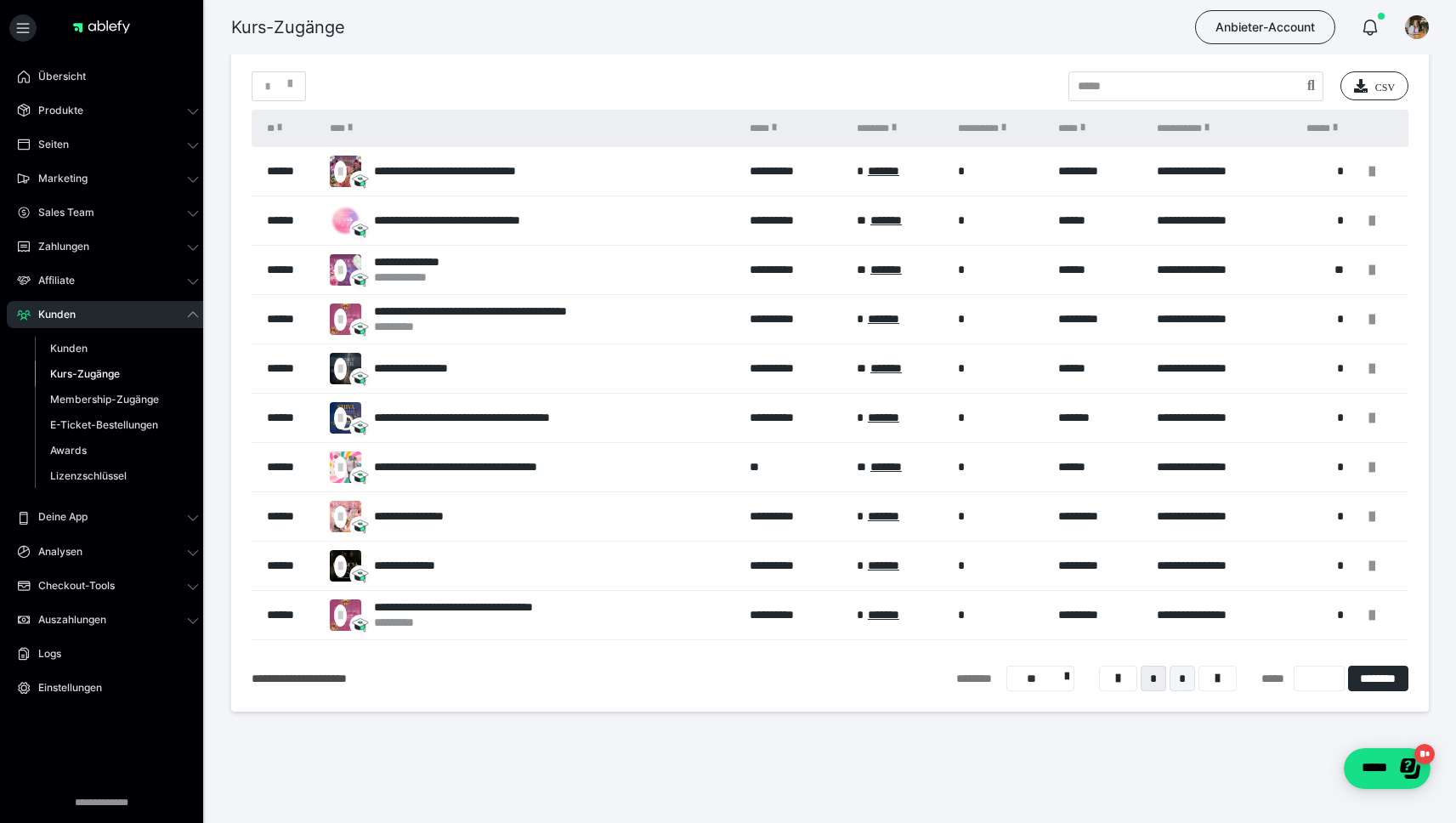 click on "*" at bounding box center [1182, 678] 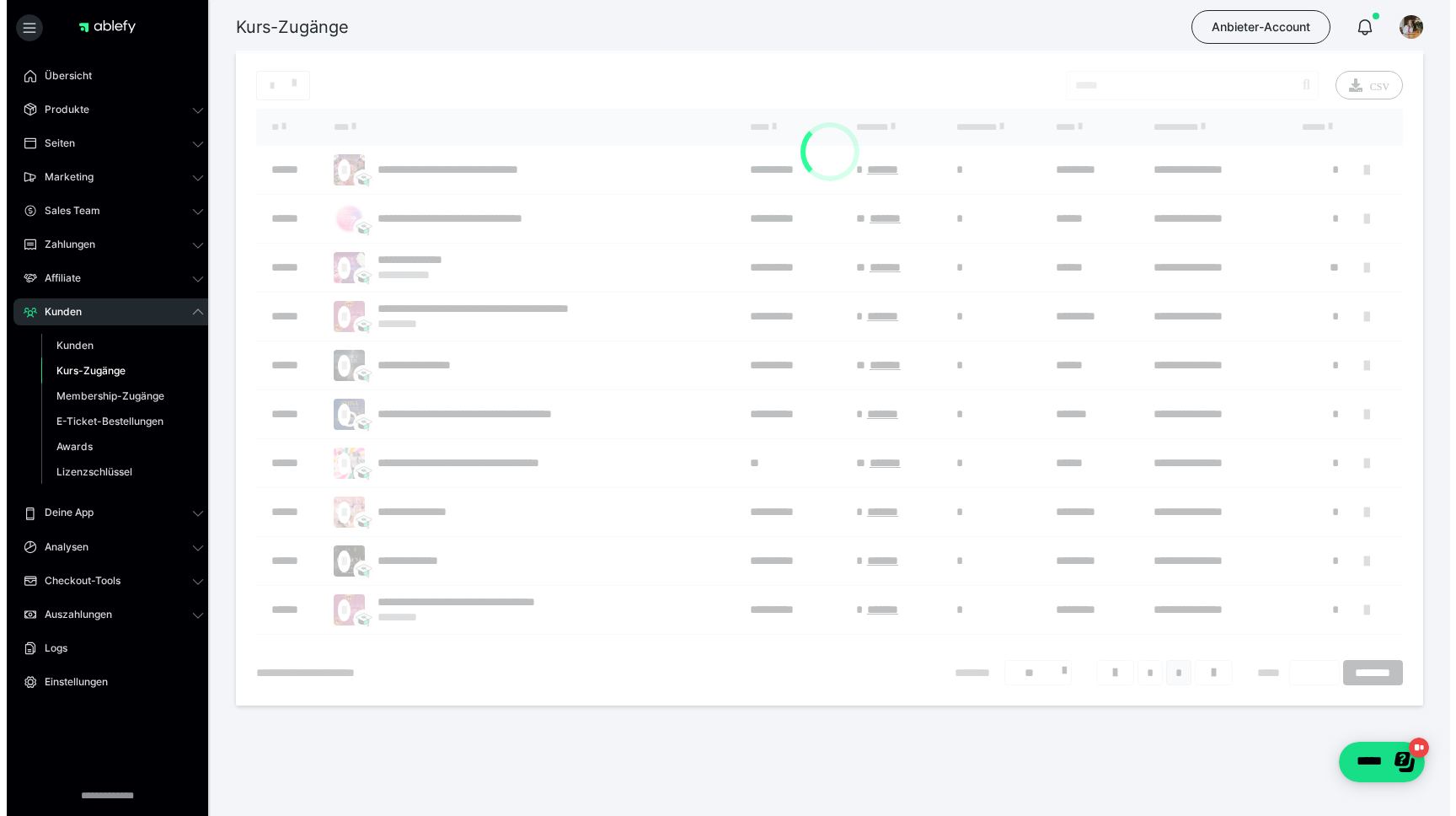 scroll, scrollTop: 0, scrollLeft: 0, axis: both 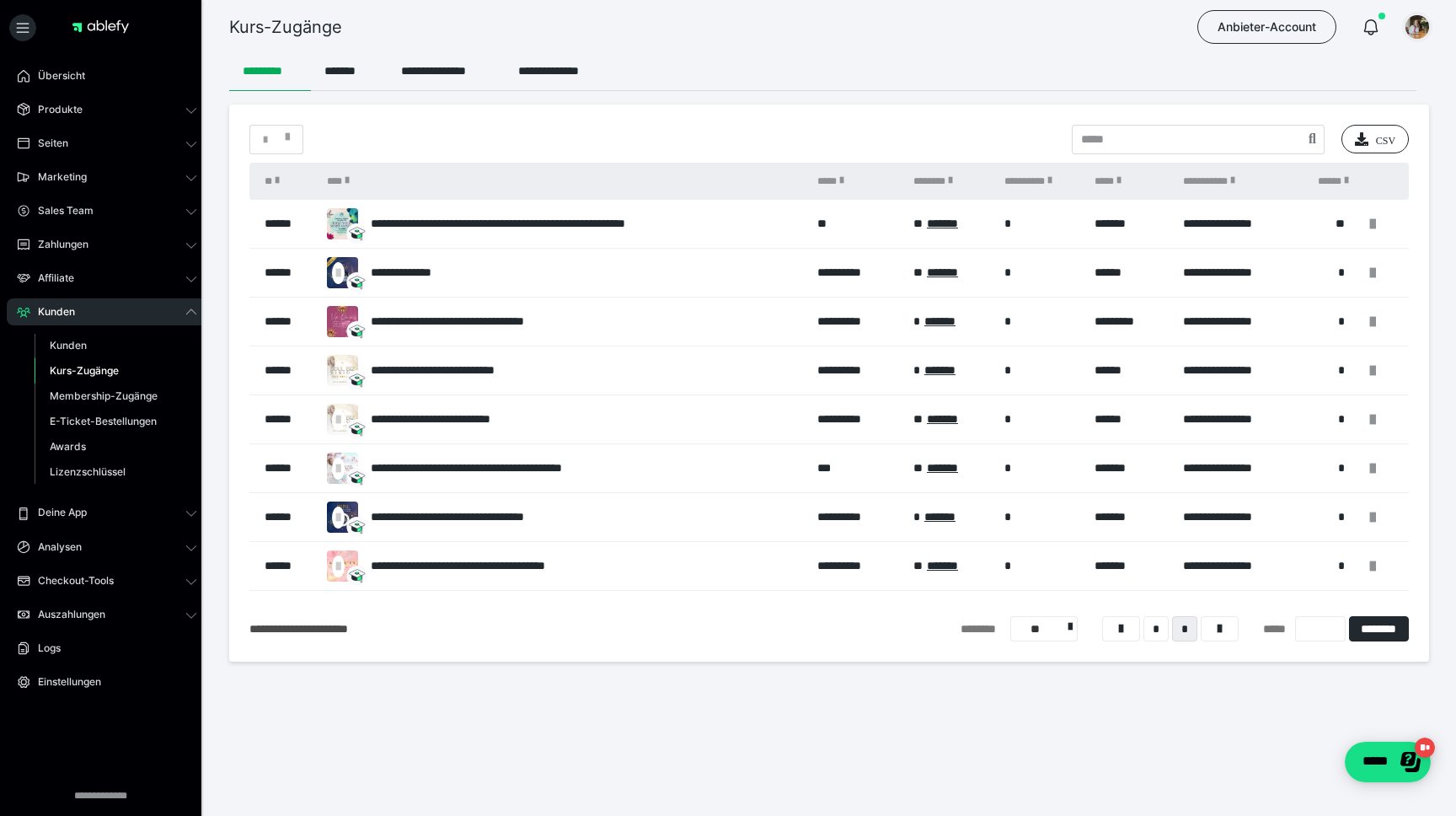 click at bounding box center (1417, 27) 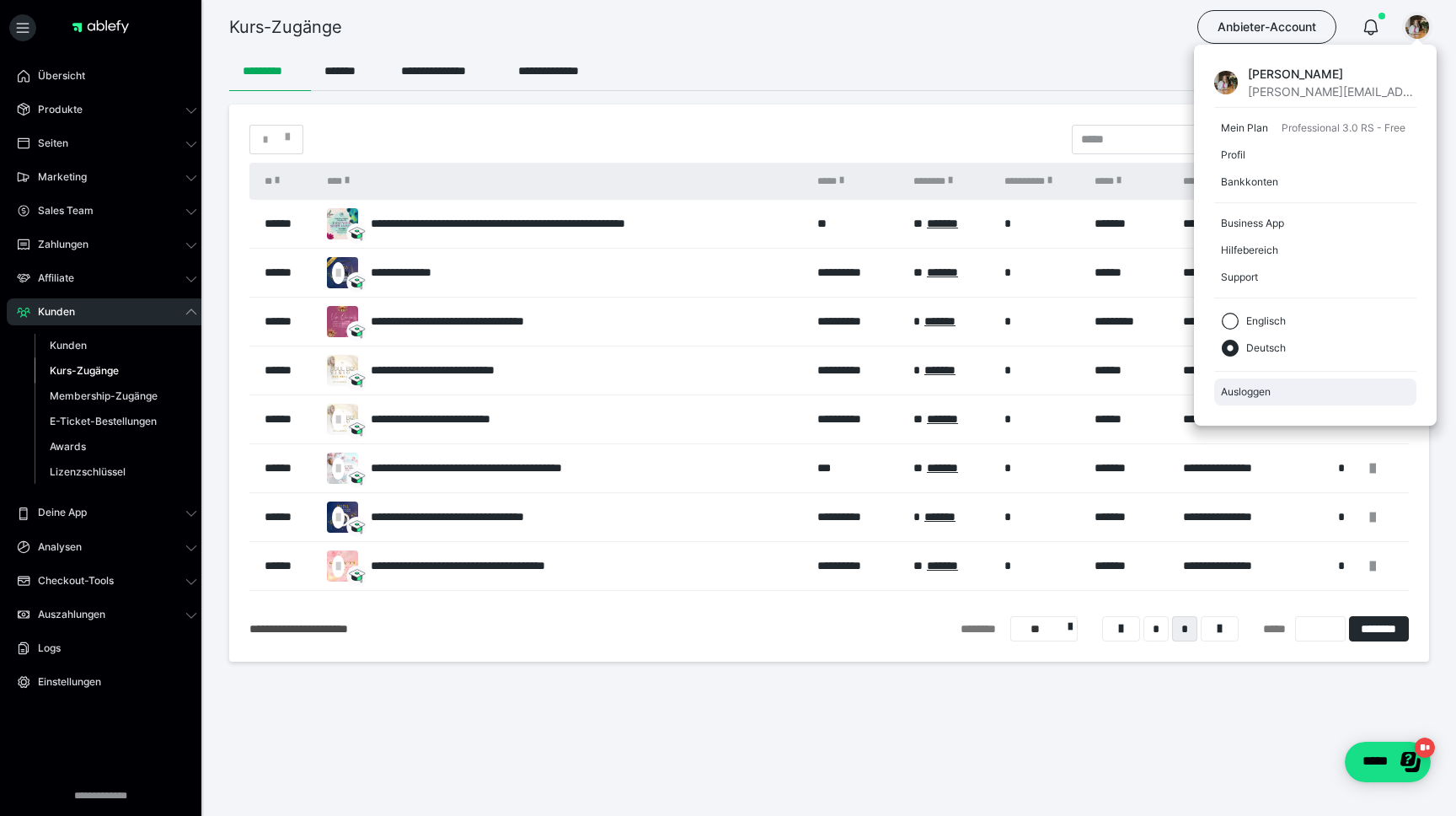 click on "Ausloggen" at bounding box center (1315, 392) 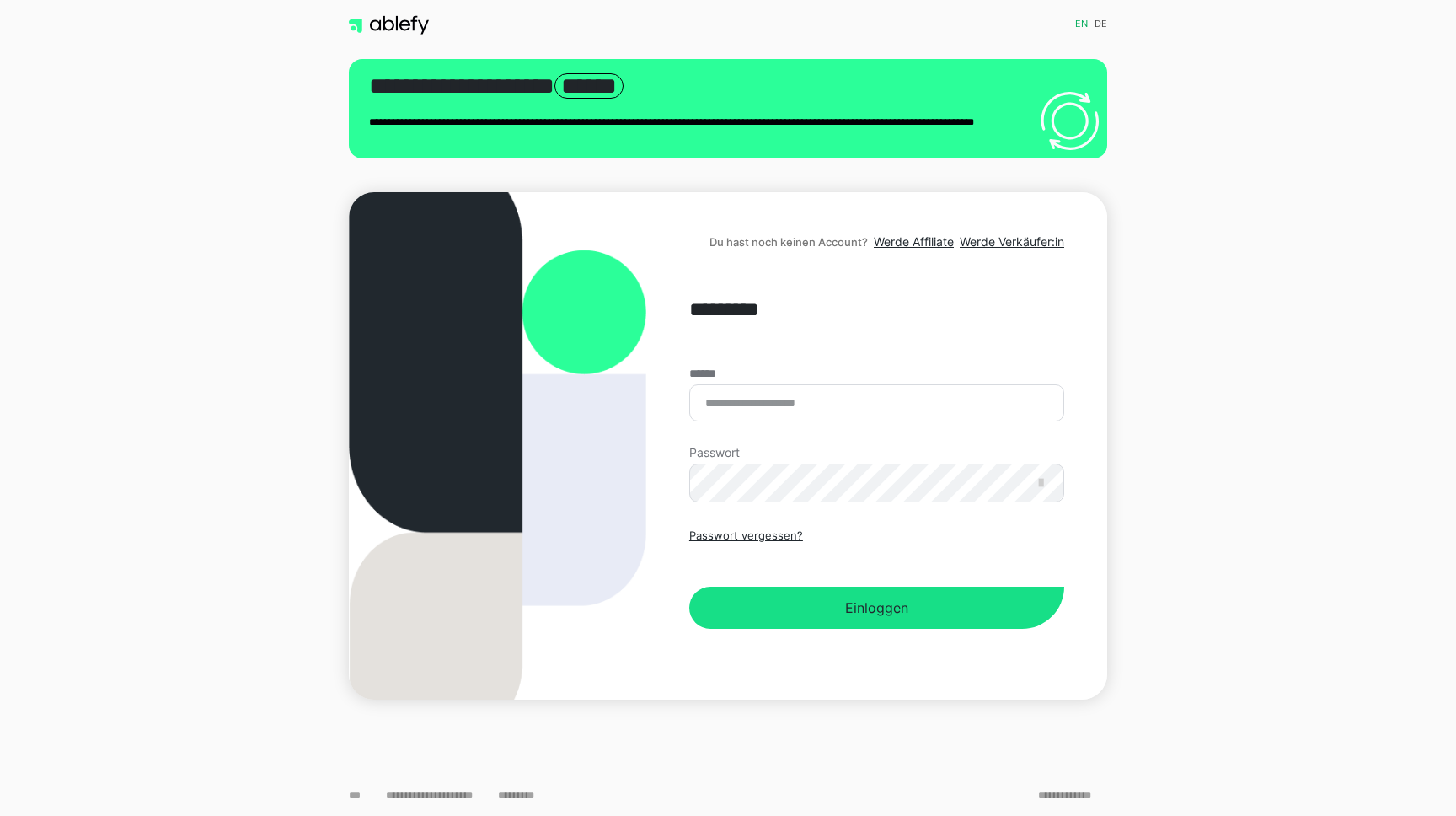 scroll, scrollTop: 0, scrollLeft: 0, axis: both 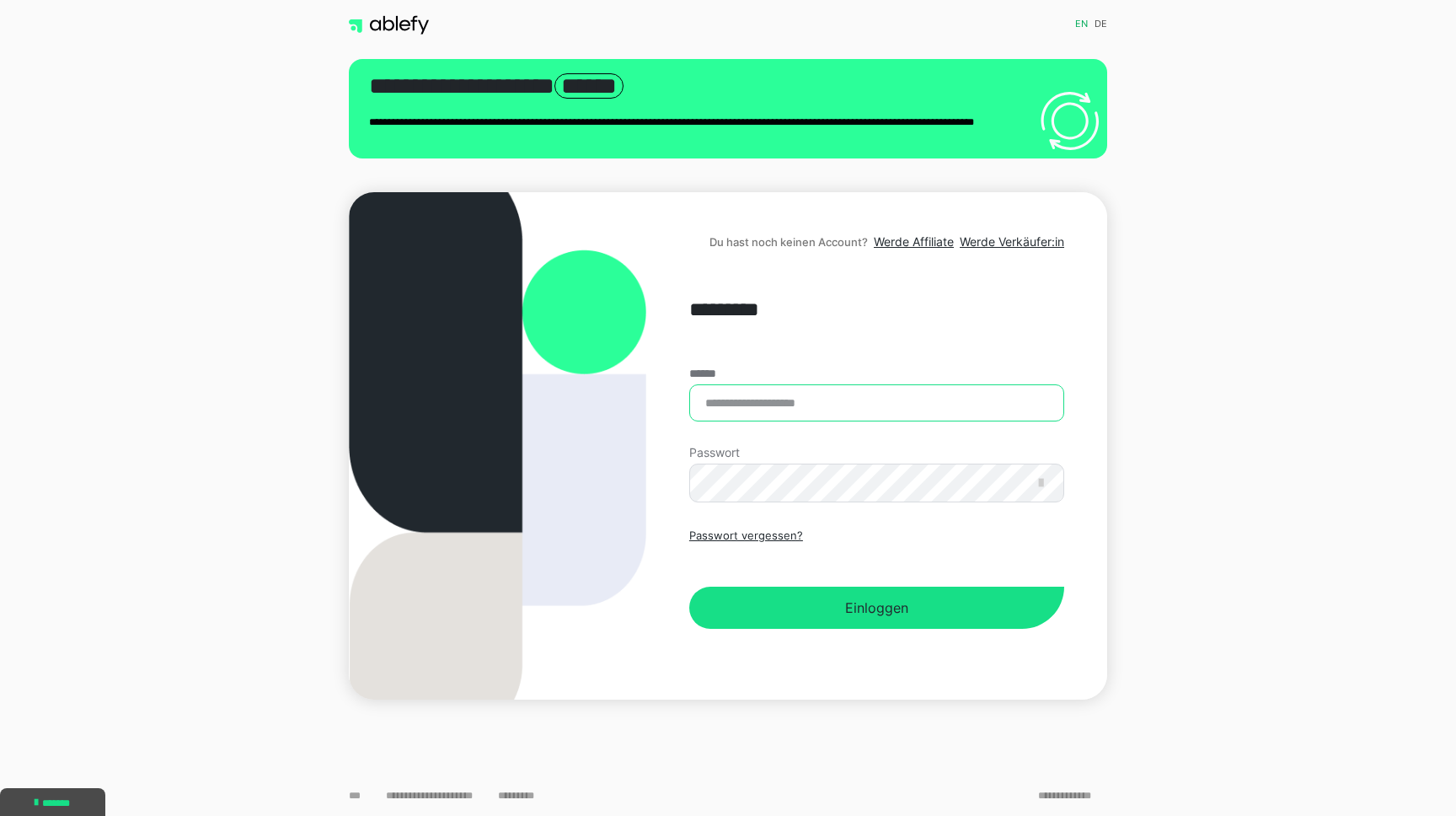 click on "******" at bounding box center [876, 403] 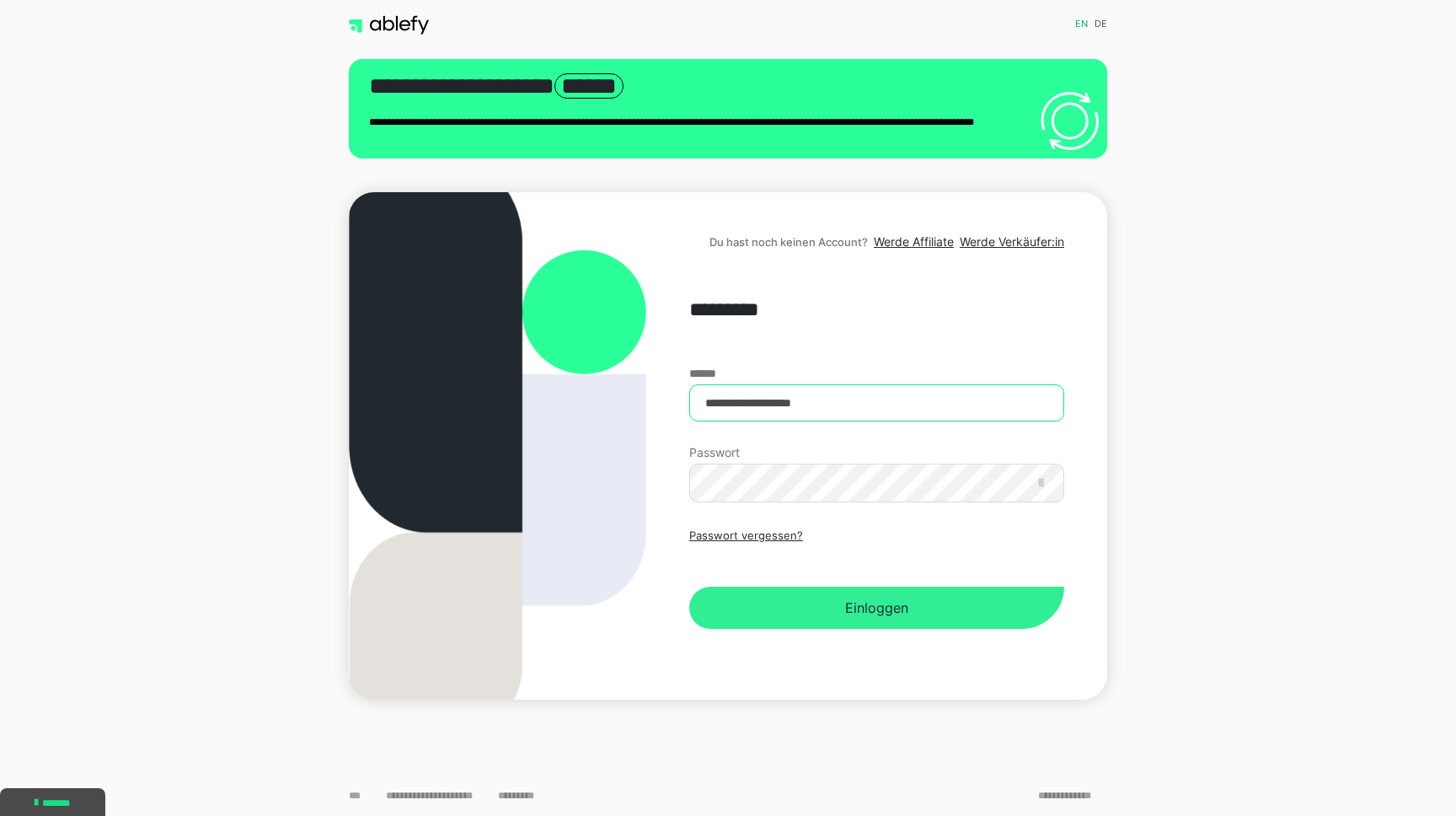 type on "**********" 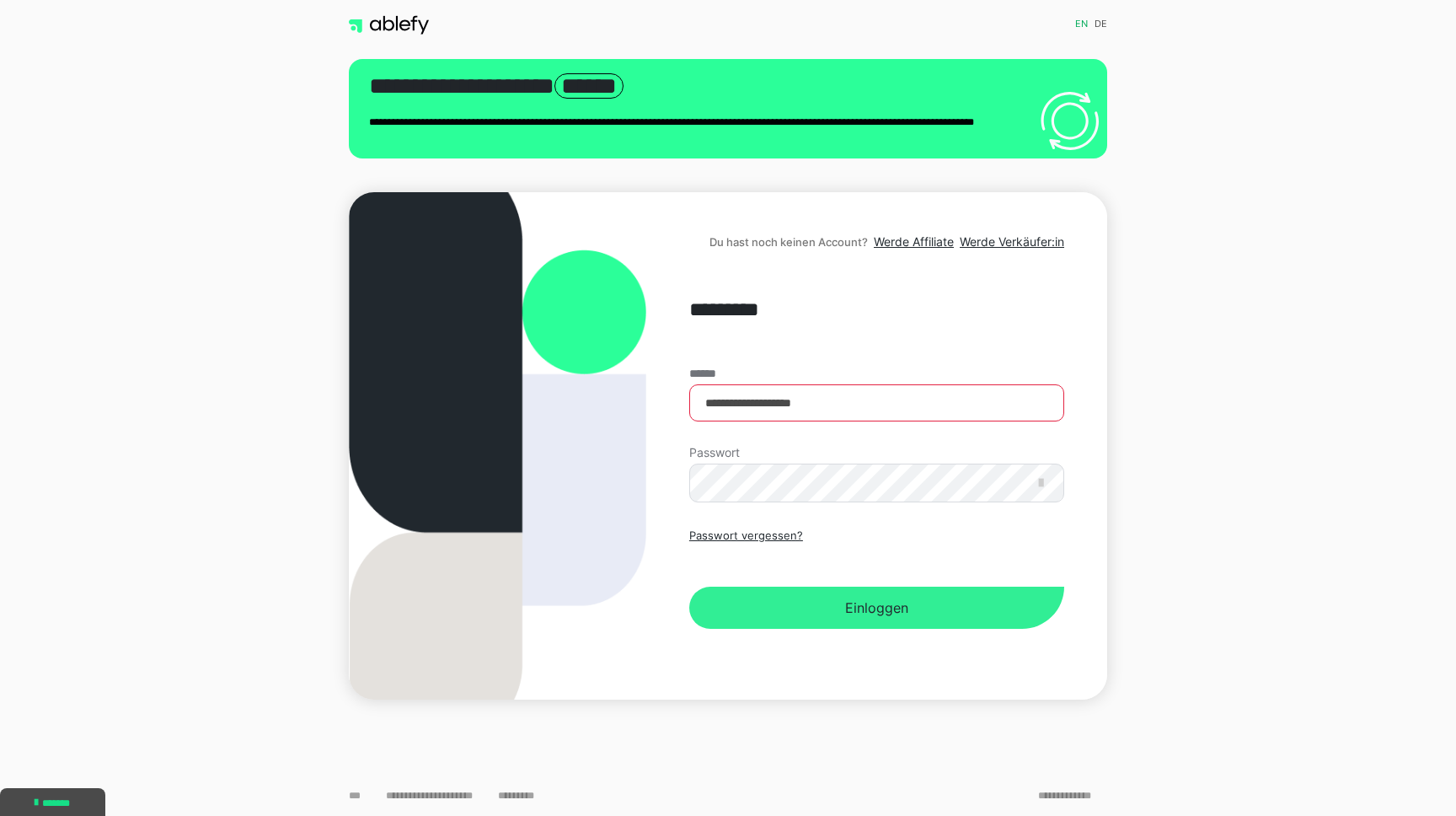 click on "Einloggen" at bounding box center [876, 608] 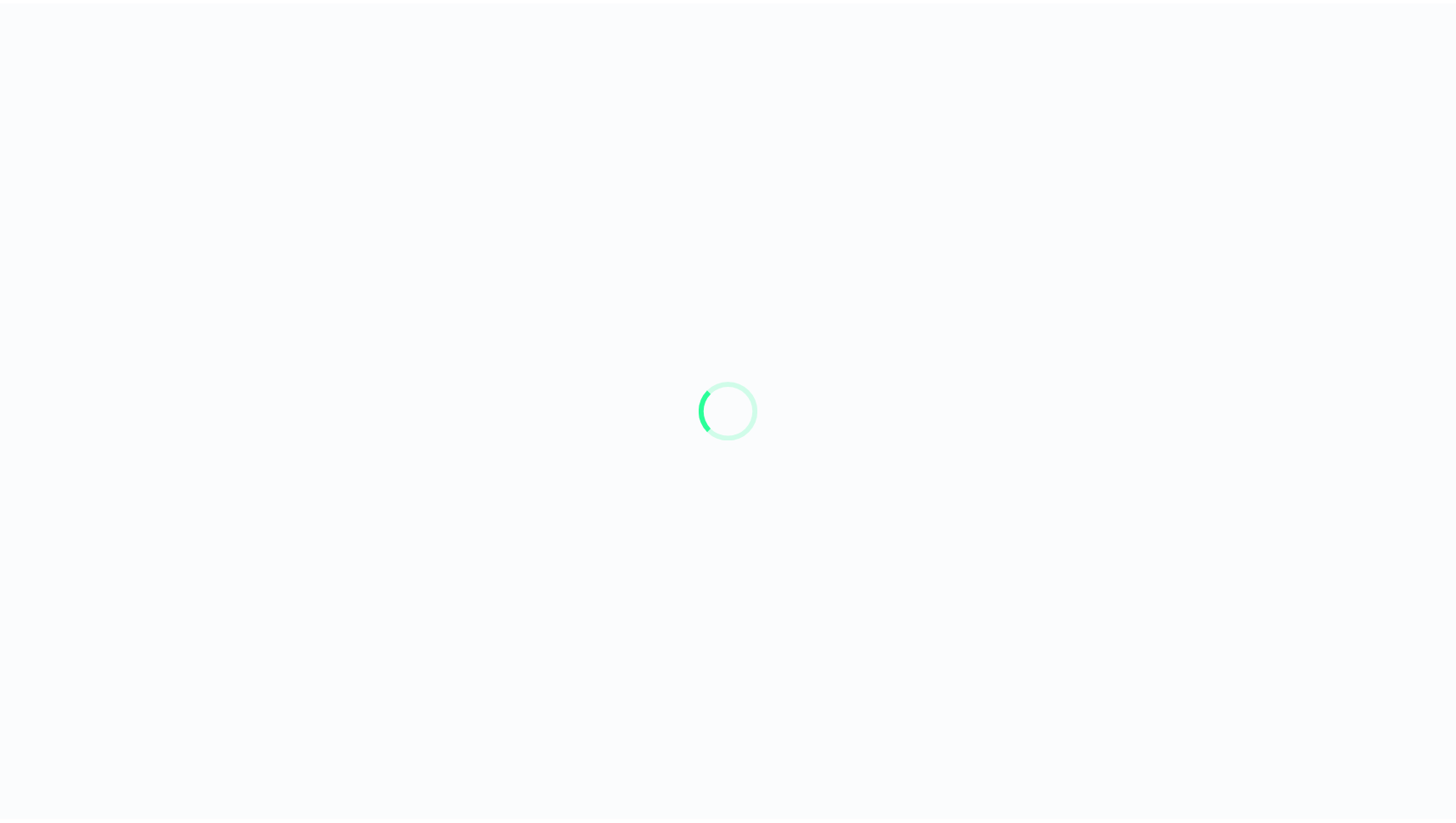scroll, scrollTop: 0, scrollLeft: 0, axis: both 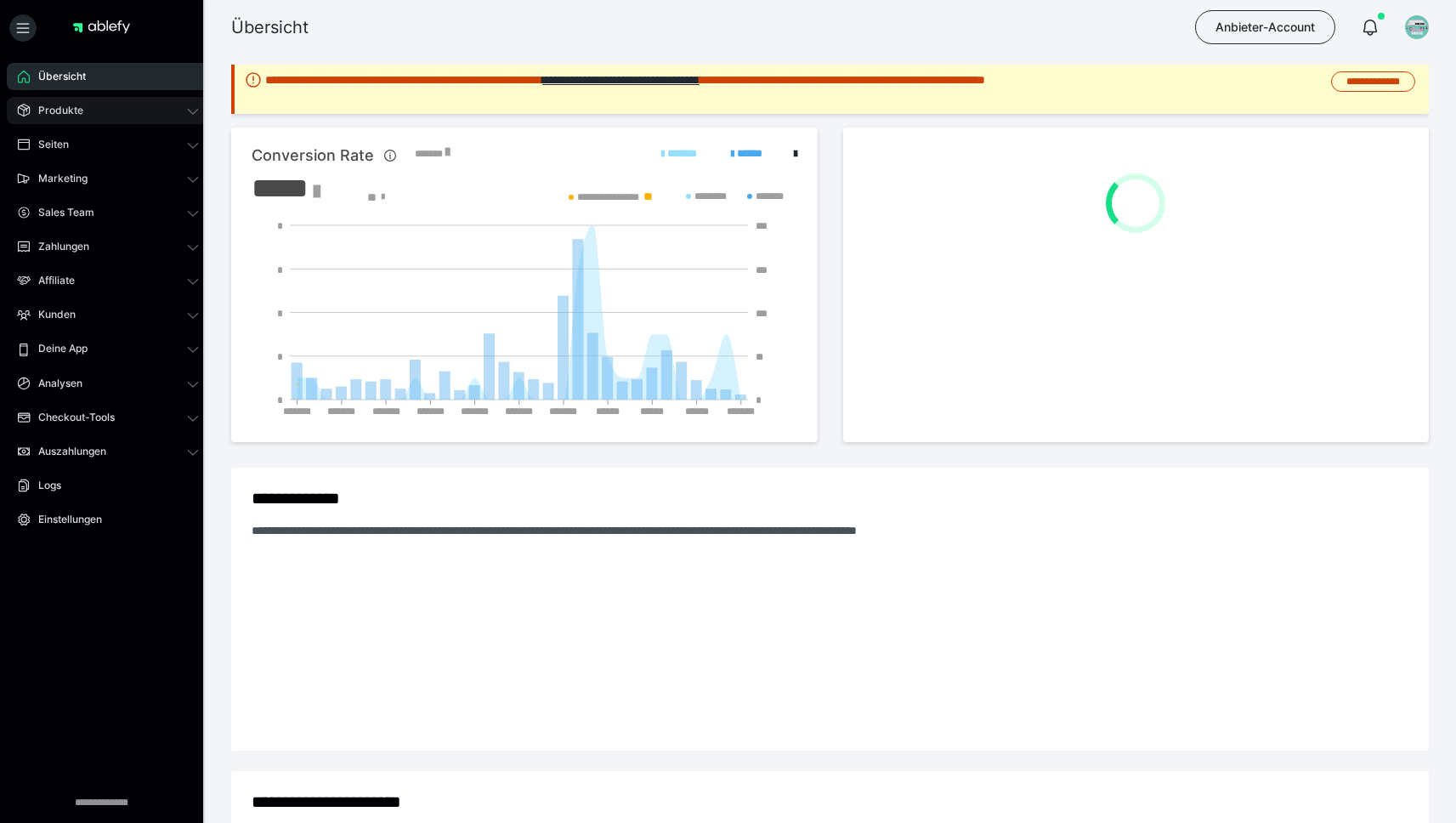 click on "Produkte" at bounding box center [108, 111] 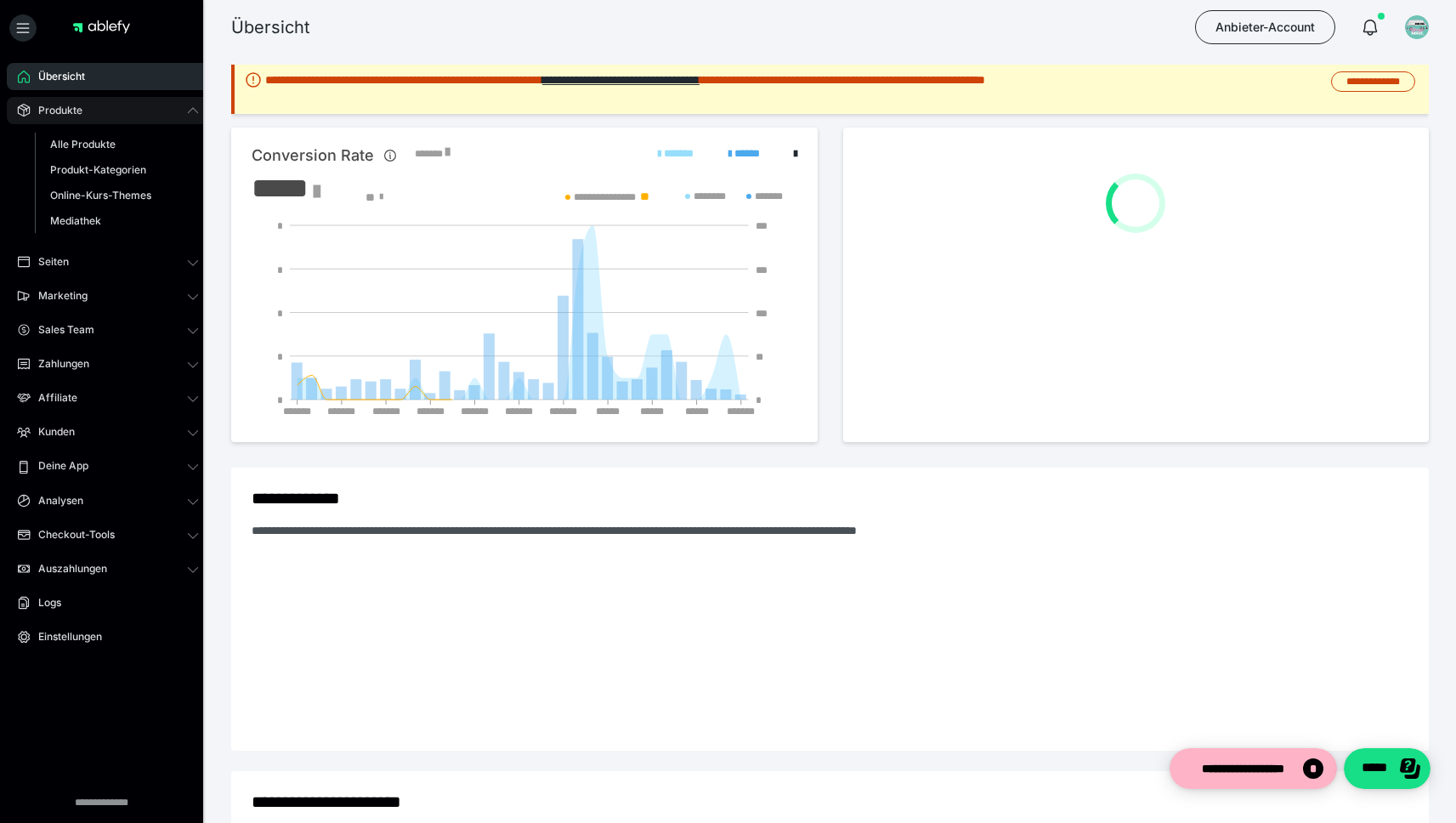 scroll, scrollTop: 0, scrollLeft: 0, axis: both 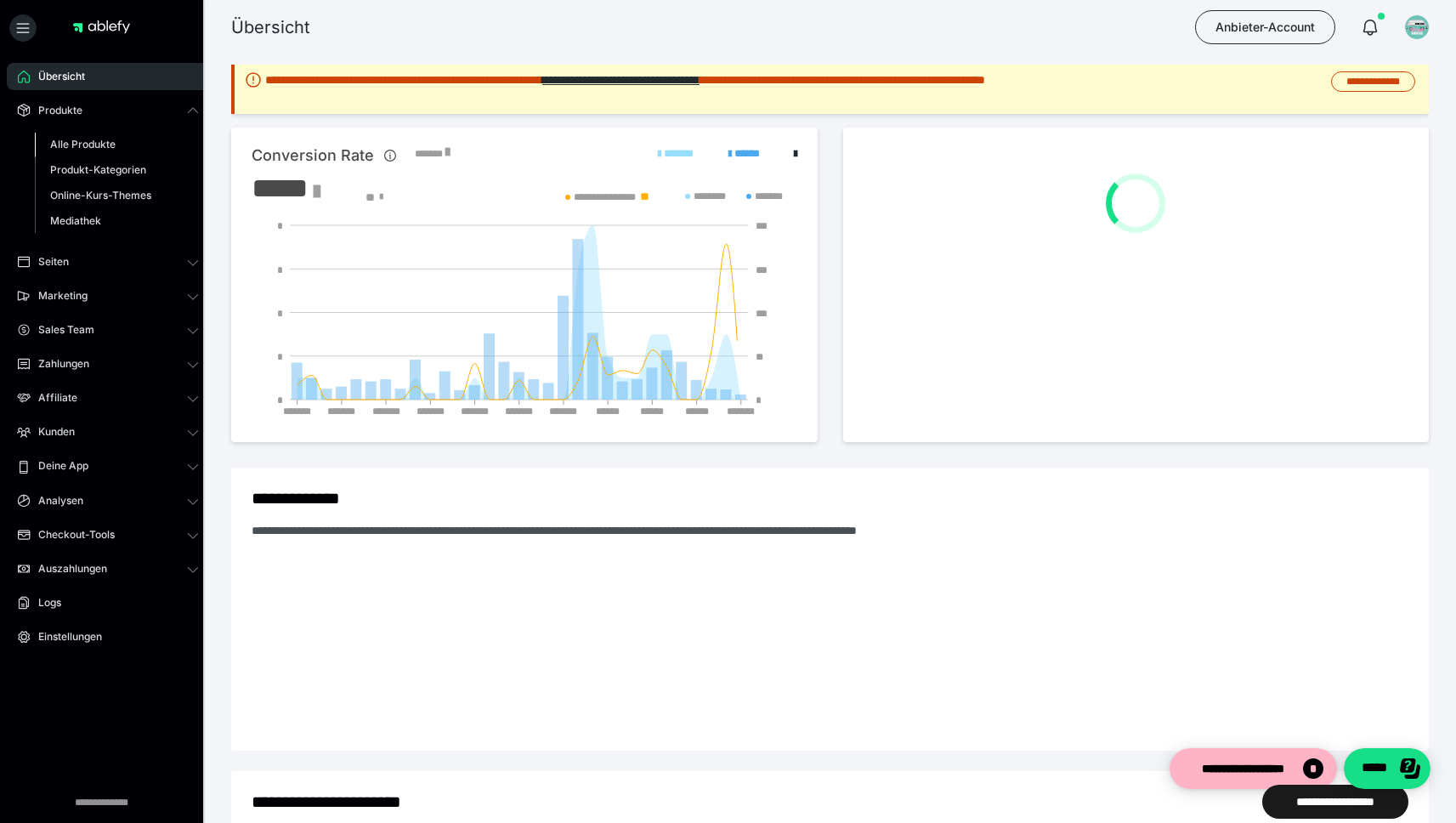 click on "Alle Produkte" at bounding box center [82, 144] 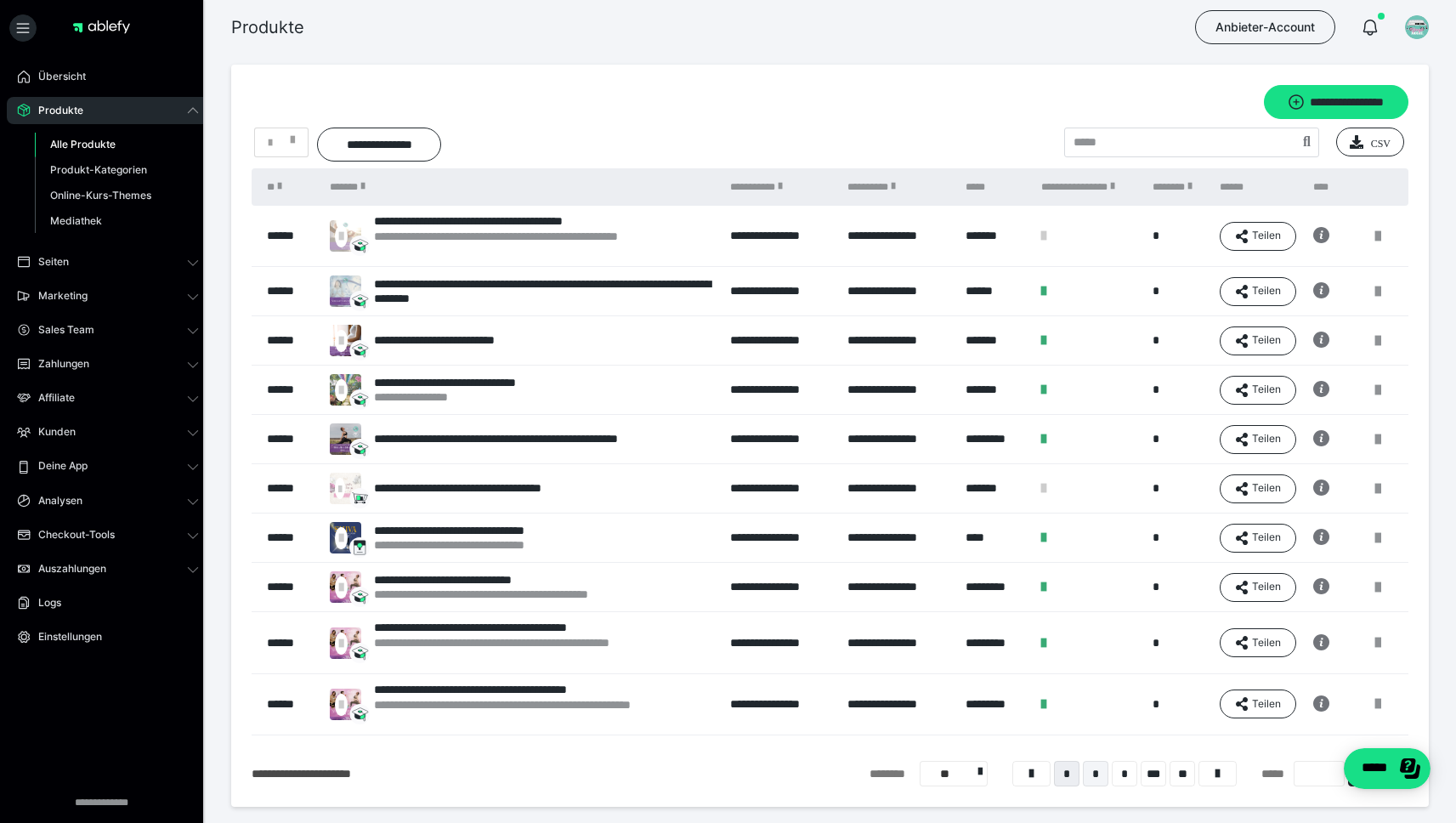 click on "*" at bounding box center (1096, 774) 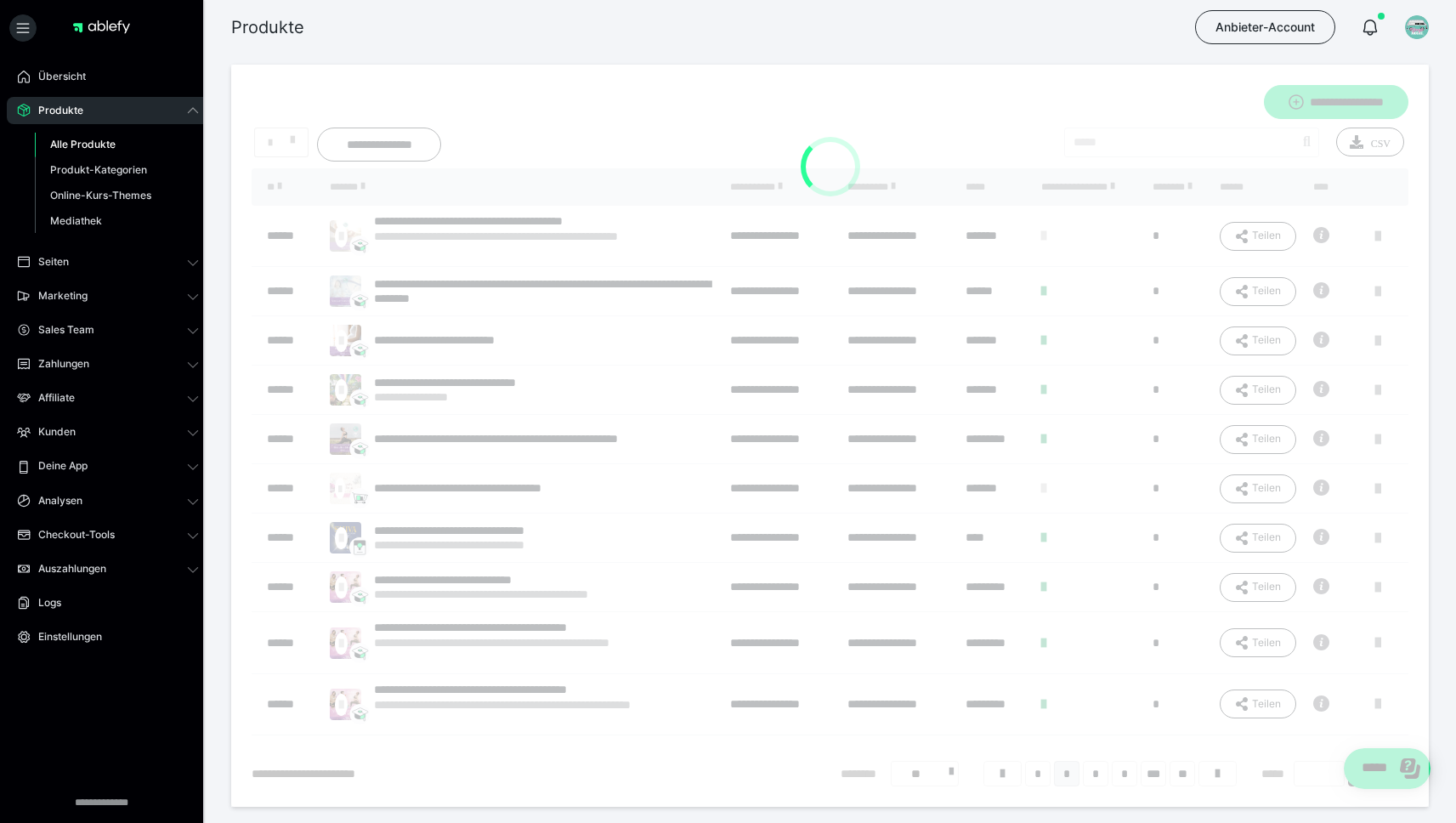 scroll, scrollTop: 14, scrollLeft: 0, axis: vertical 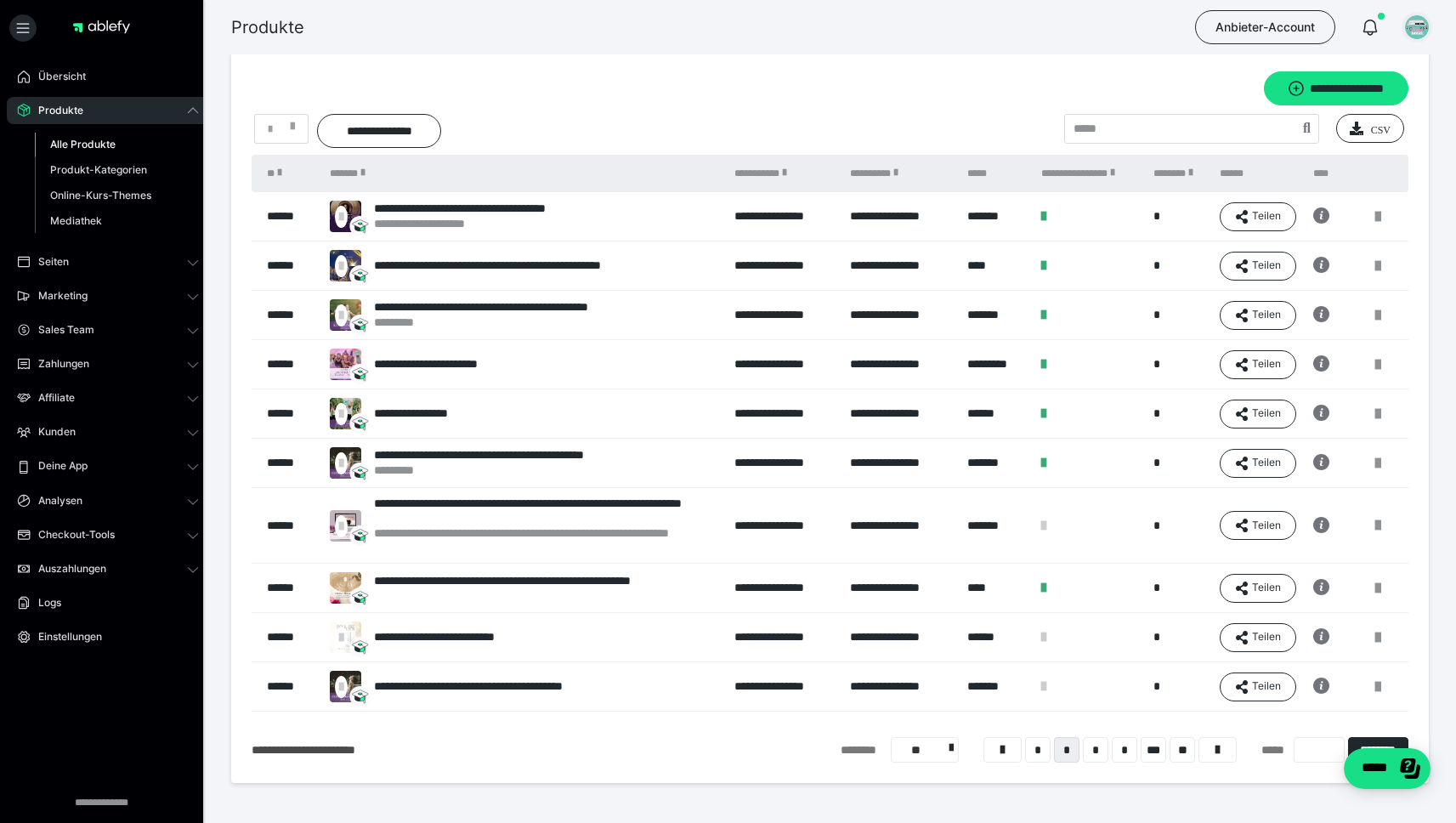 click at bounding box center (1417, 27) 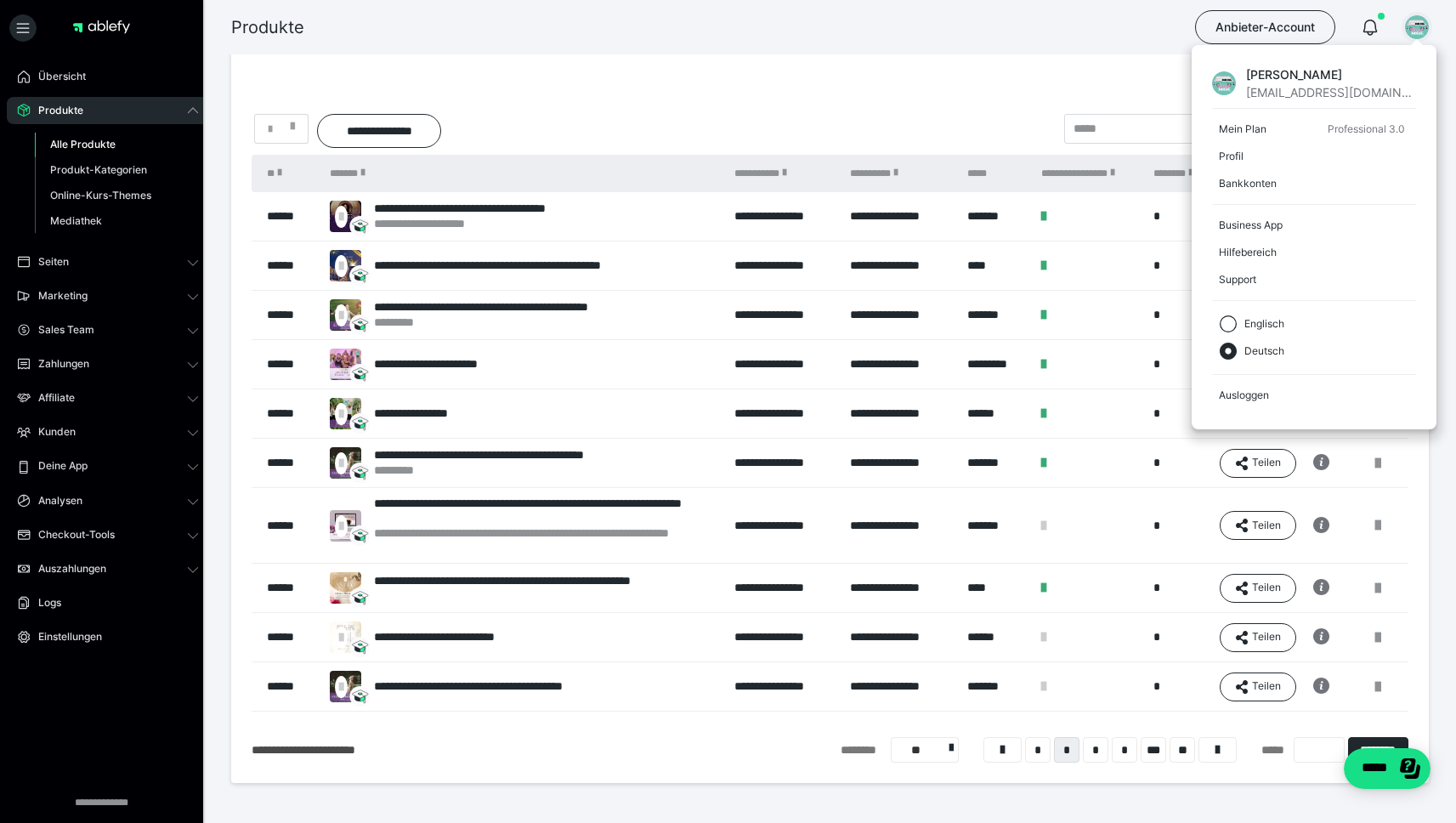 click on "**********" at bounding box center (830, 88) 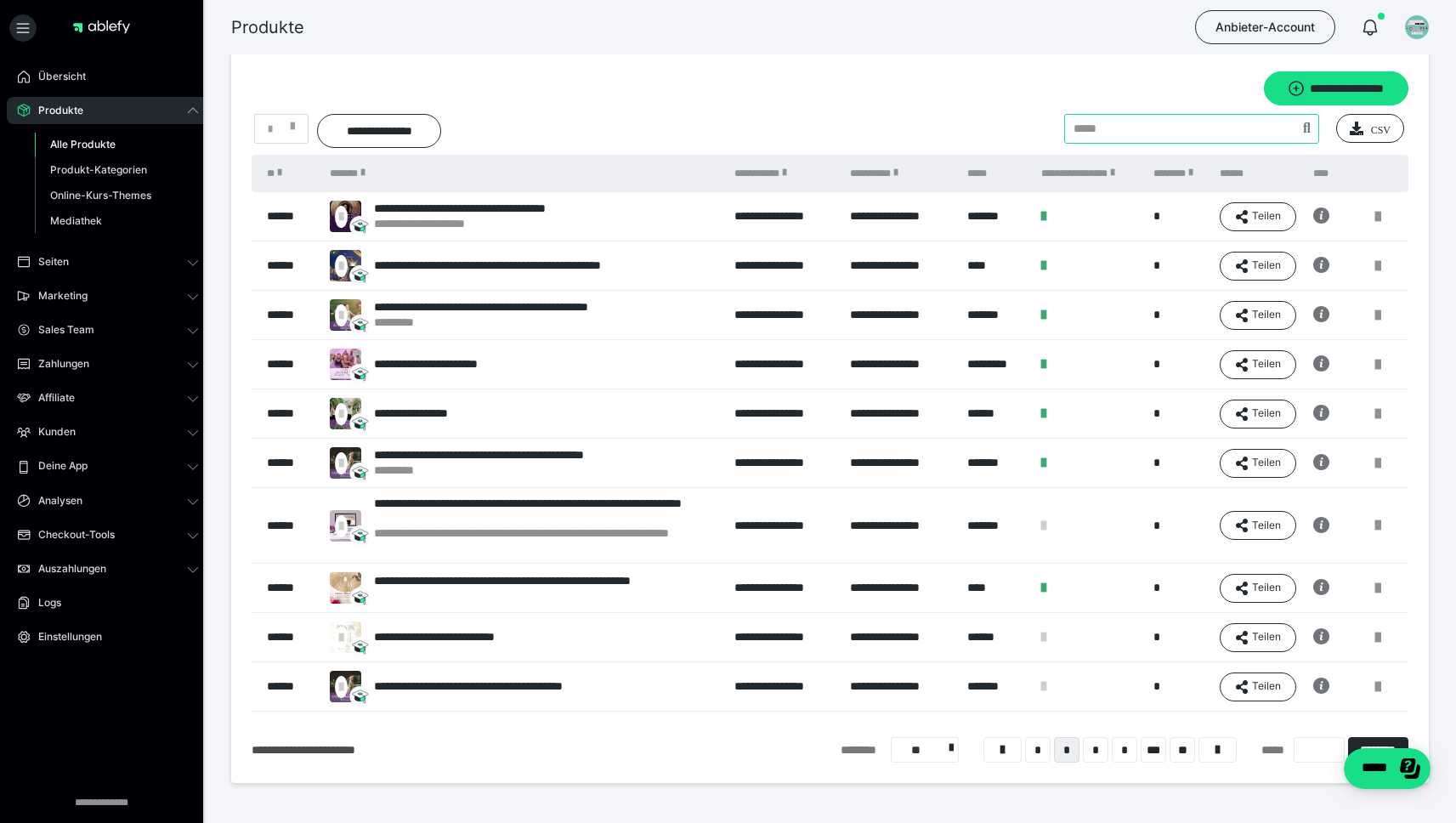 click at bounding box center [1192, 128] 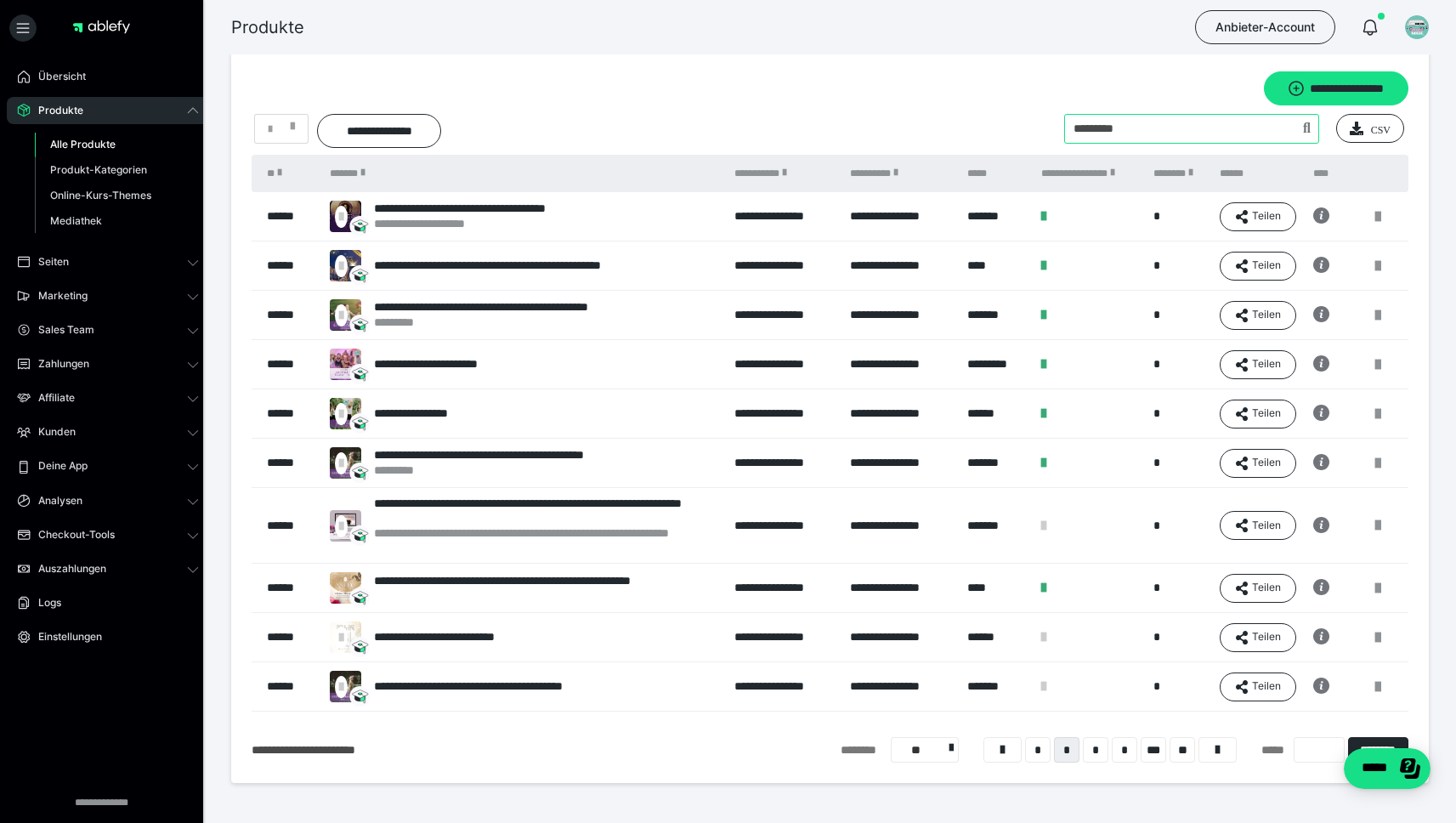 type on "*********" 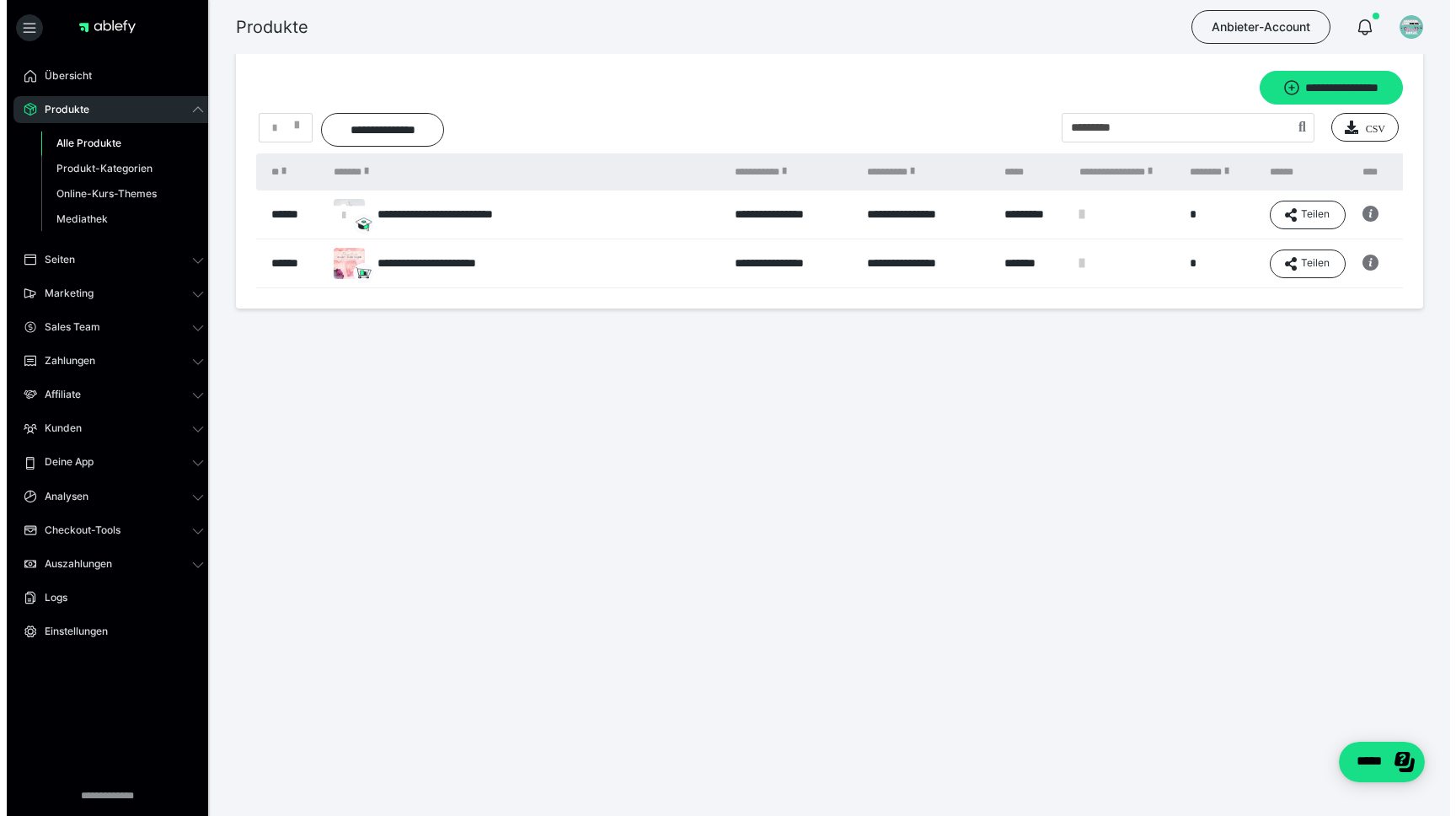 scroll, scrollTop: 0, scrollLeft: 0, axis: both 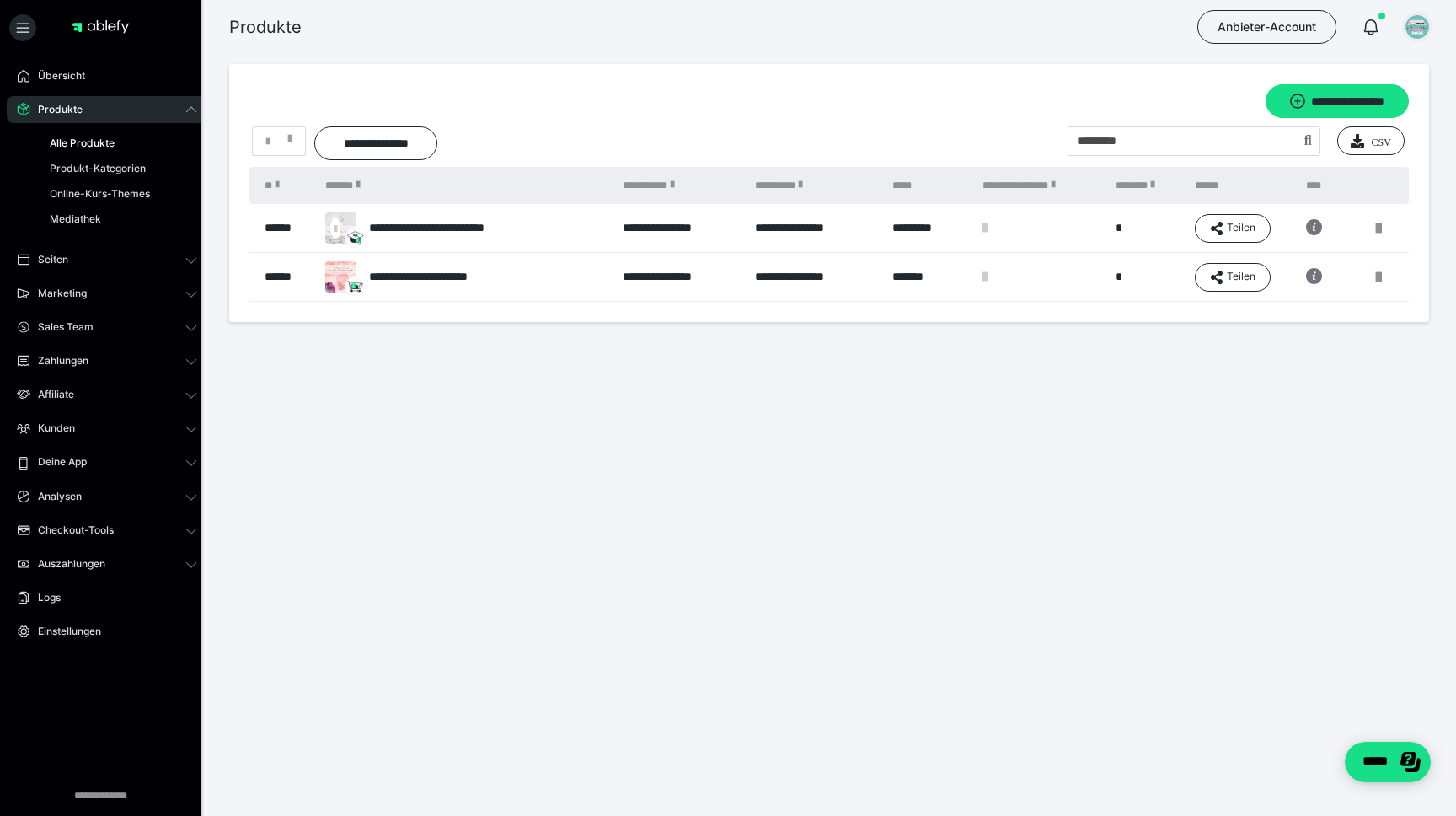 click at bounding box center [1417, 27] 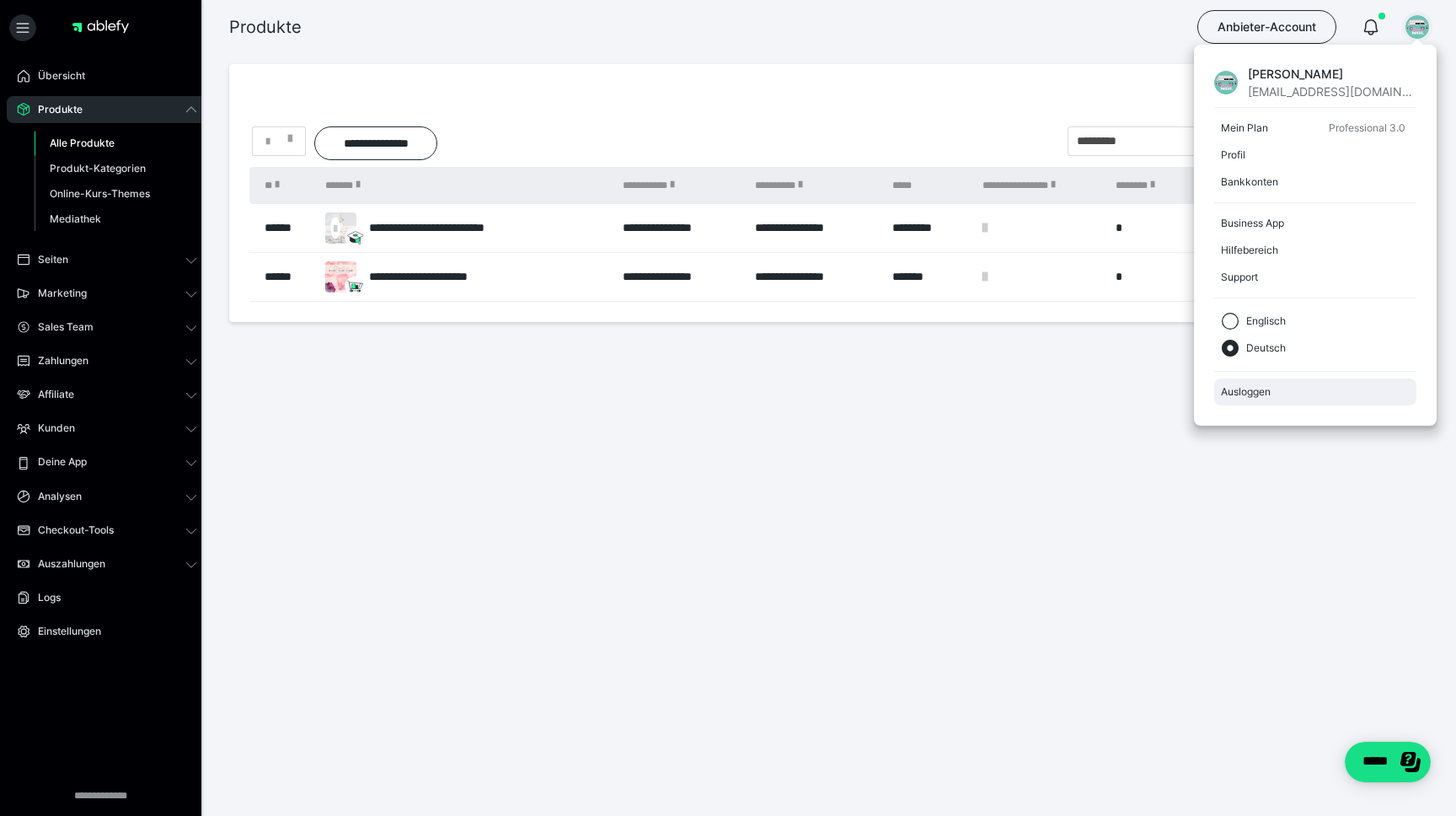 click on "Ausloggen" at bounding box center [1315, 392] 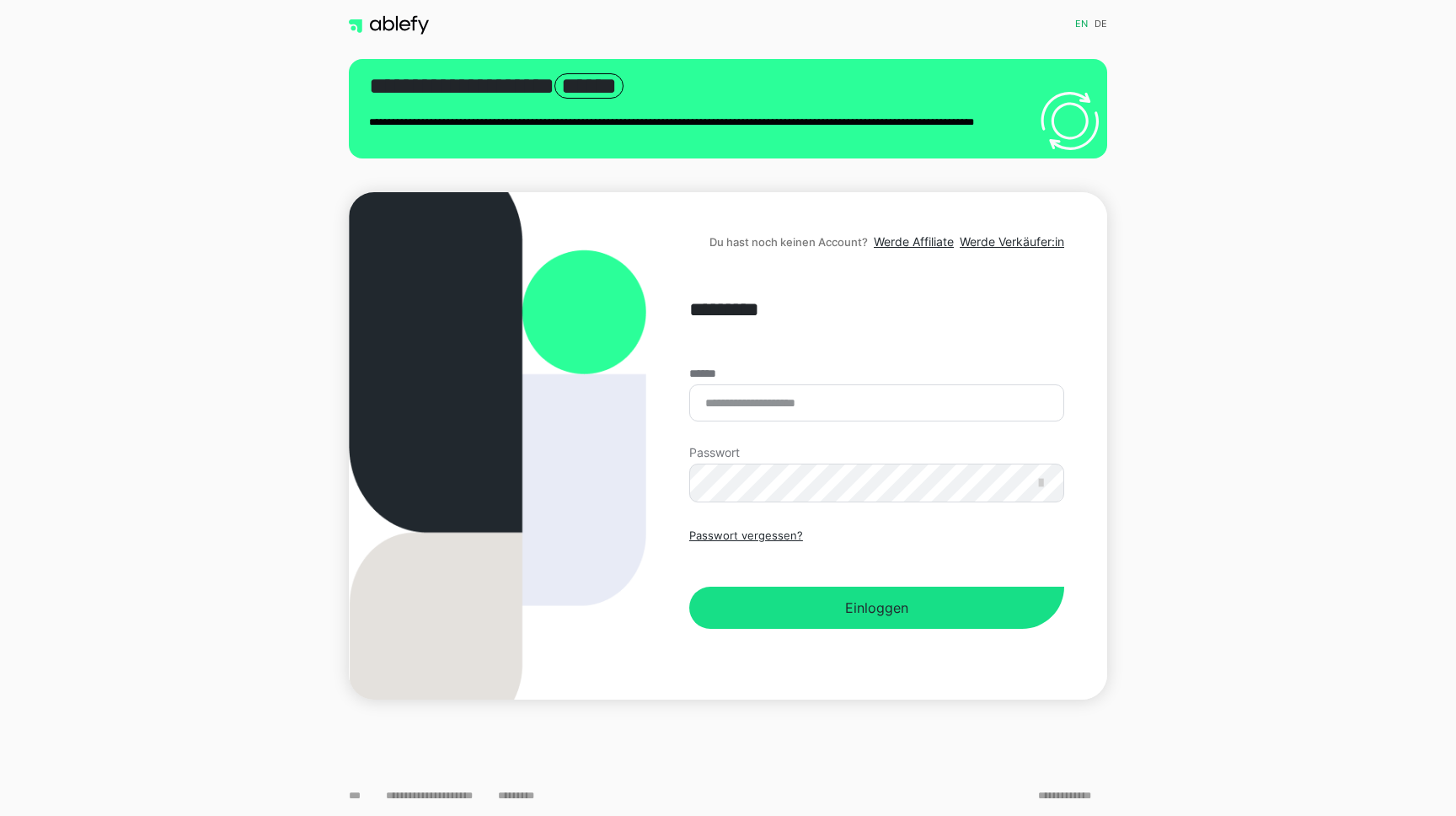 scroll, scrollTop: 0, scrollLeft: 0, axis: both 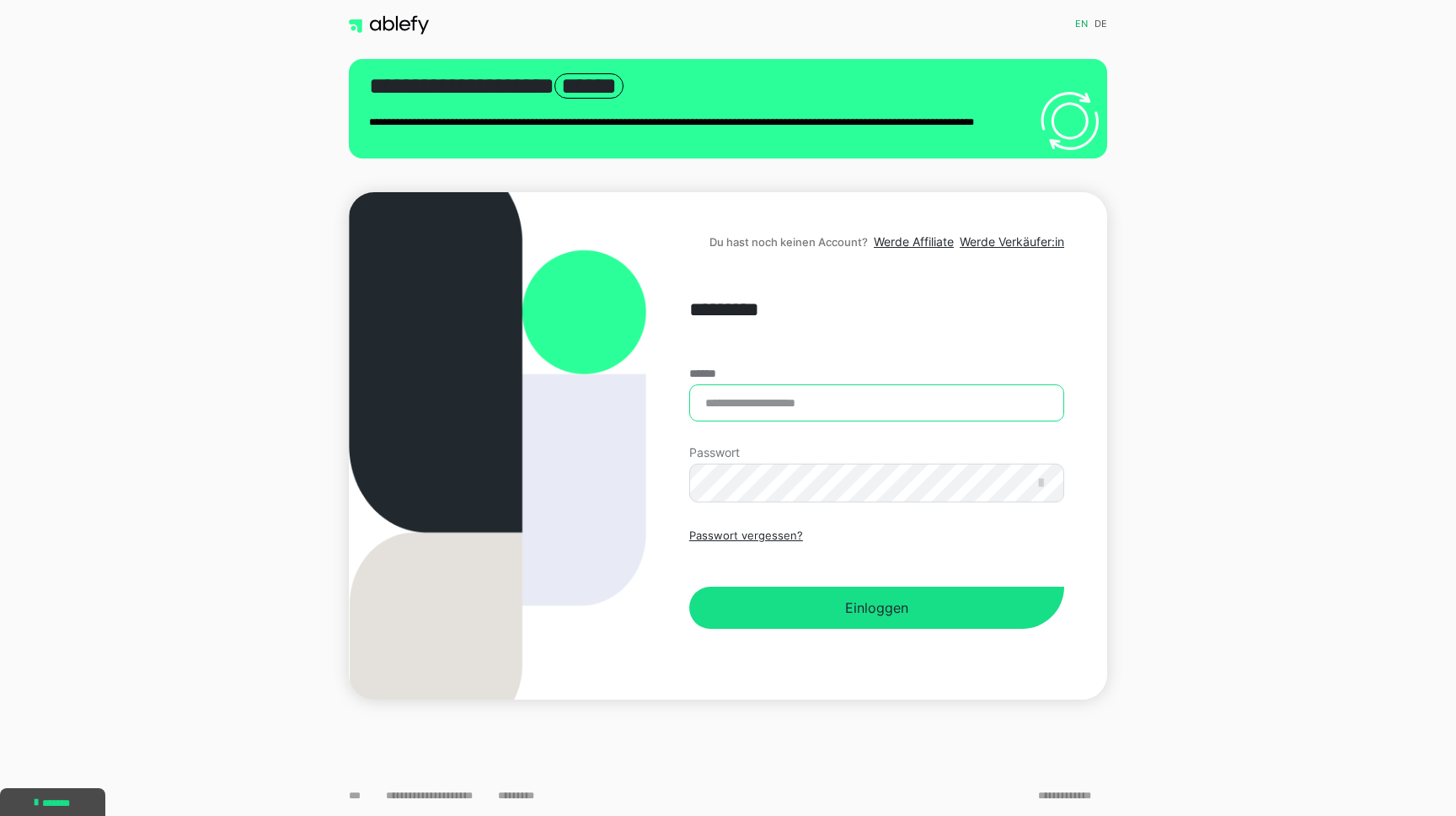click on "******" at bounding box center (876, 403) 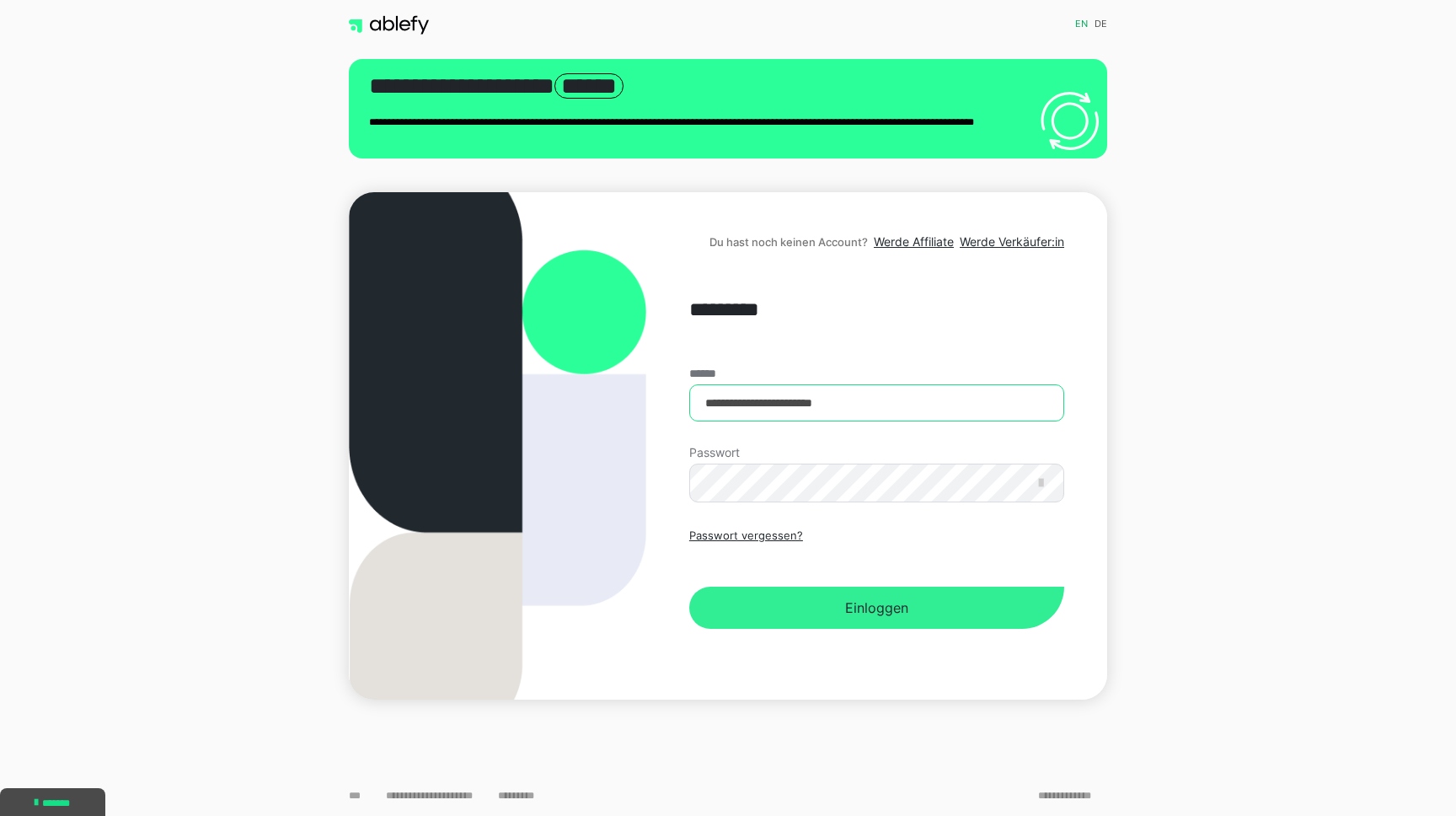 type on "**********" 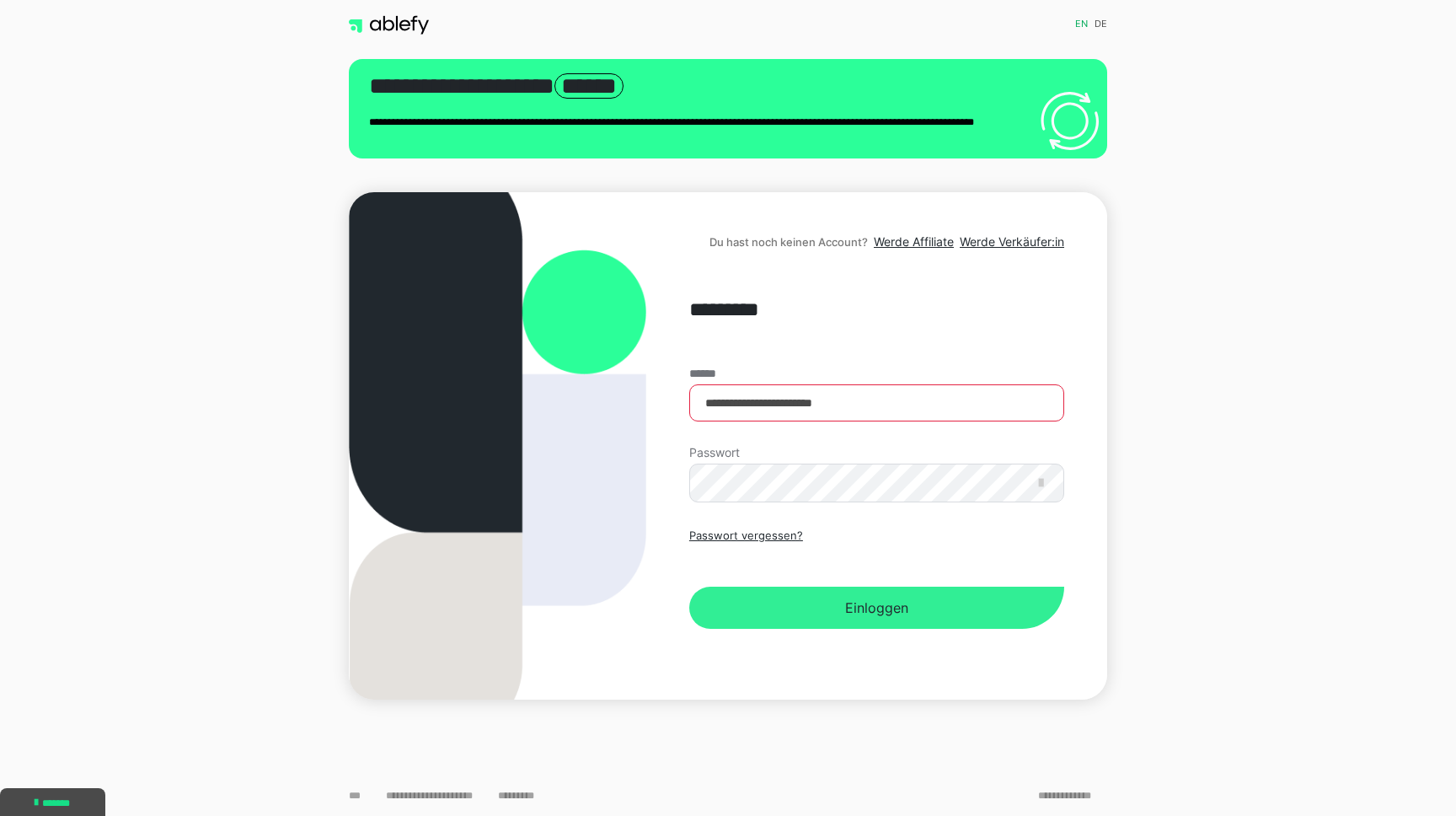 click on "Einloggen" at bounding box center (876, 608) 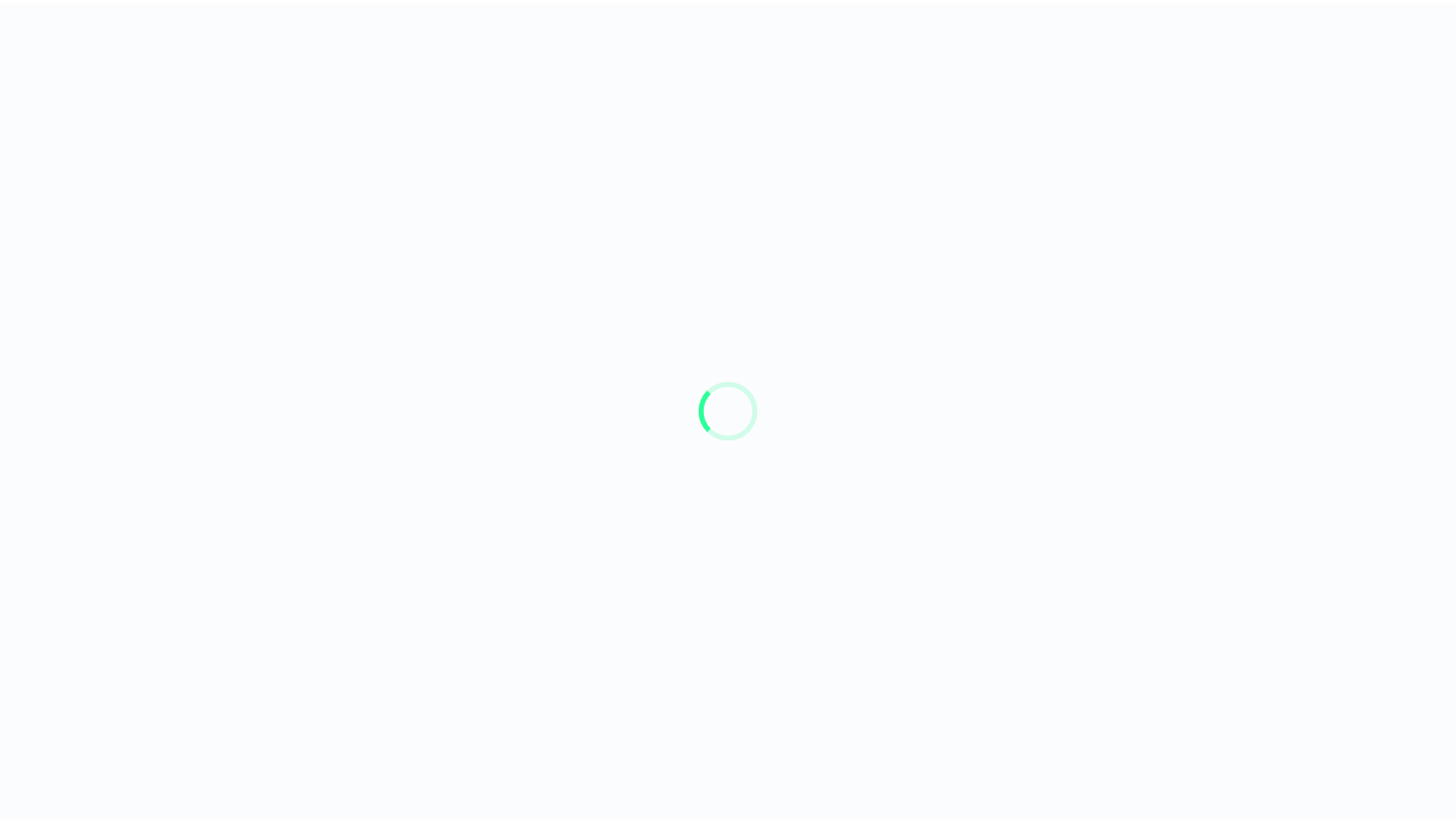 scroll, scrollTop: 0, scrollLeft: 0, axis: both 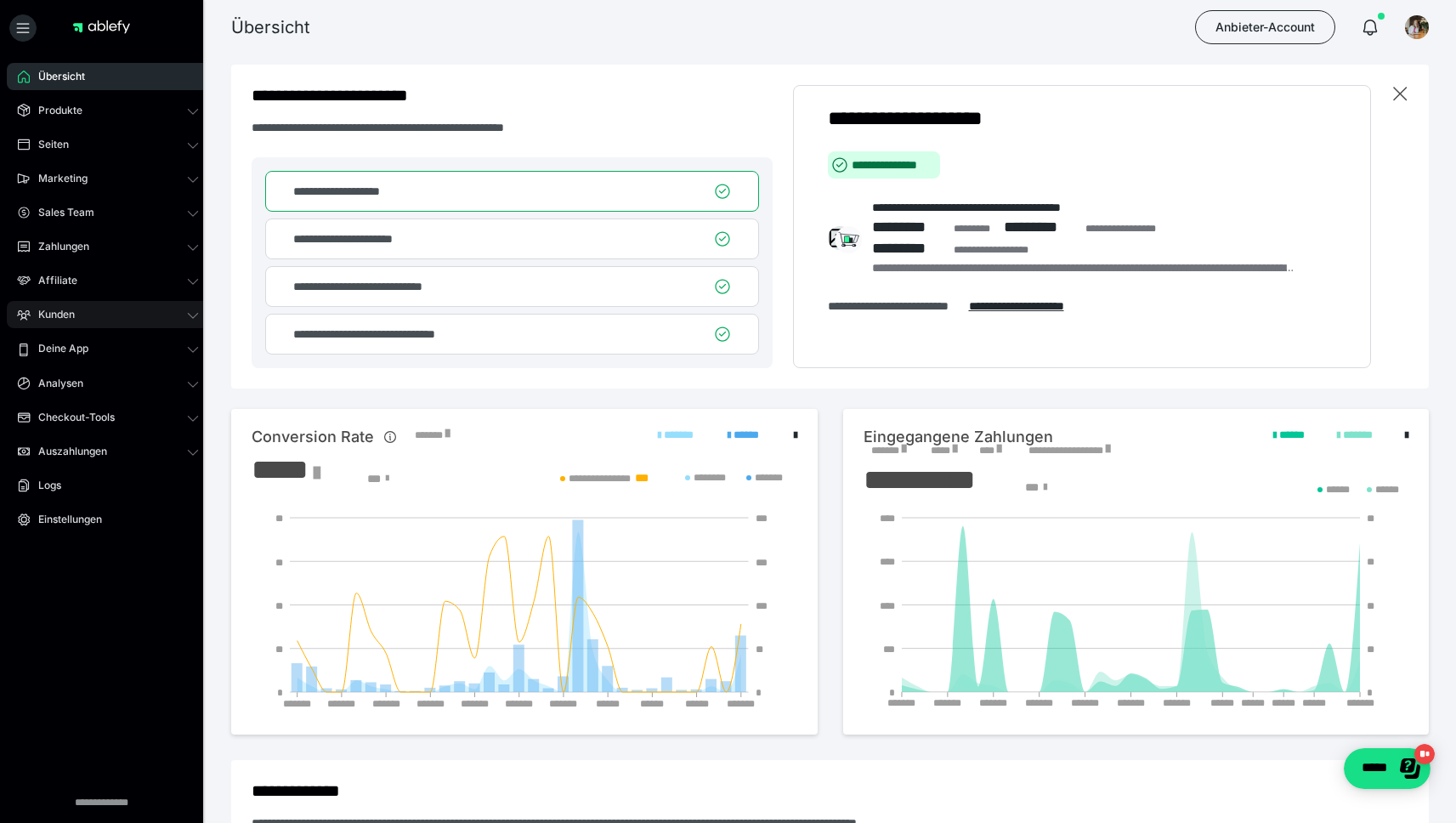 click on "Kunden" at bounding box center [50, 315] 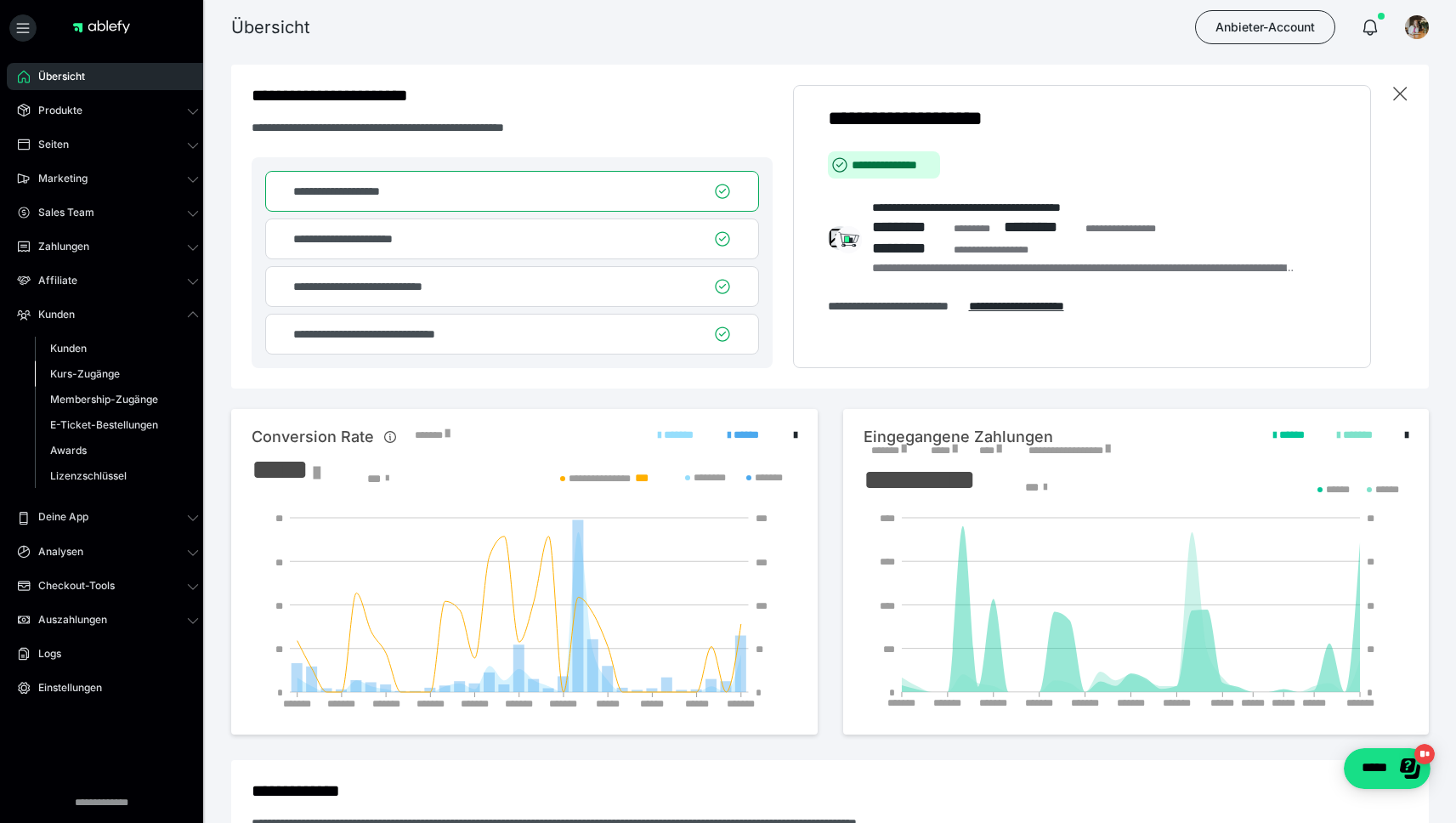 click on "Kurs-Zugänge" at bounding box center (85, 373) 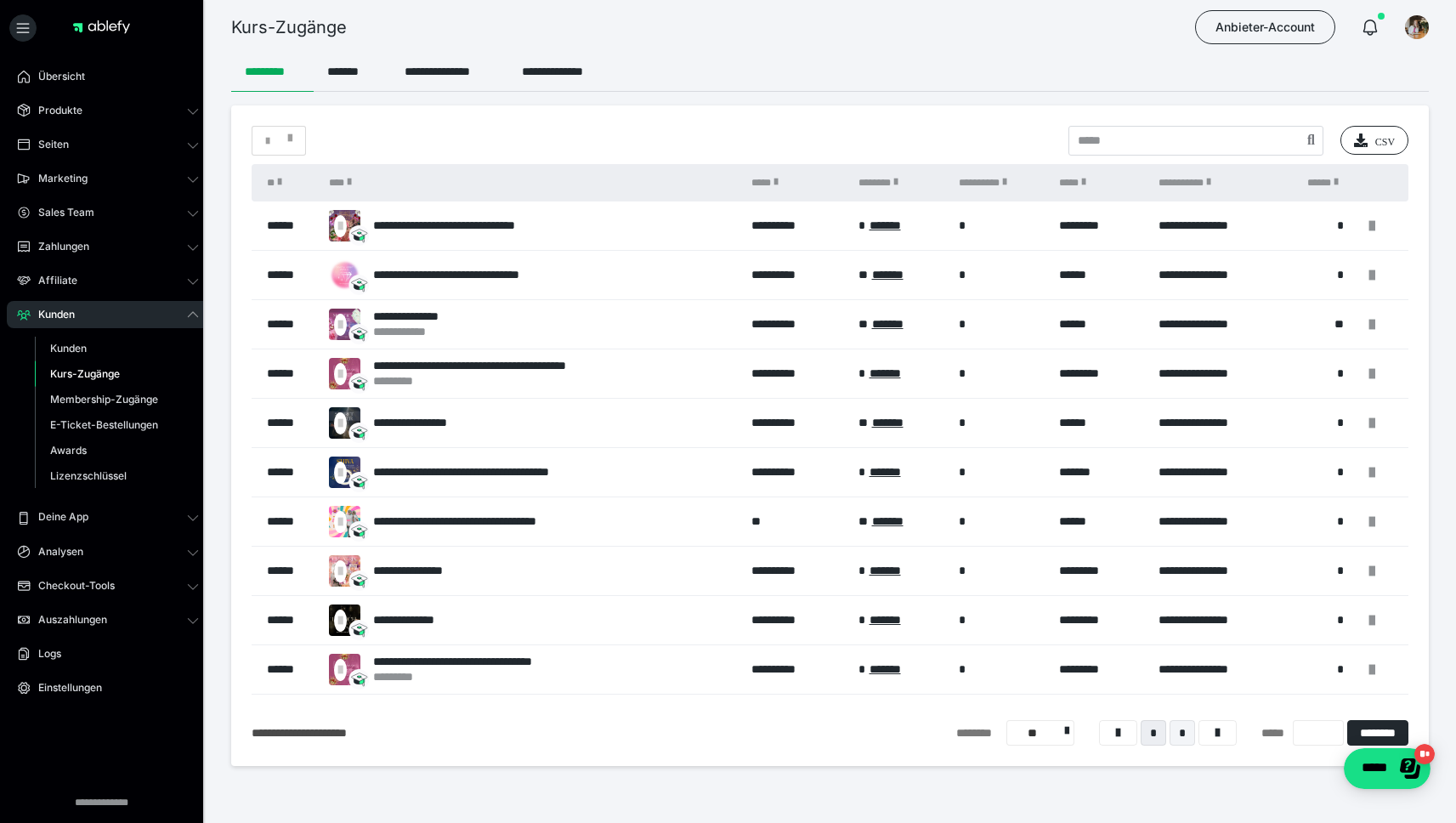 click on "*" at bounding box center (1182, 733) 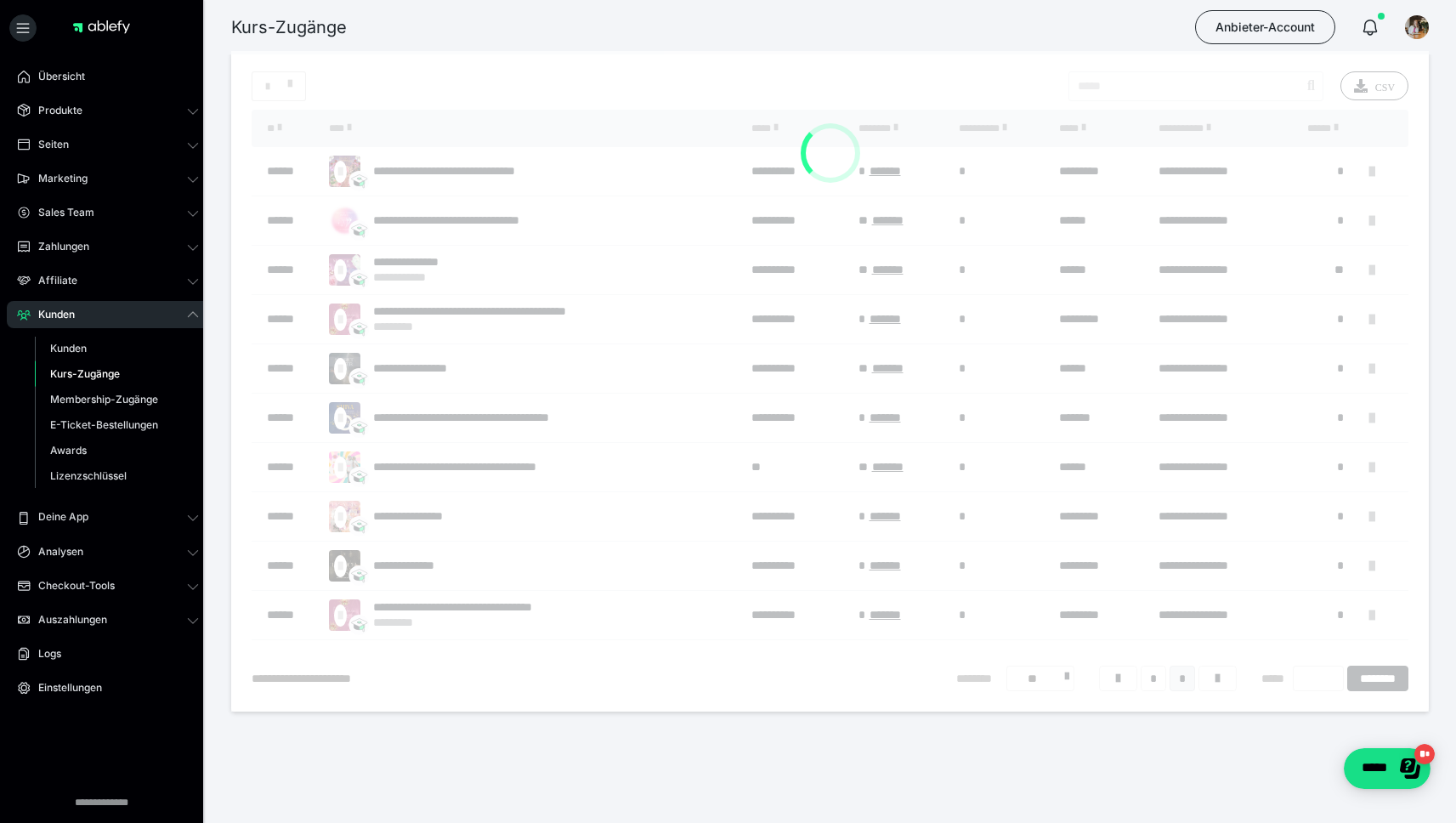 scroll, scrollTop: 0, scrollLeft: 0, axis: both 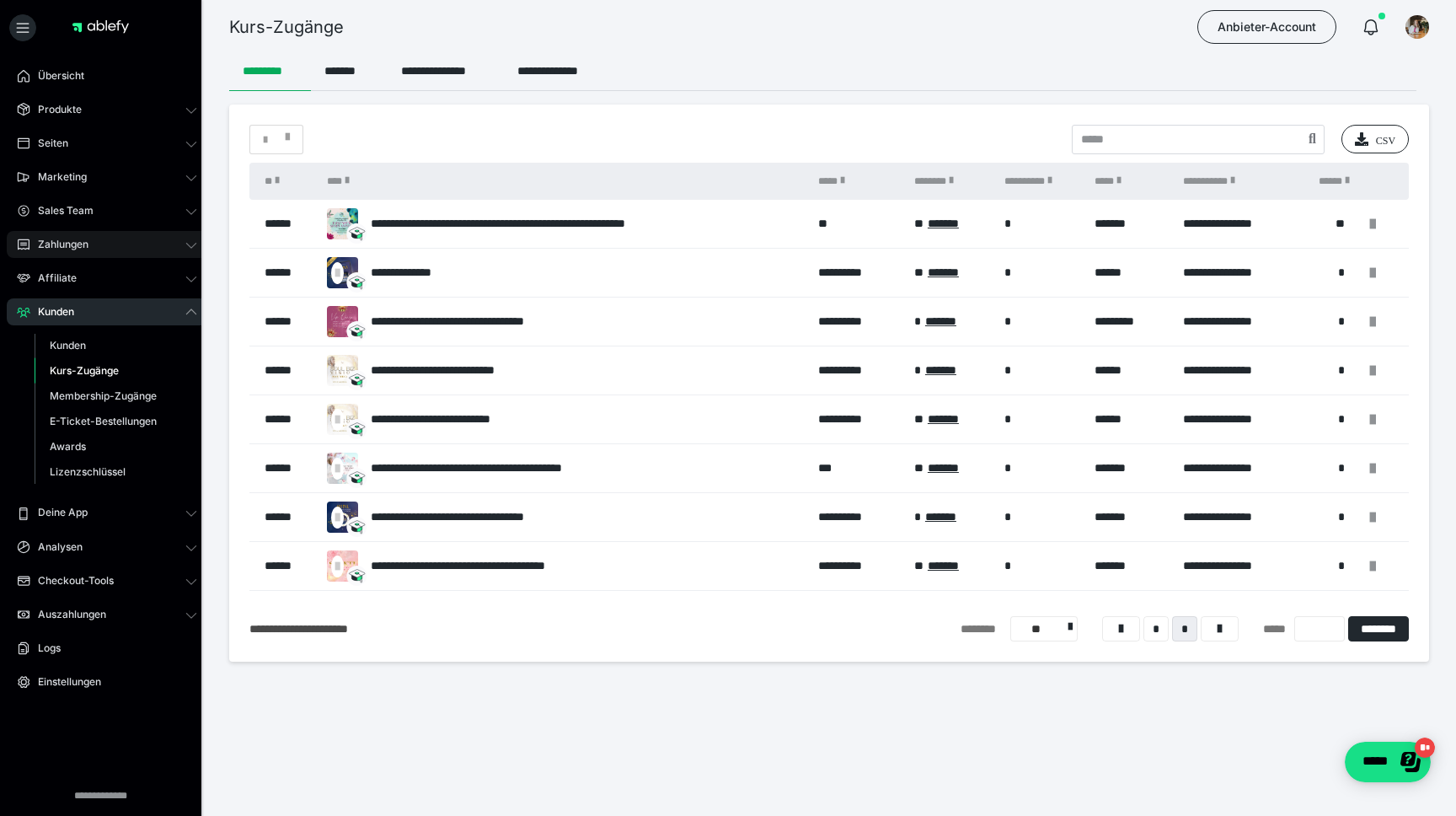 click on "Zahlungen" at bounding box center (107, 244) 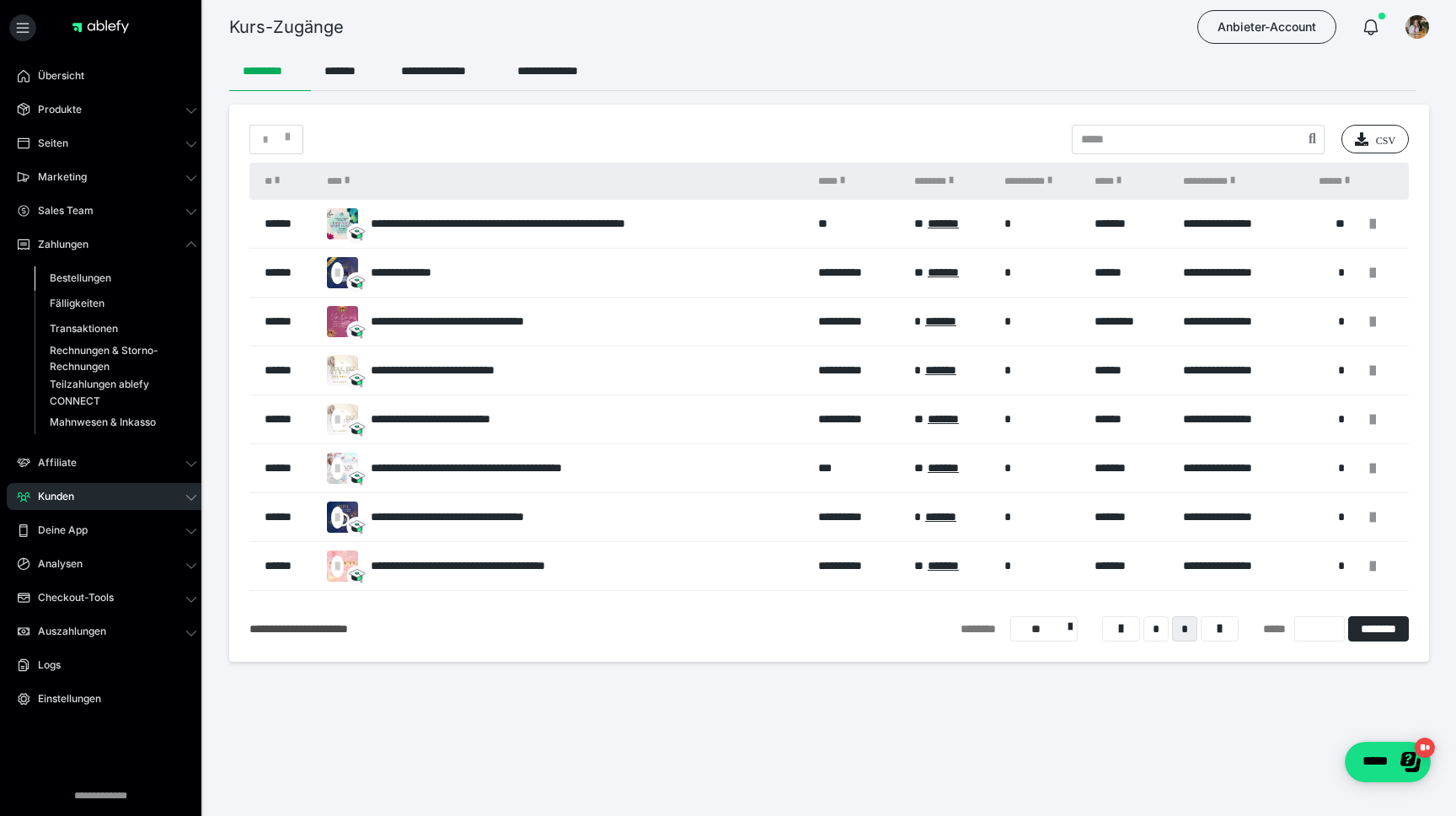 click on "Bestellungen" at bounding box center (80, 277) 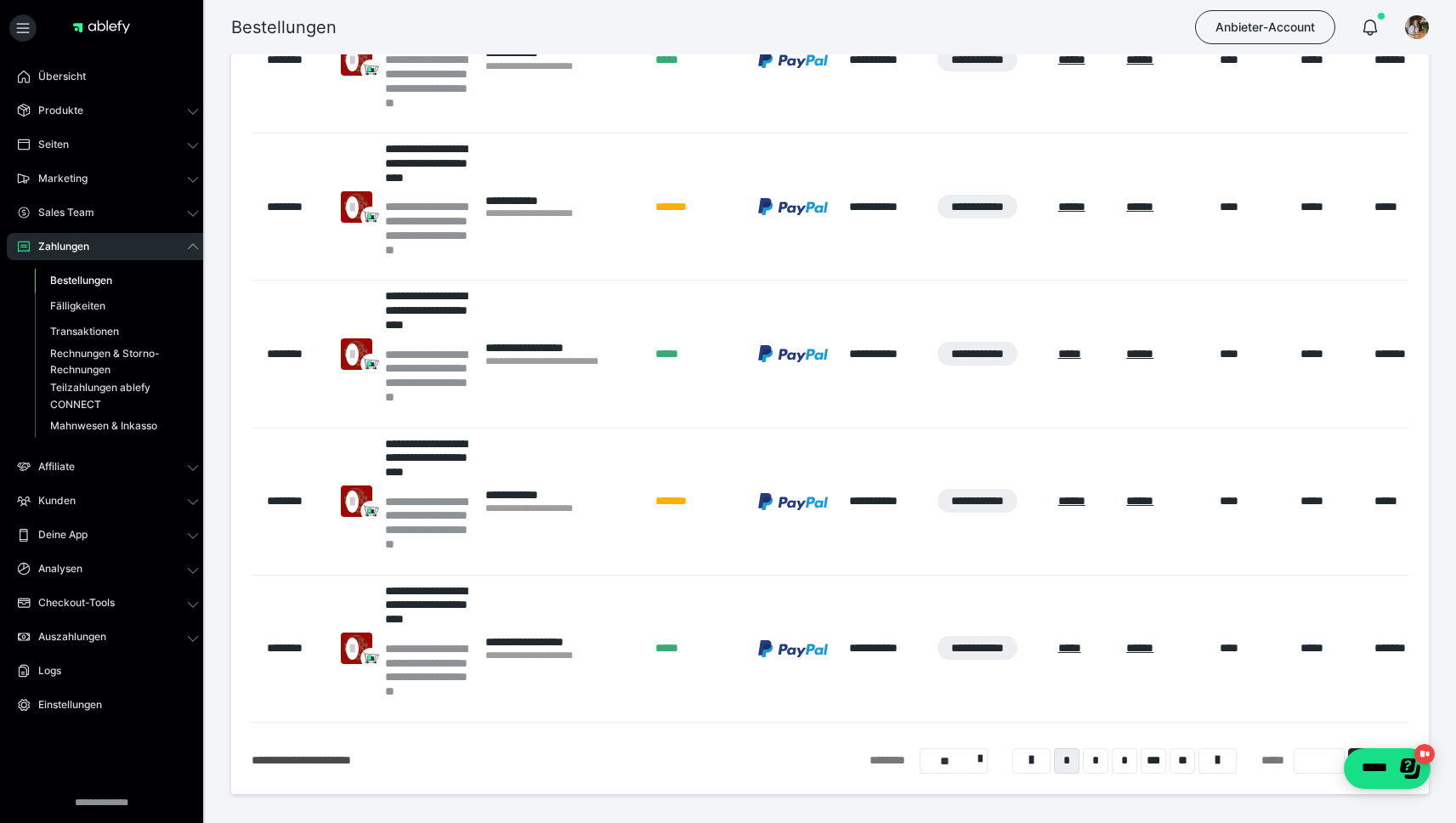 scroll, scrollTop: 1092, scrollLeft: 0, axis: vertical 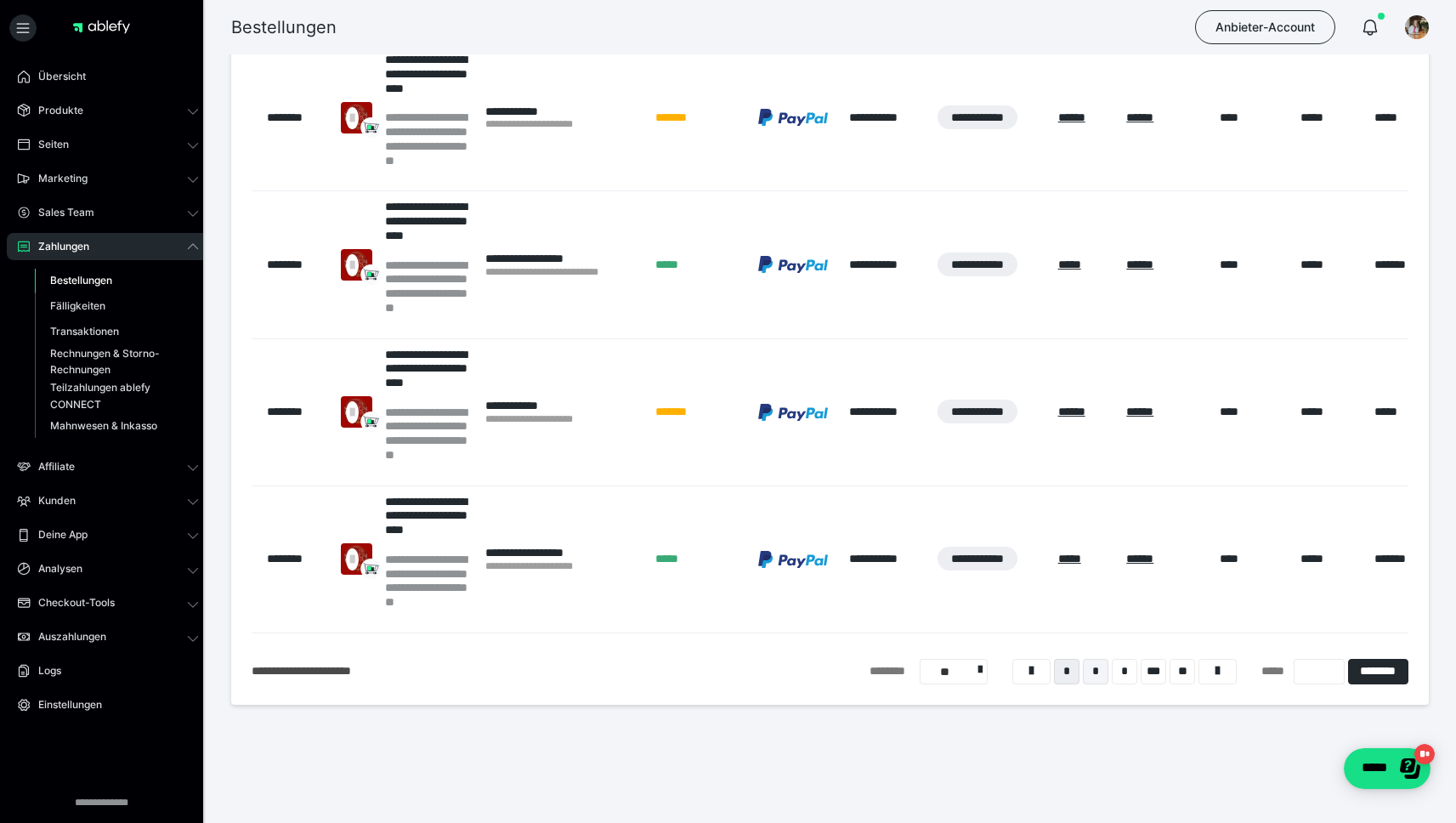 click on "*" at bounding box center (1096, 672) 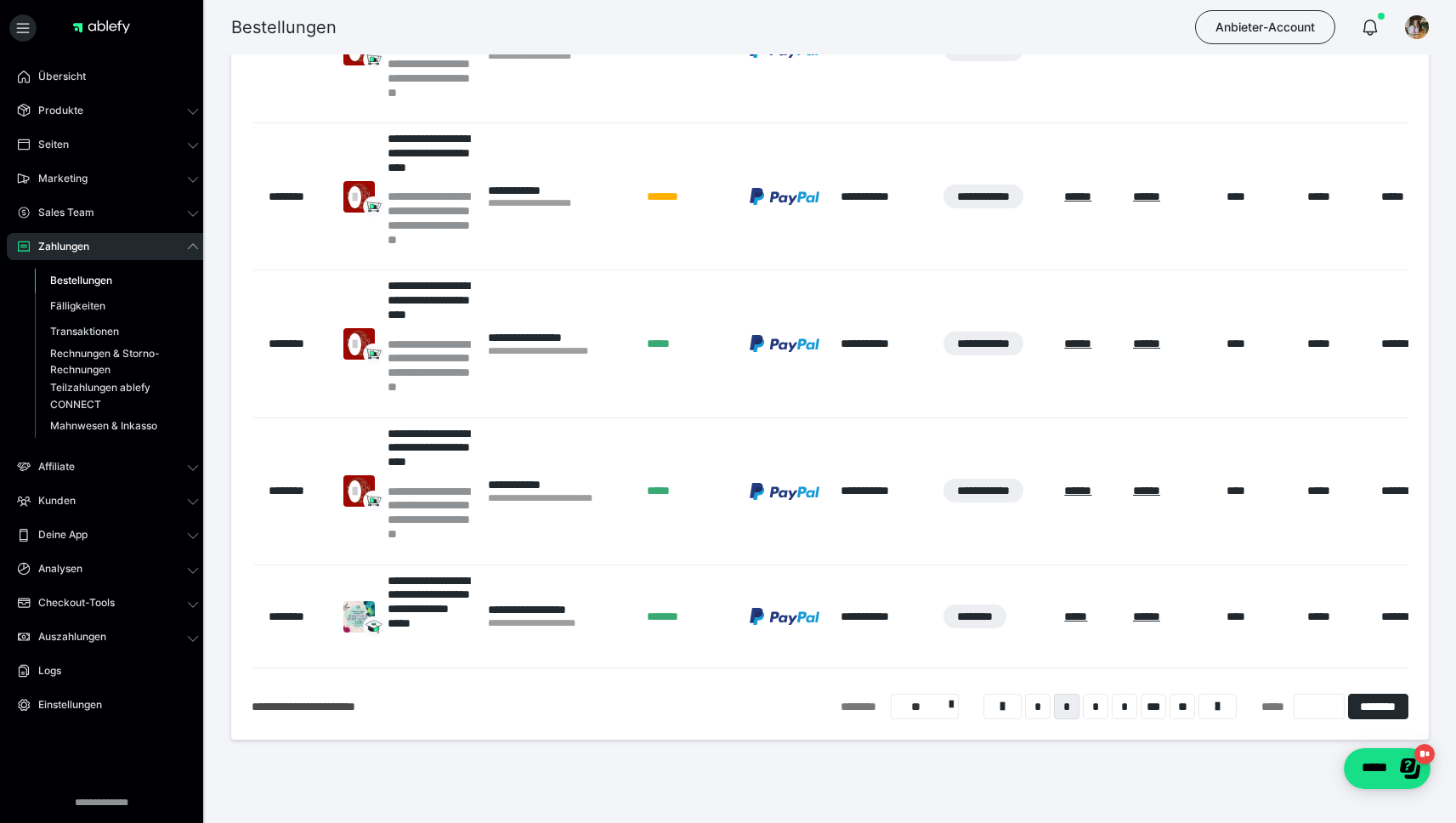 scroll, scrollTop: 1048, scrollLeft: 0, axis: vertical 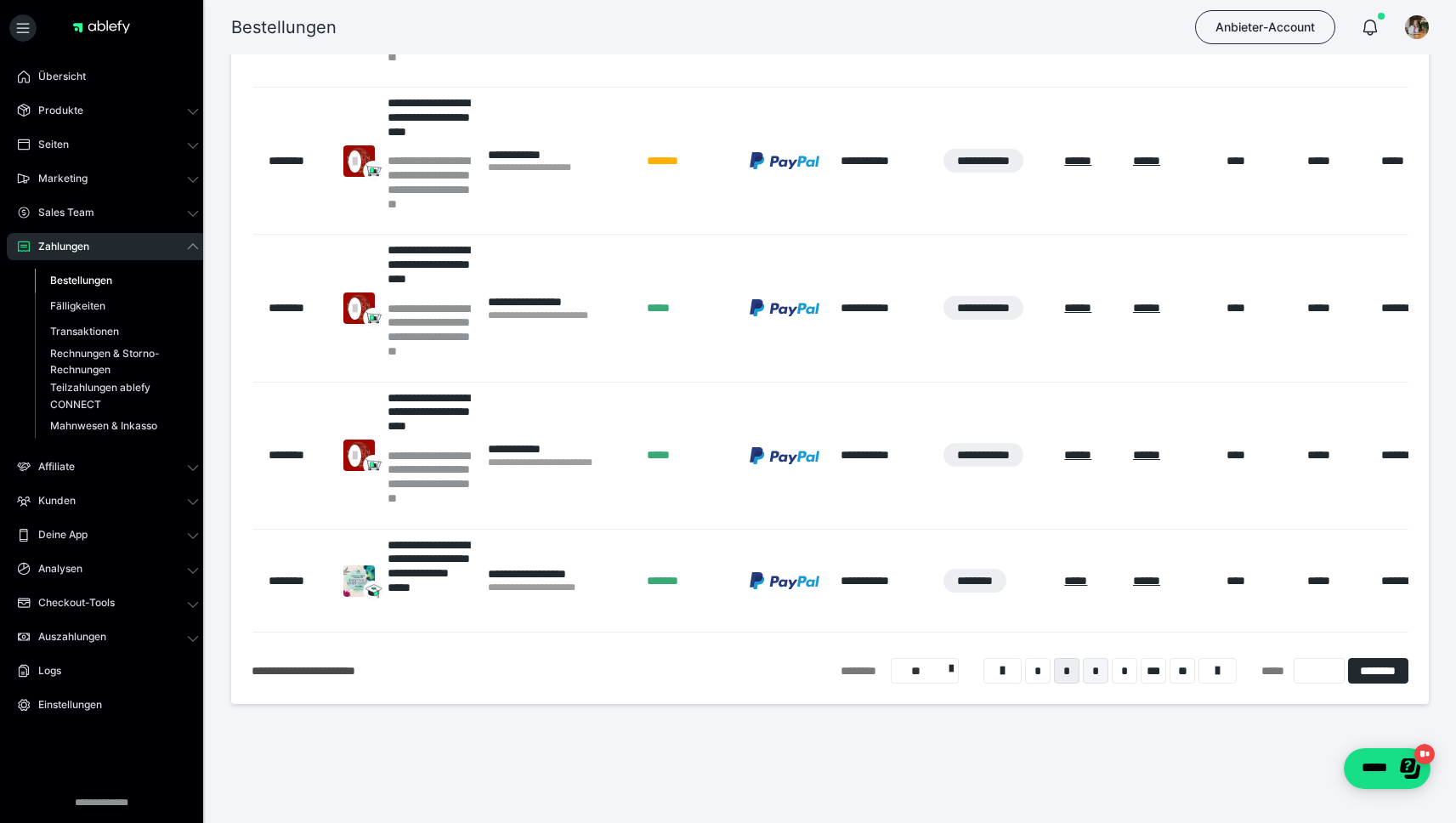 click on "*" at bounding box center (1096, 671) 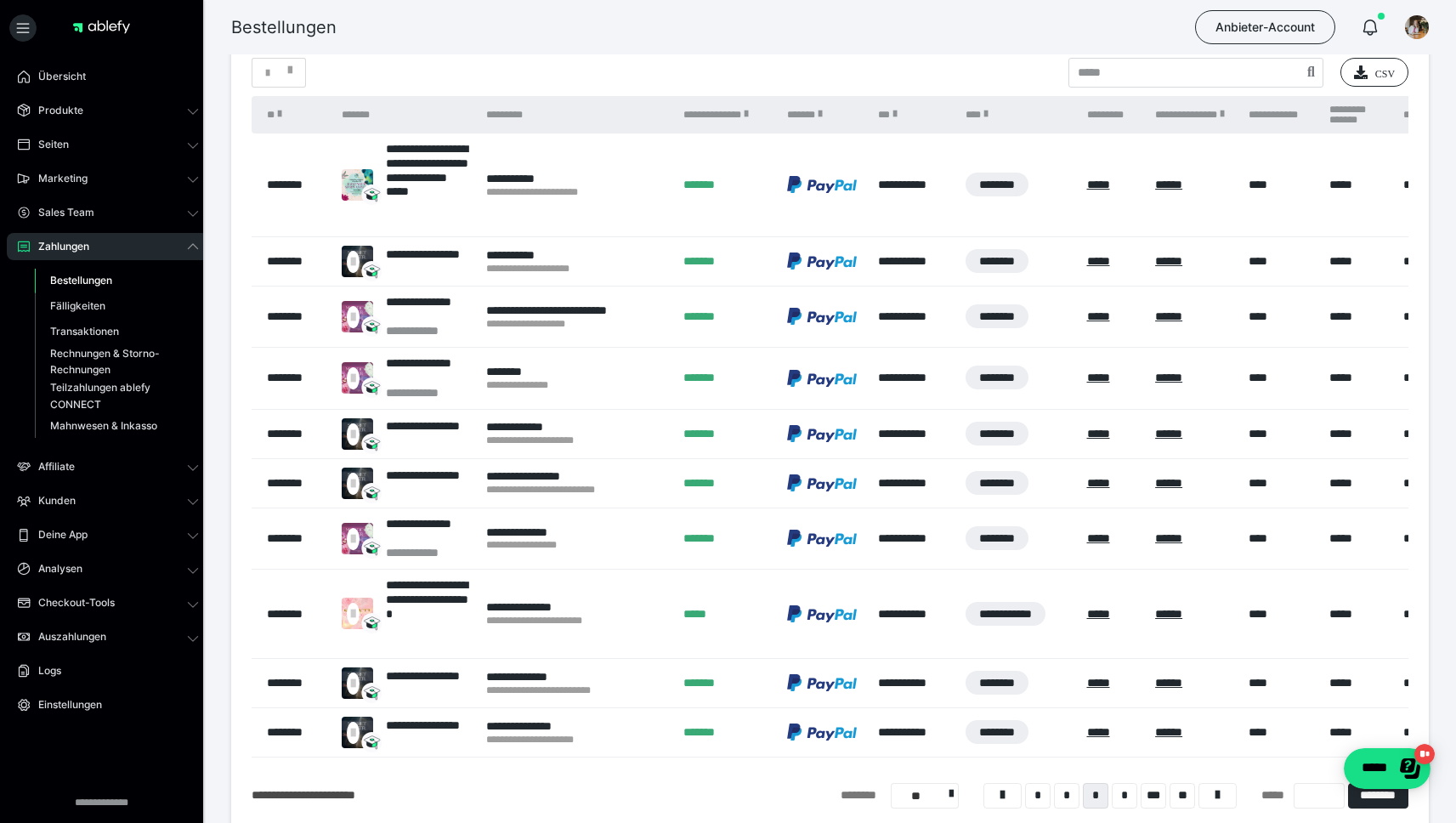 scroll, scrollTop: 243, scrollLeft: 0, axis: vertical 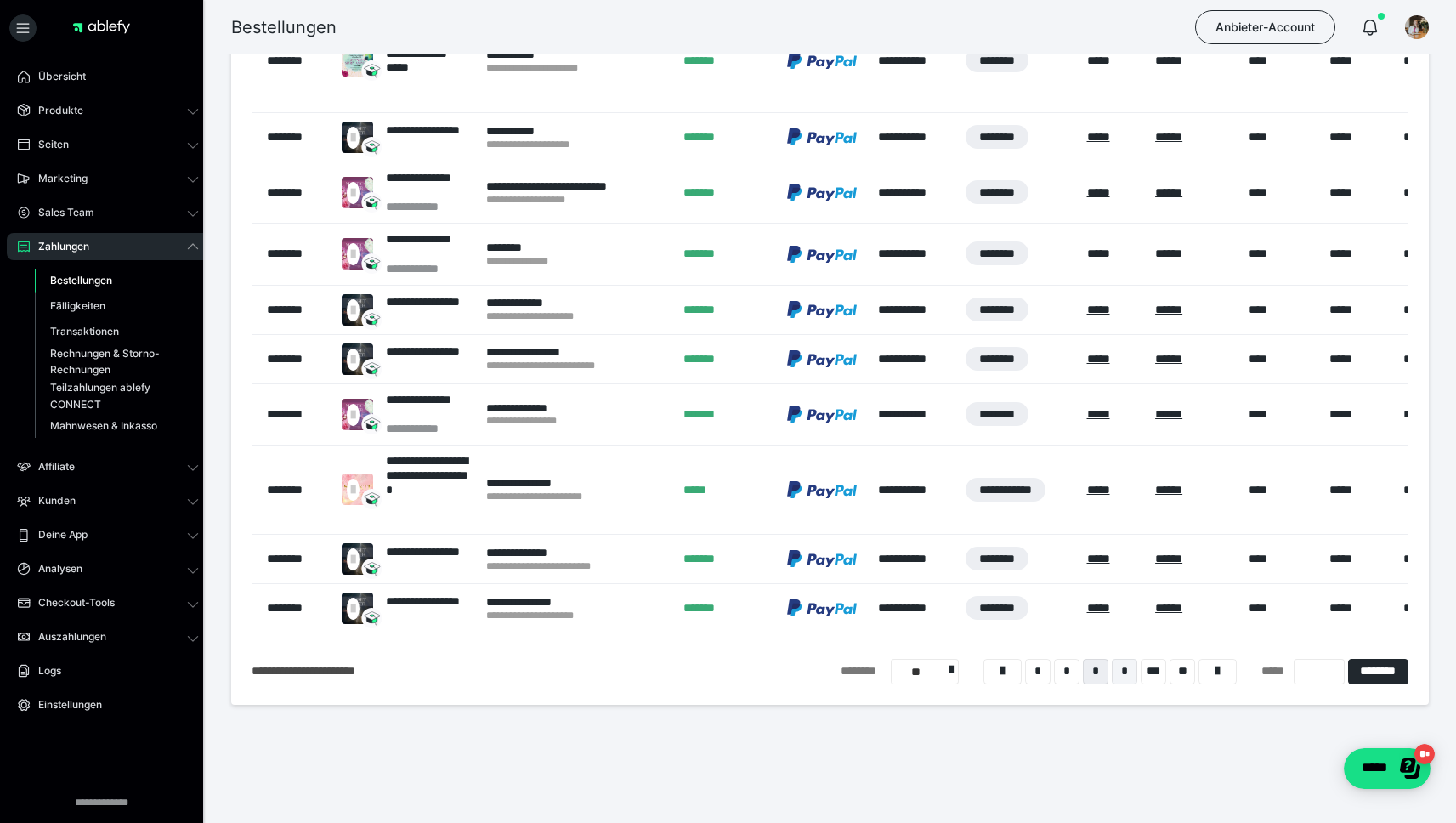 click on "*" at bounding box center (1125, 672) 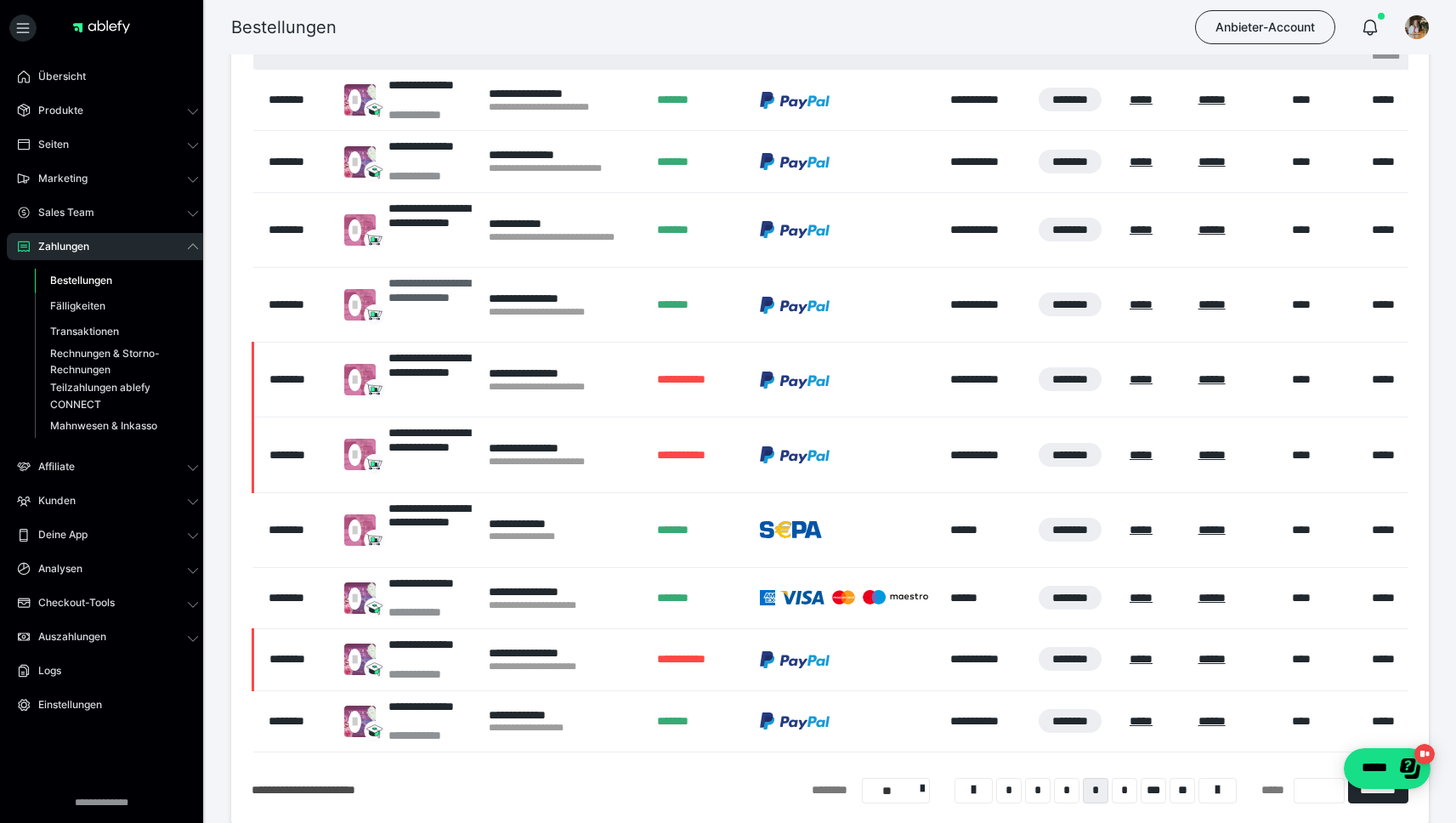 scroll, scrollTop: 0, scrollLeft: 0, axis: both 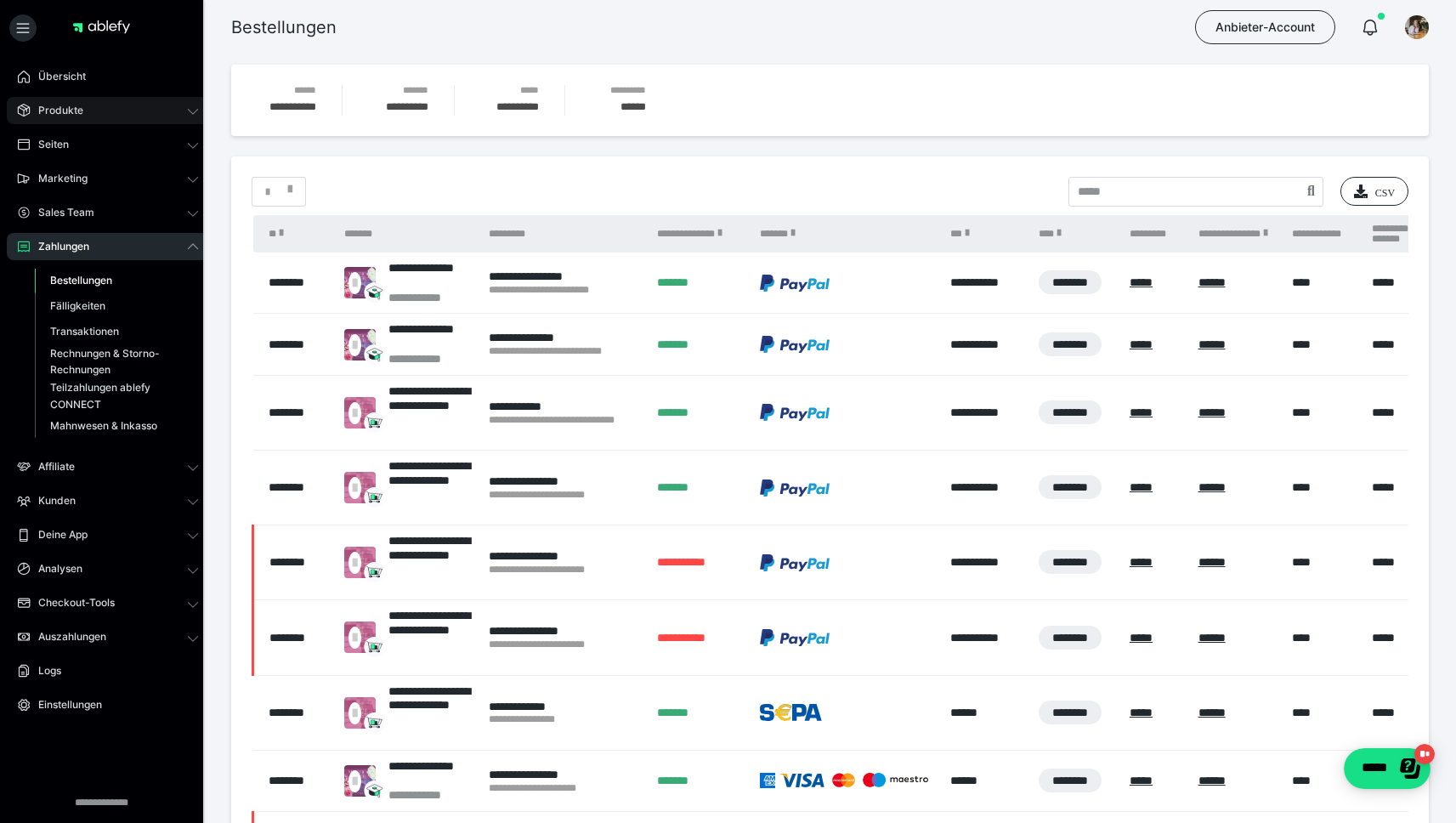 click on "Produkte" at bounding box center (108, 111) 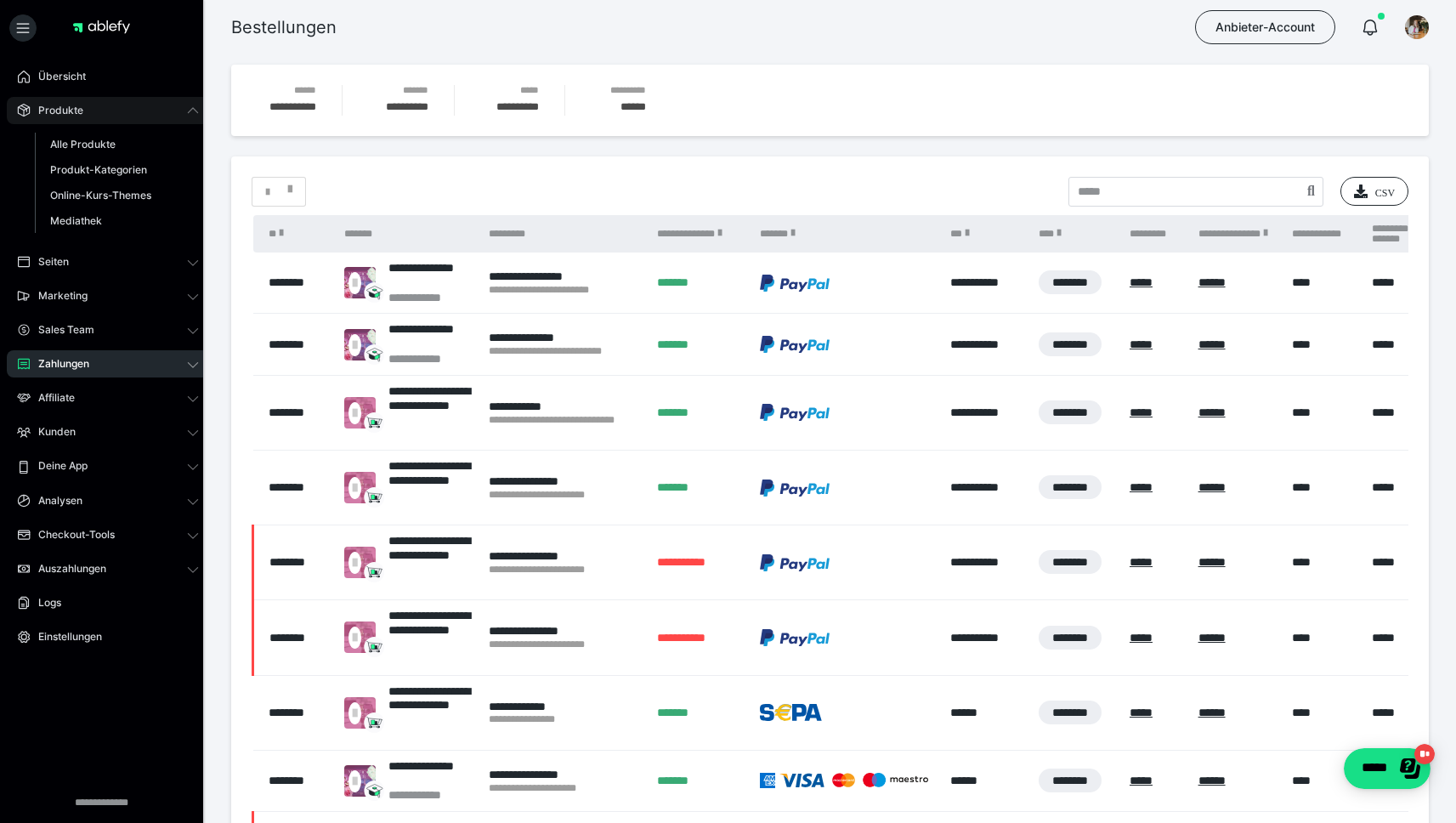 click on "Produkte" at bounding box center (108, 111) 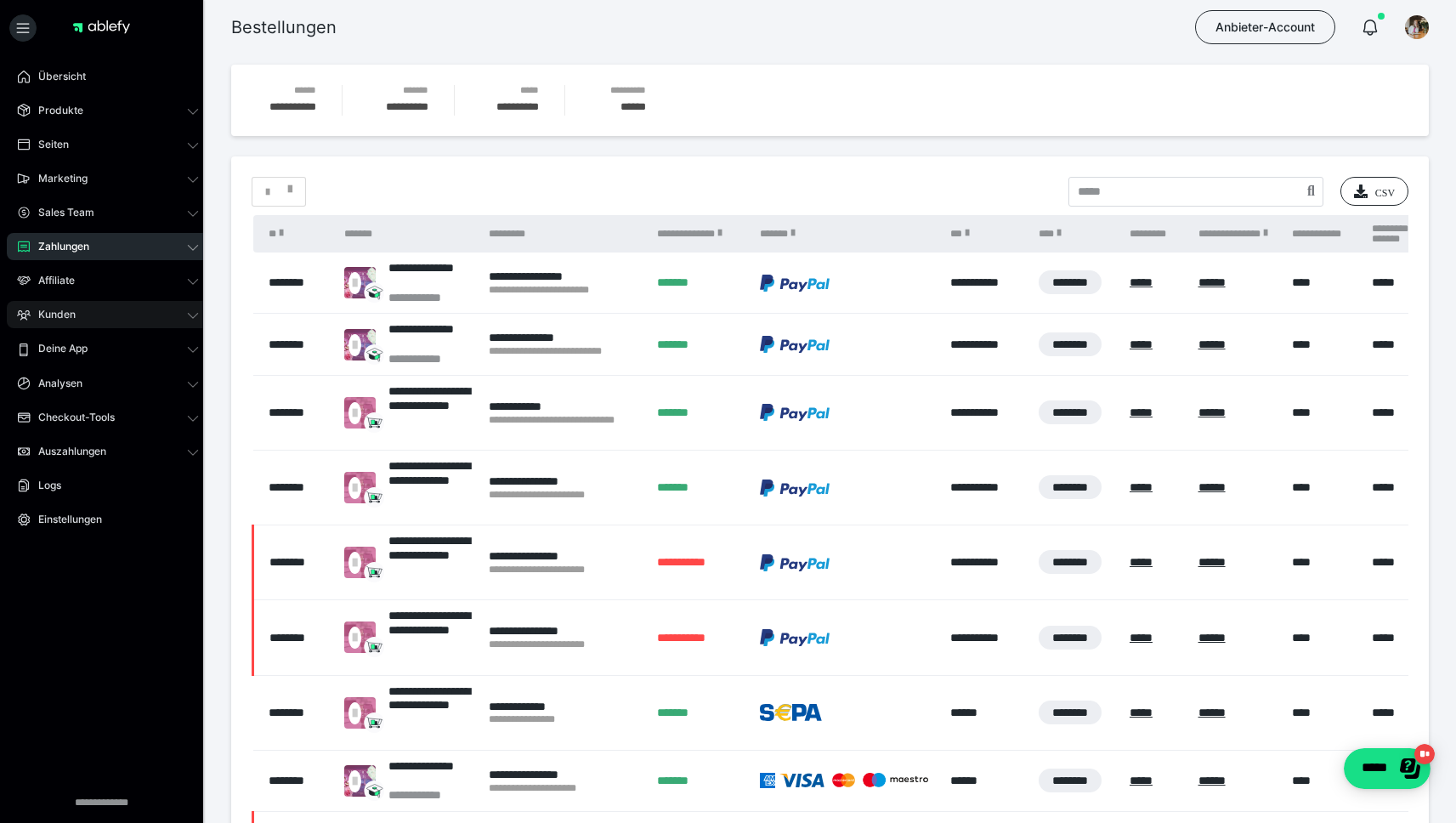 click on "Kunden" at bounding box center (51, 315) 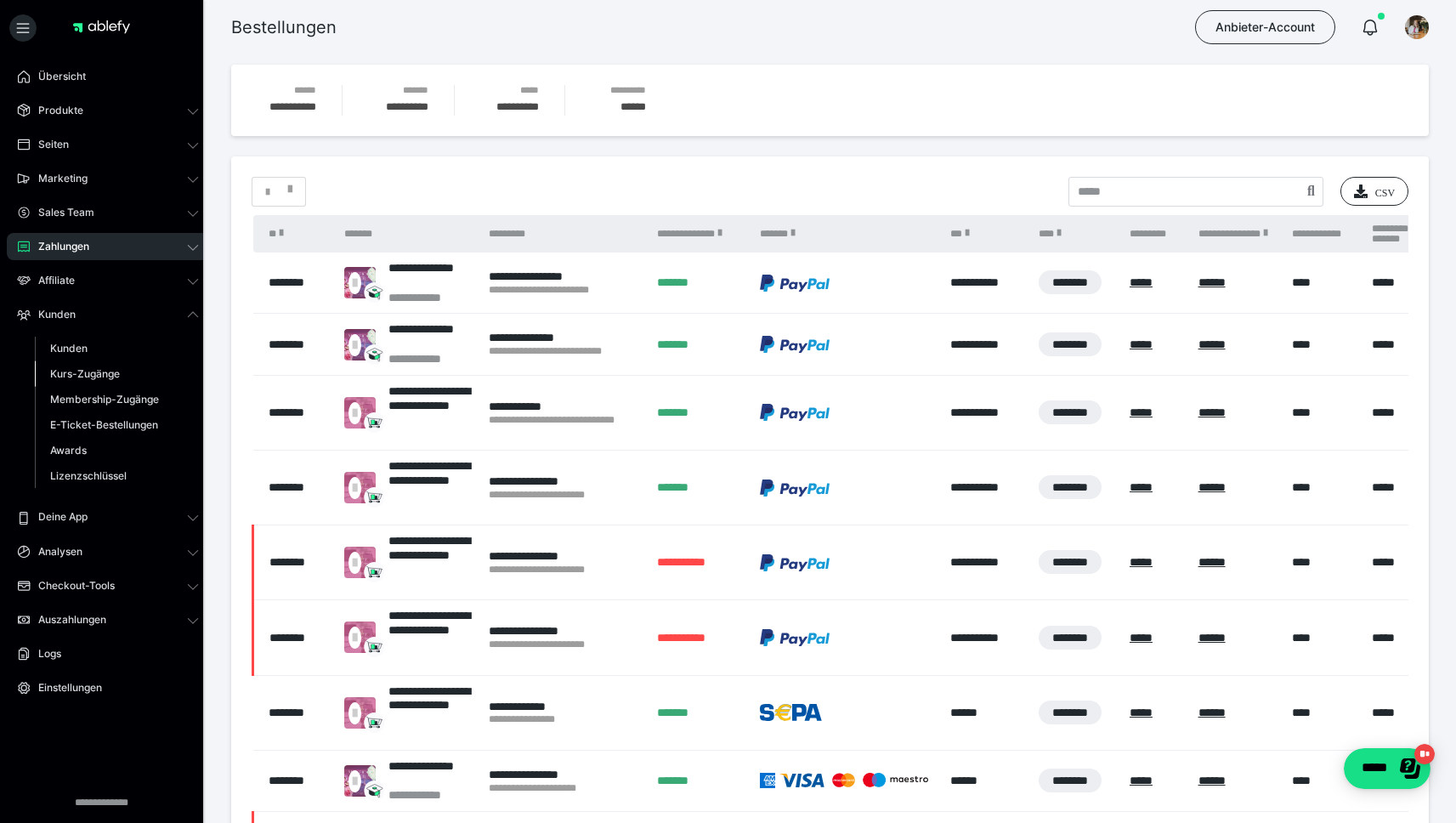 click on "Kurs-Zugänge" at bounding box center [85, 373] 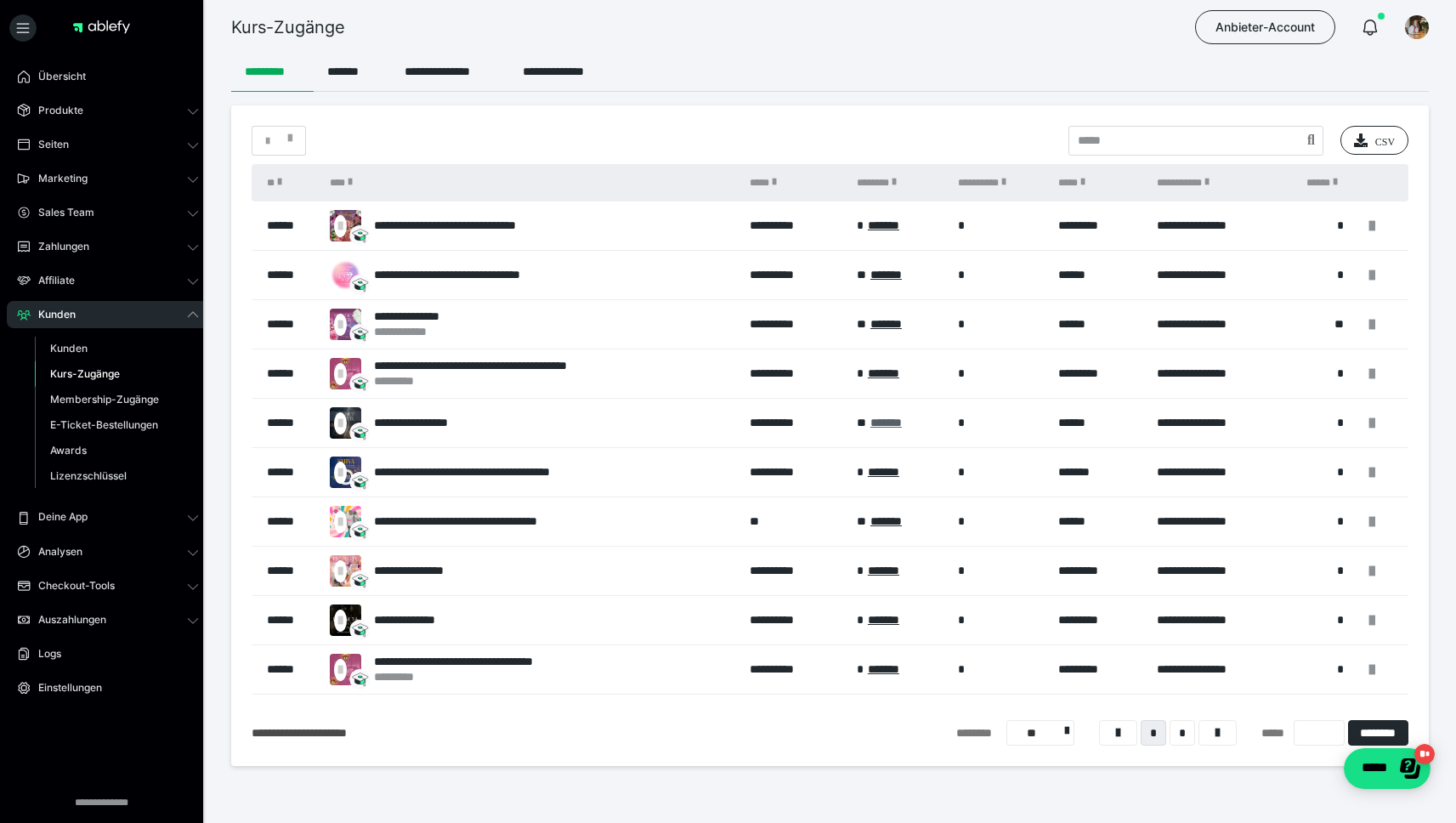 click on "*******" at bounding box center (886, 423) 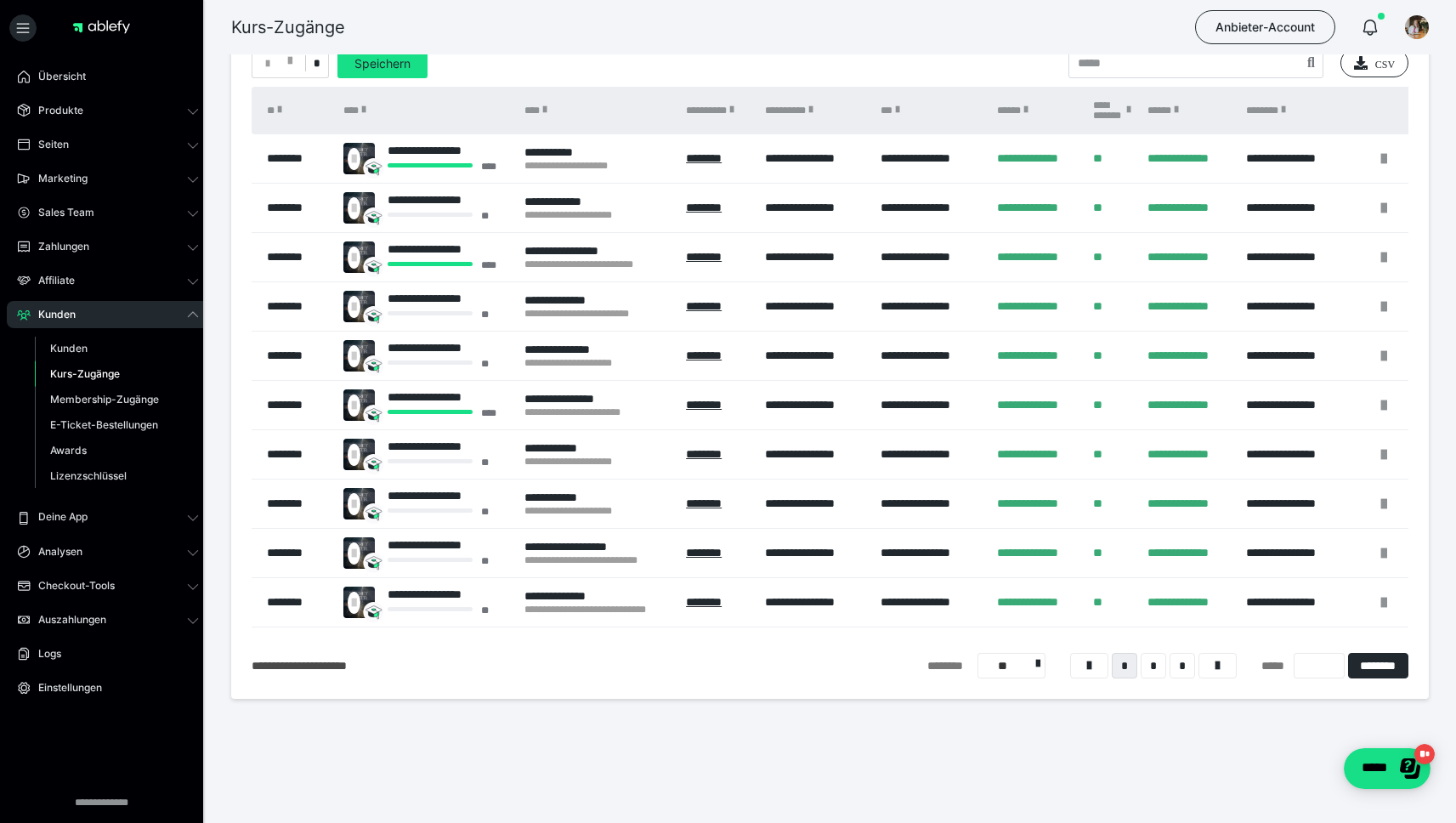 scroll, scrollTop: 0, scrollLeft: 0, axis: both 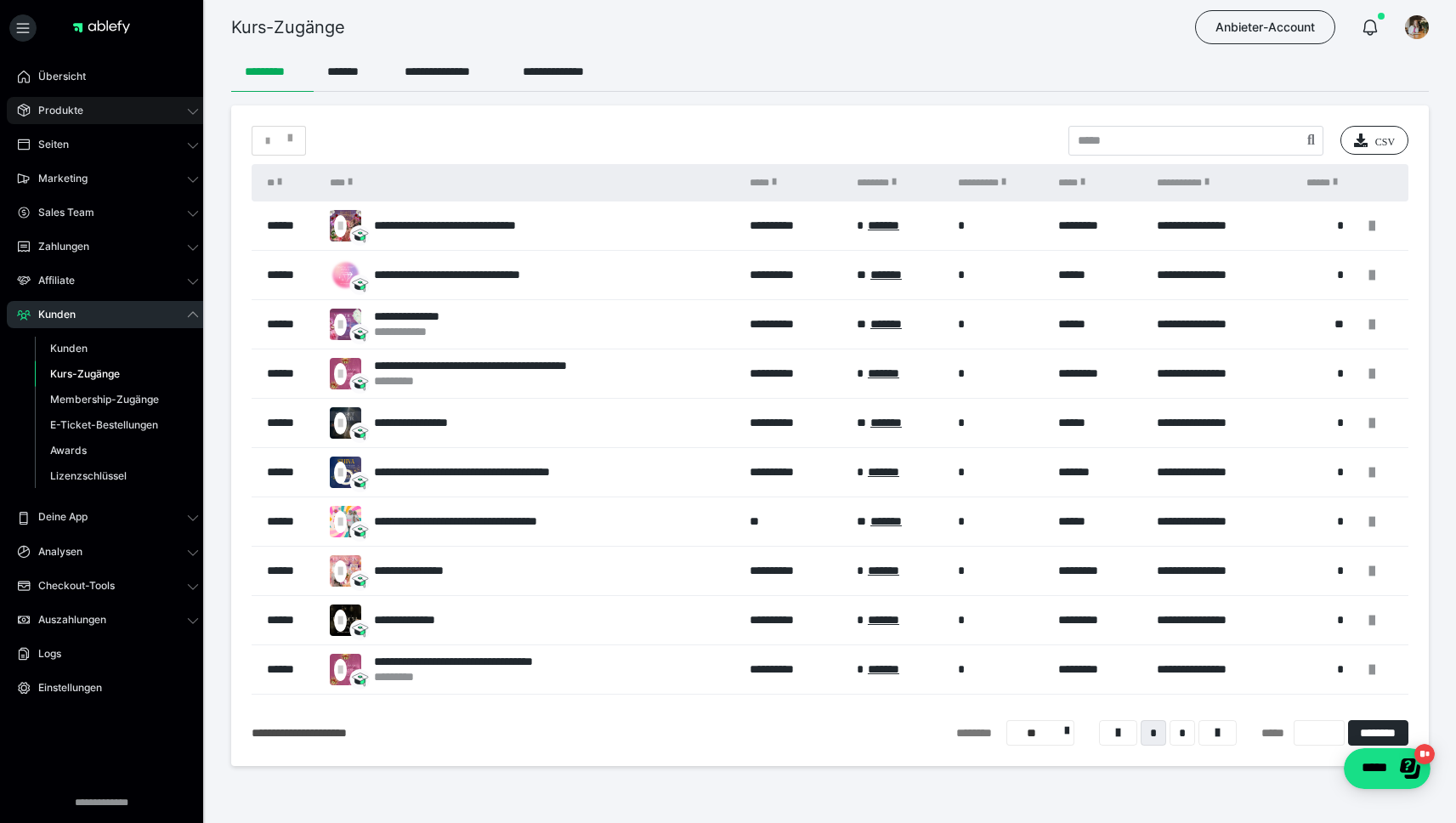 click on "Produkte" at bounding box center (108, 111) 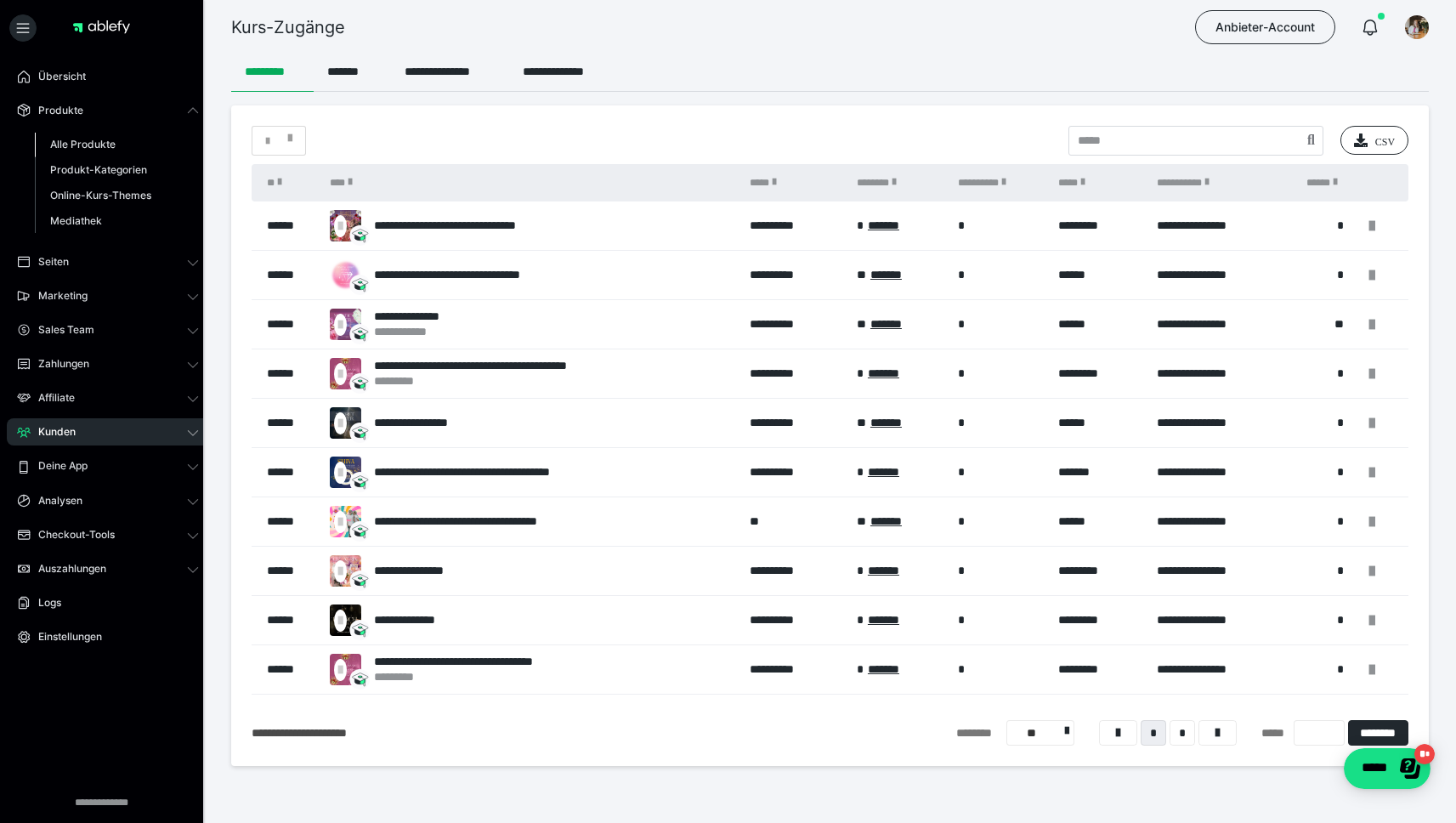 click on "Alle Produkte" at bounding box center (116, 145) 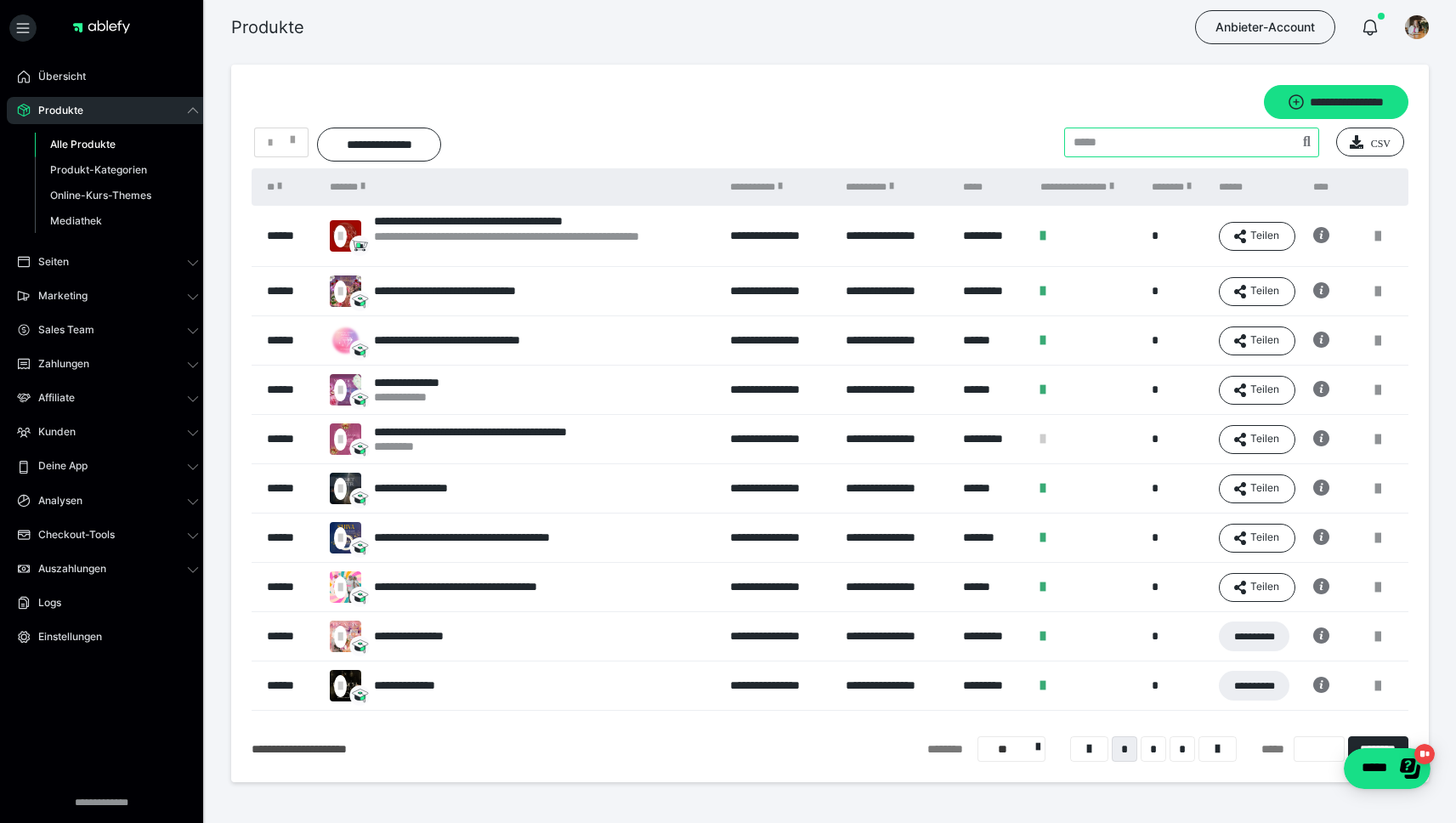 click at bounding box center [1192, 142] 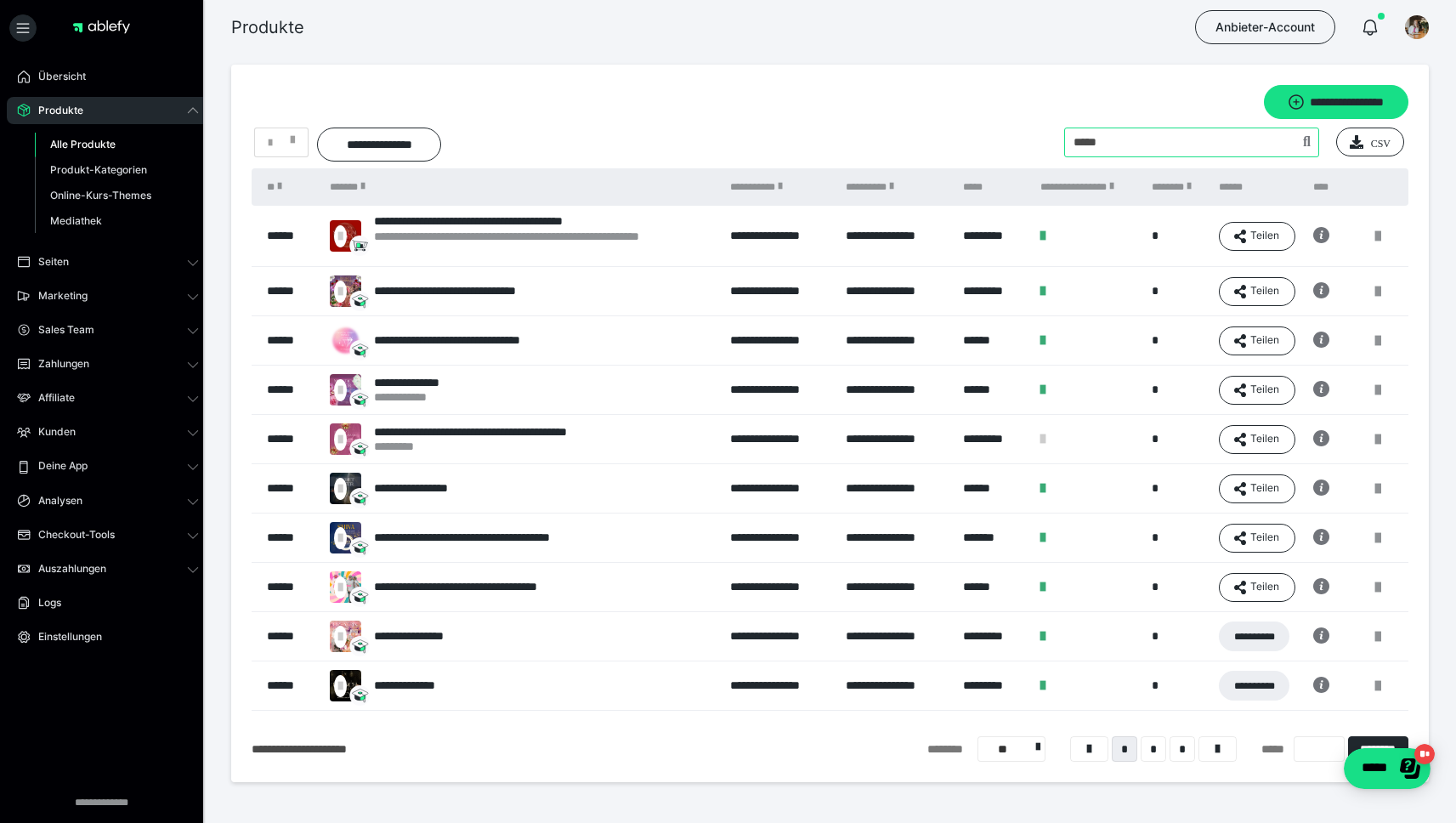 type on "*****" 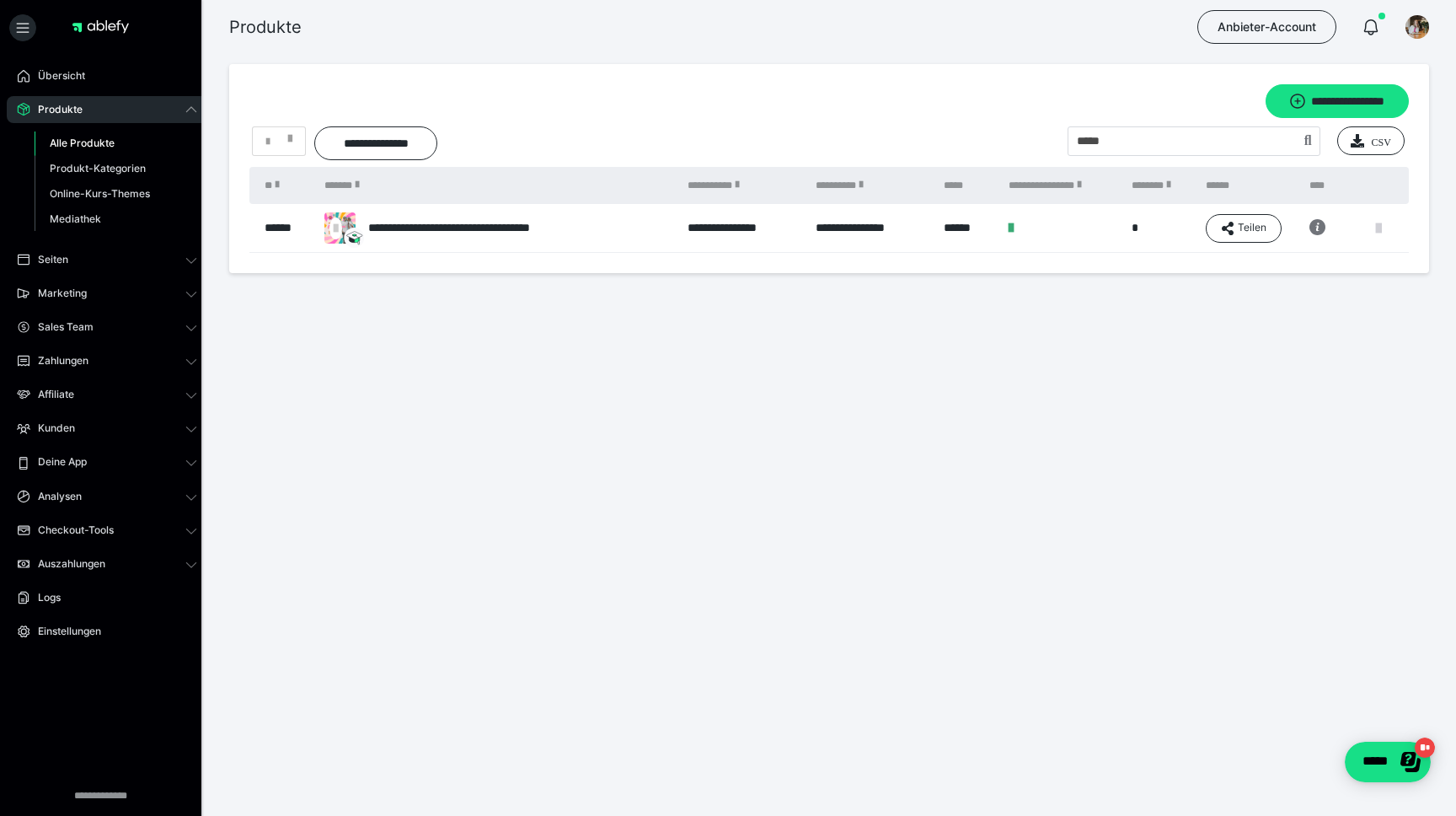 click at bounding box center [1378, 228] 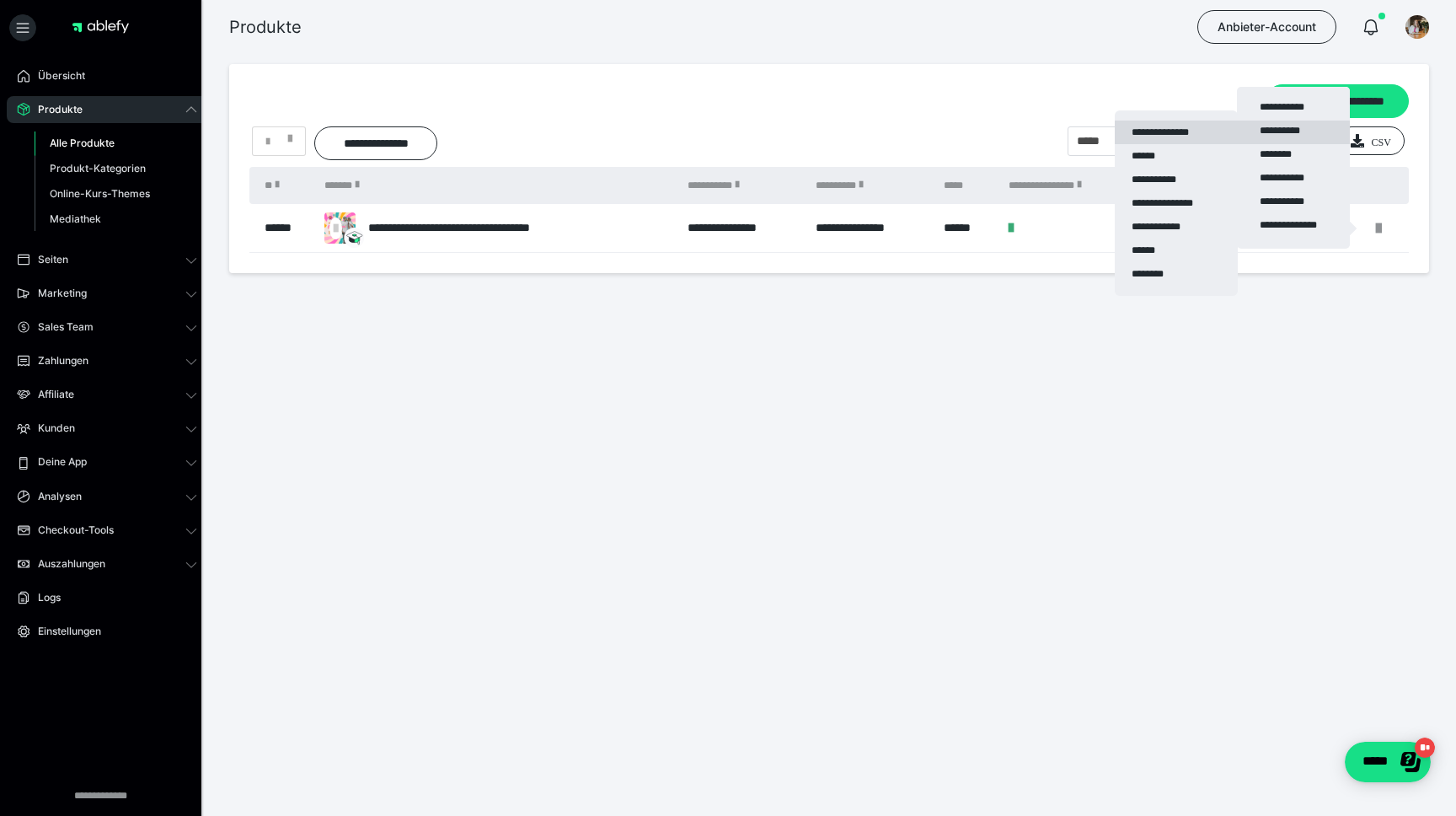 click on "**********" at bounding box center [1176, 132] 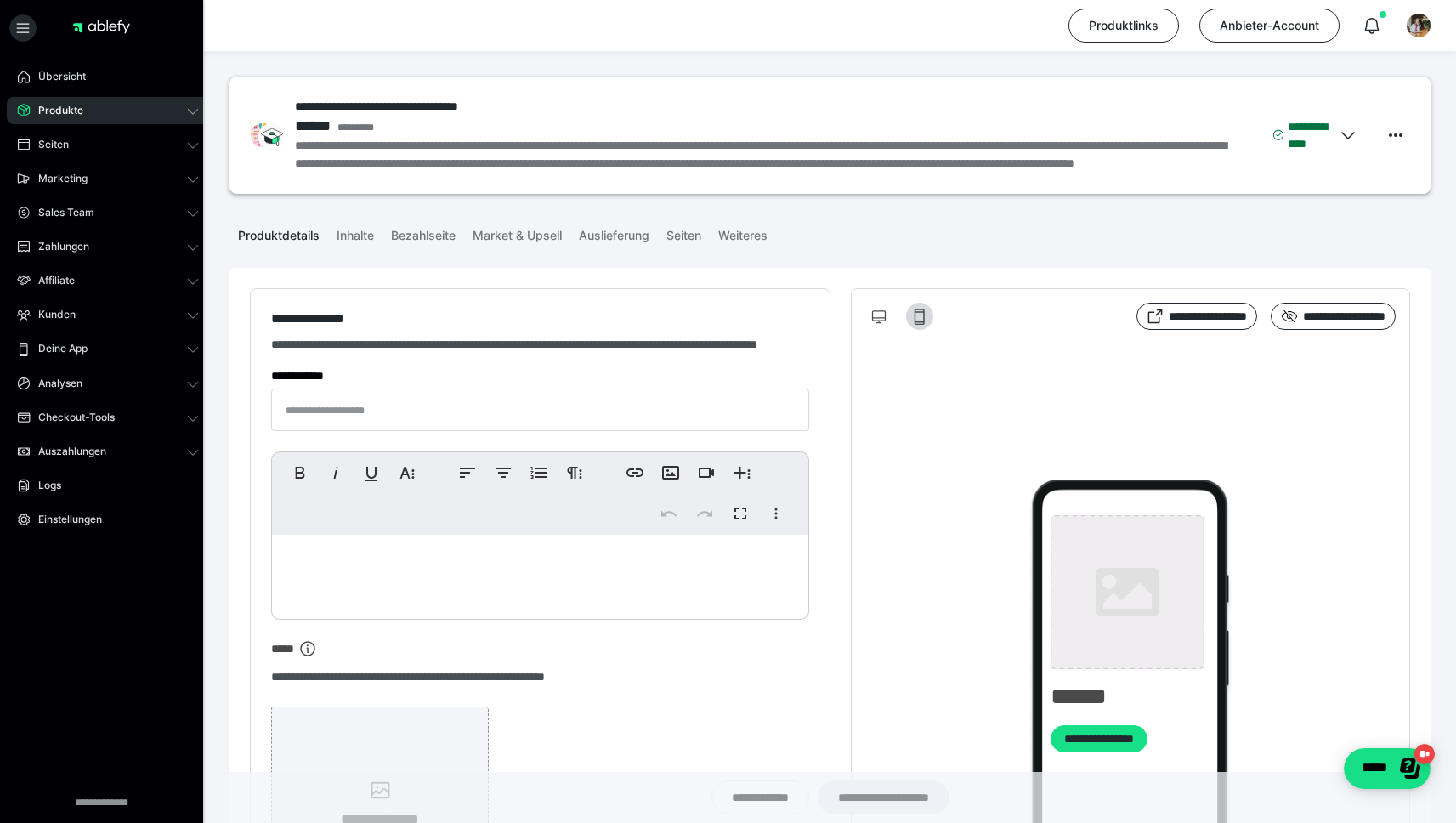 type on "**********" 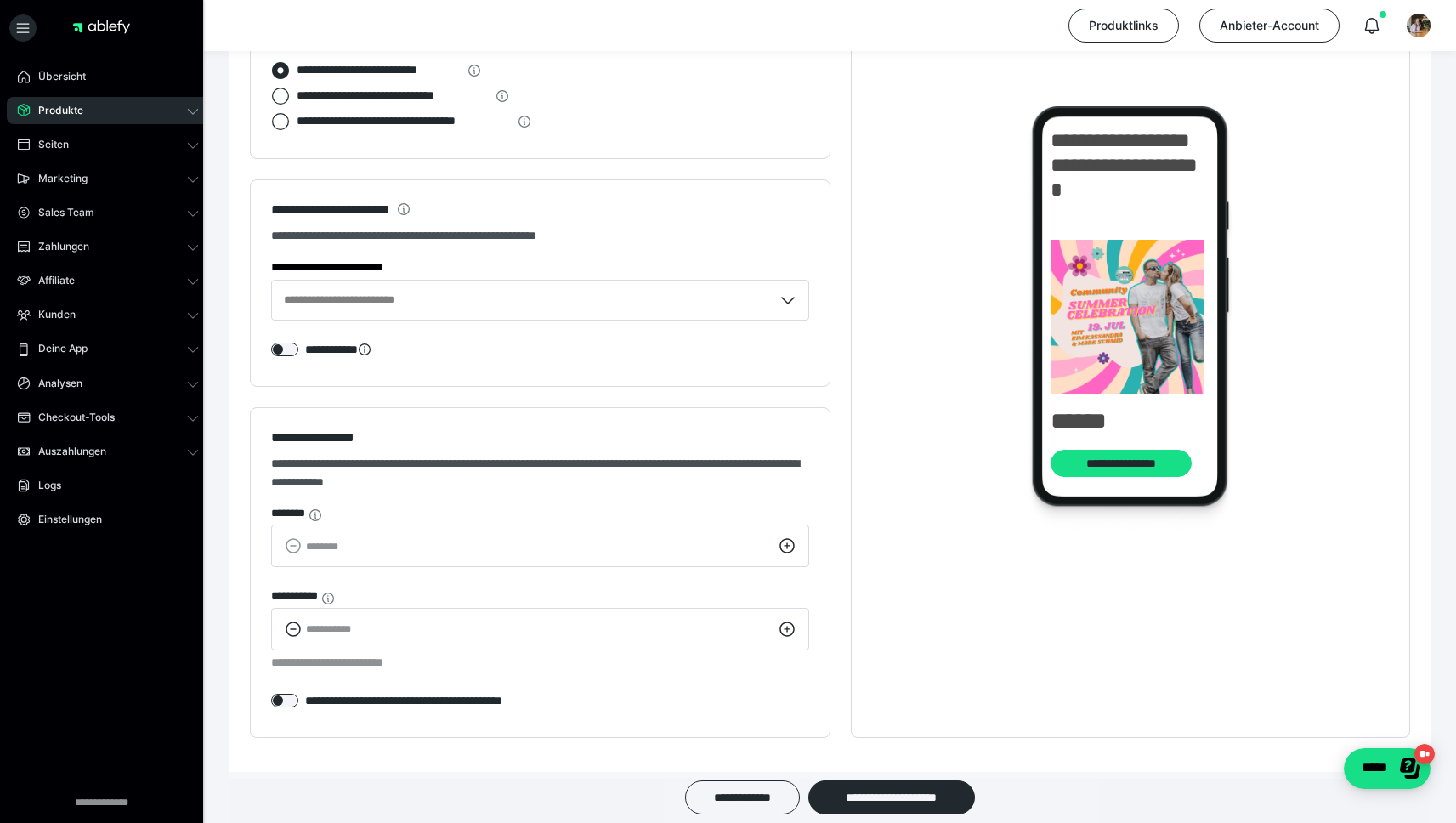 scroll, scrollTop: 2041, scrollLeft: 0, axis: vertical 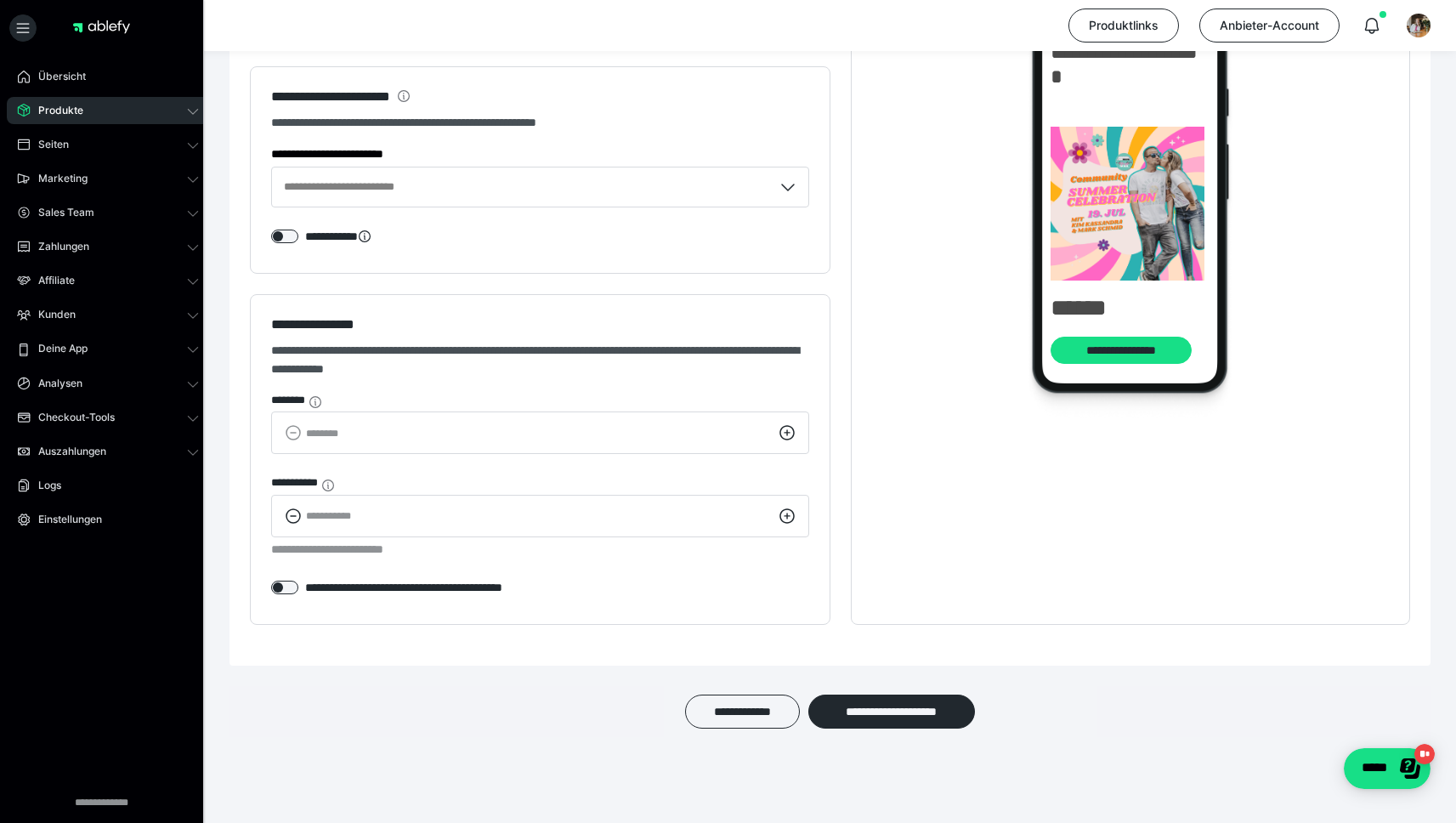 click 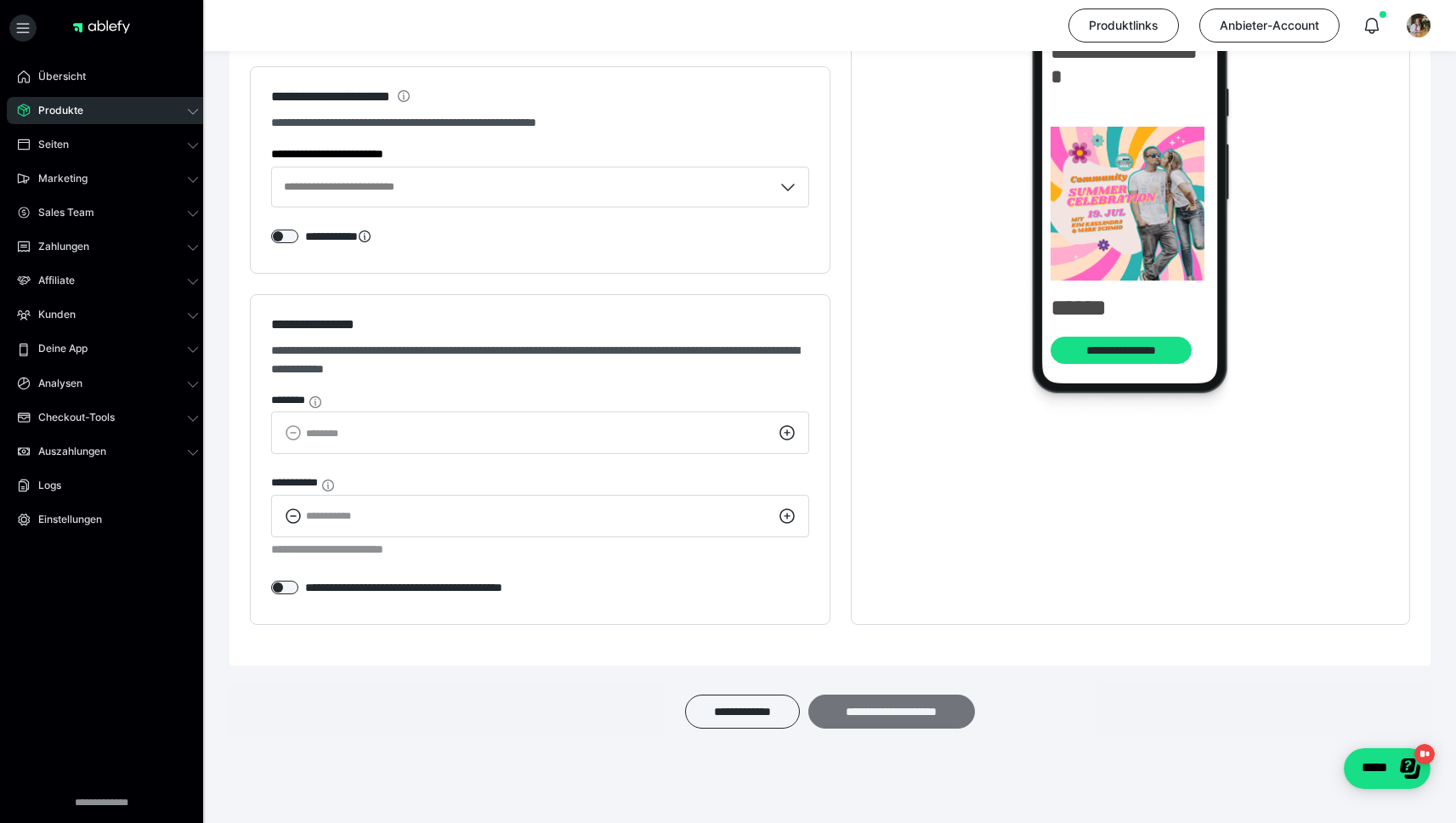 click on "**********" at bounding box center (892, 712) 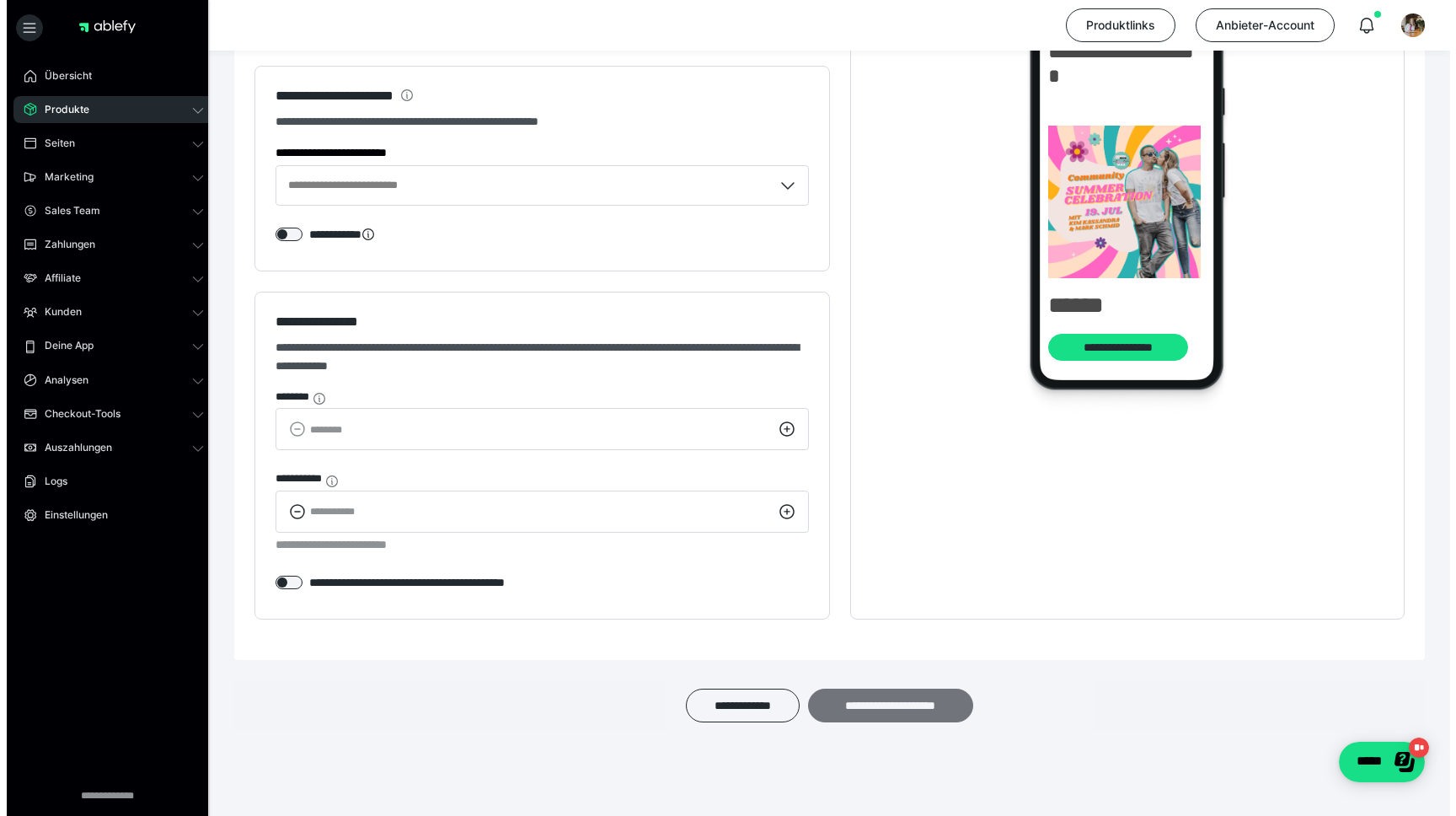 scroll, scrollTop: 0, scrollLeft: 0, axis: both 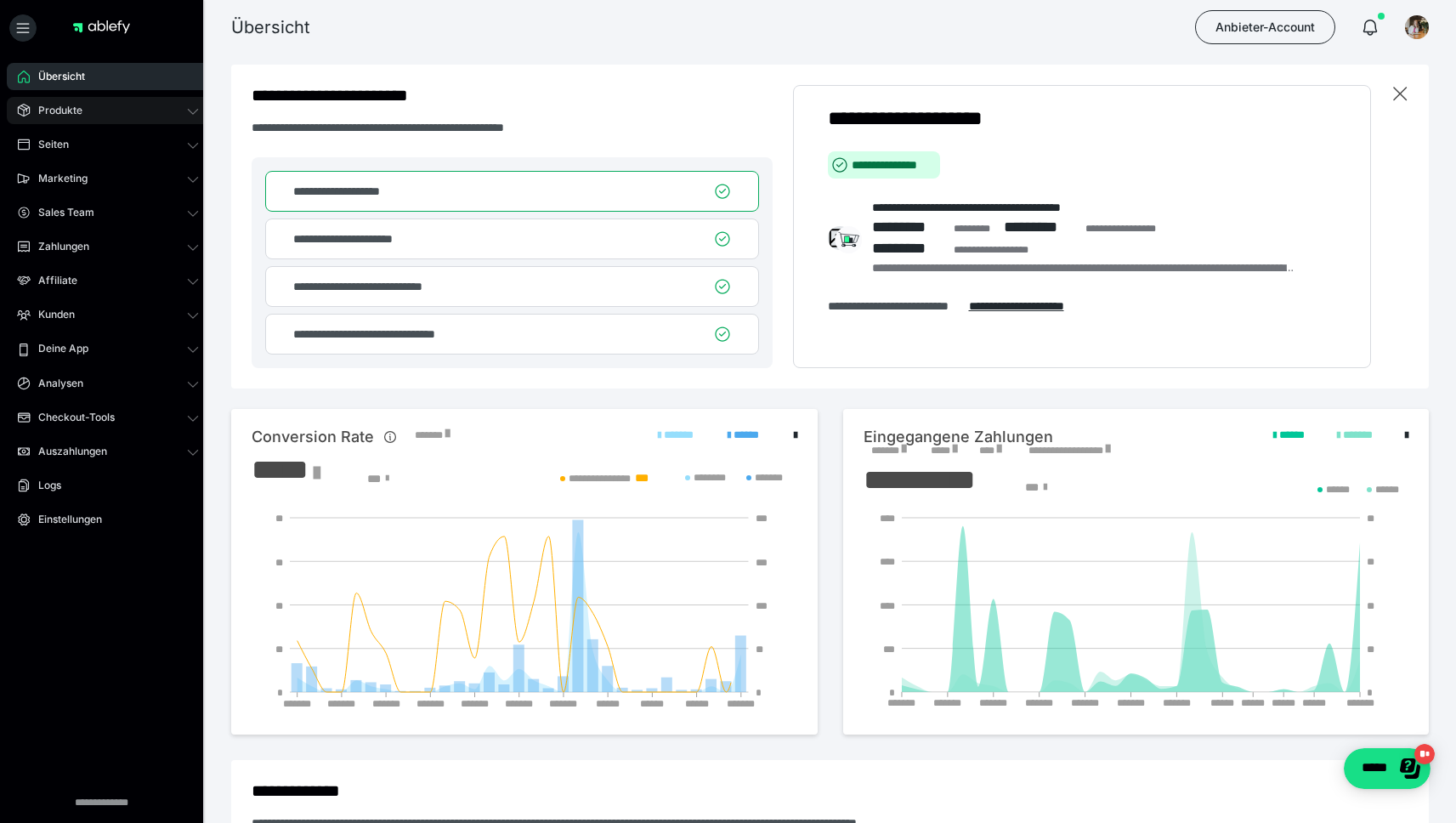 click on "Übersicht Produkte Alle Produkte Produkt-Kategorien Online-Kurs-Themes Mediathek Seiten Shop-Themes Membership-Themes ableSHARE Marketing Gutscheincodes Marketing-Tools Live-Stream-Events Content-IDs Upsell-Funnels Order Bumps Tracking-Codes E-Mail-Schnittstellen Webhooks Sales Team Sales Team Zahlungen Bestellungen Fälligkeiten Transaktionen Rechnungen & Storno-Rechnungen Teilzahlungen ablefy CONNECT Mahnwesen & Inkasso Affiliate Affiliate-Programme Affiliates Statistiken Landingpages Kunden Kunden Kurs-Zugänge Membership-Zugänge E-Ticket-Bestellungen Awards Lizenzschlüssel Deine App Einstellungen IAP-Produkte Mitteilungen App-Themes Analysen Analysen Analysen 3.0 Checkout-Tools Bezahlseiten-Templates Zahlungspläne Zusatzkosten Widerrufskonditionen Zusatzfelder Zusatzfeld-Antworten Auszahlungen Auszahlungen Logs Einstellungen" at bounding box center [108, 349] 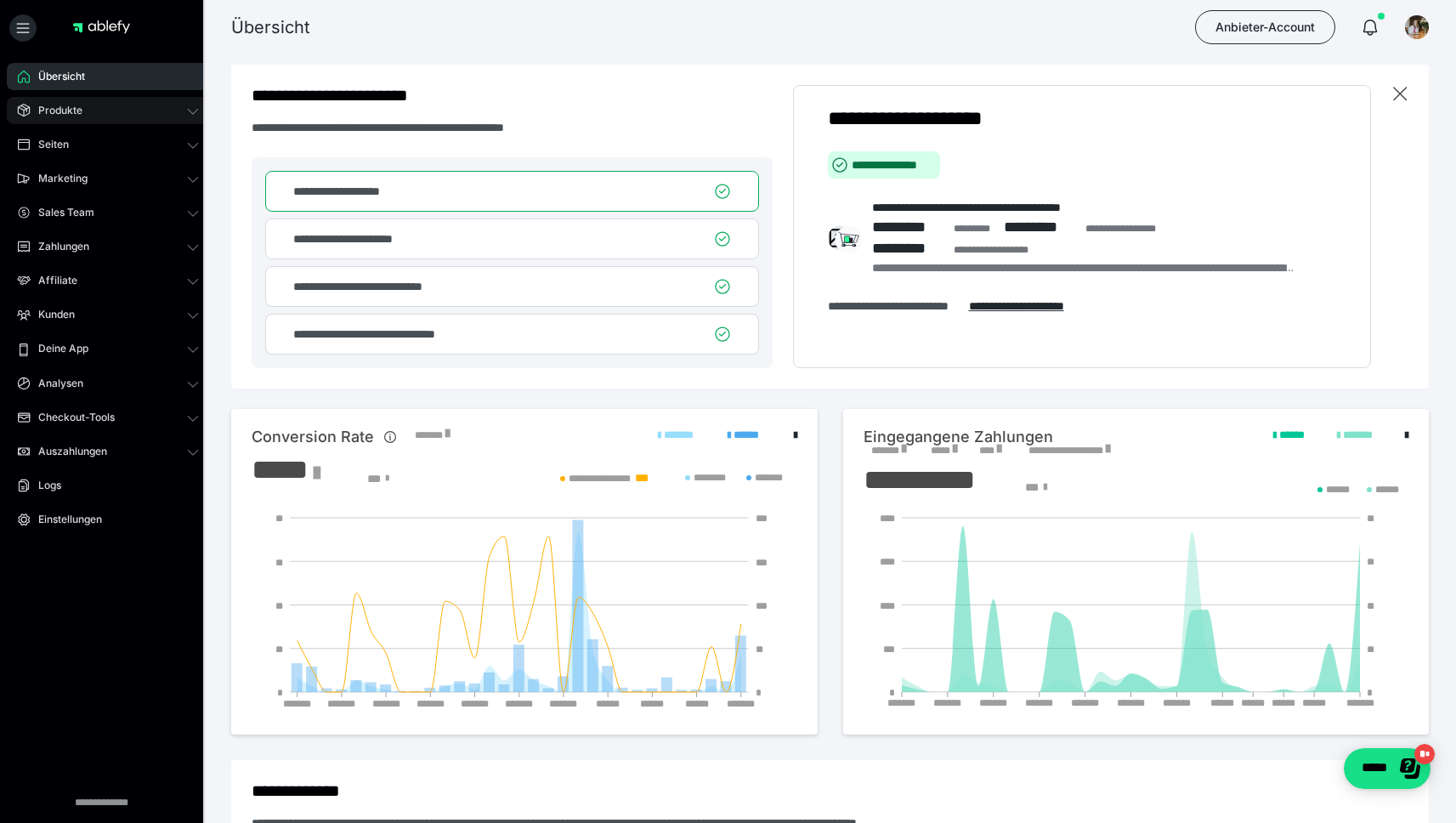 click on "Produkte" at bounding box center [108, 111] 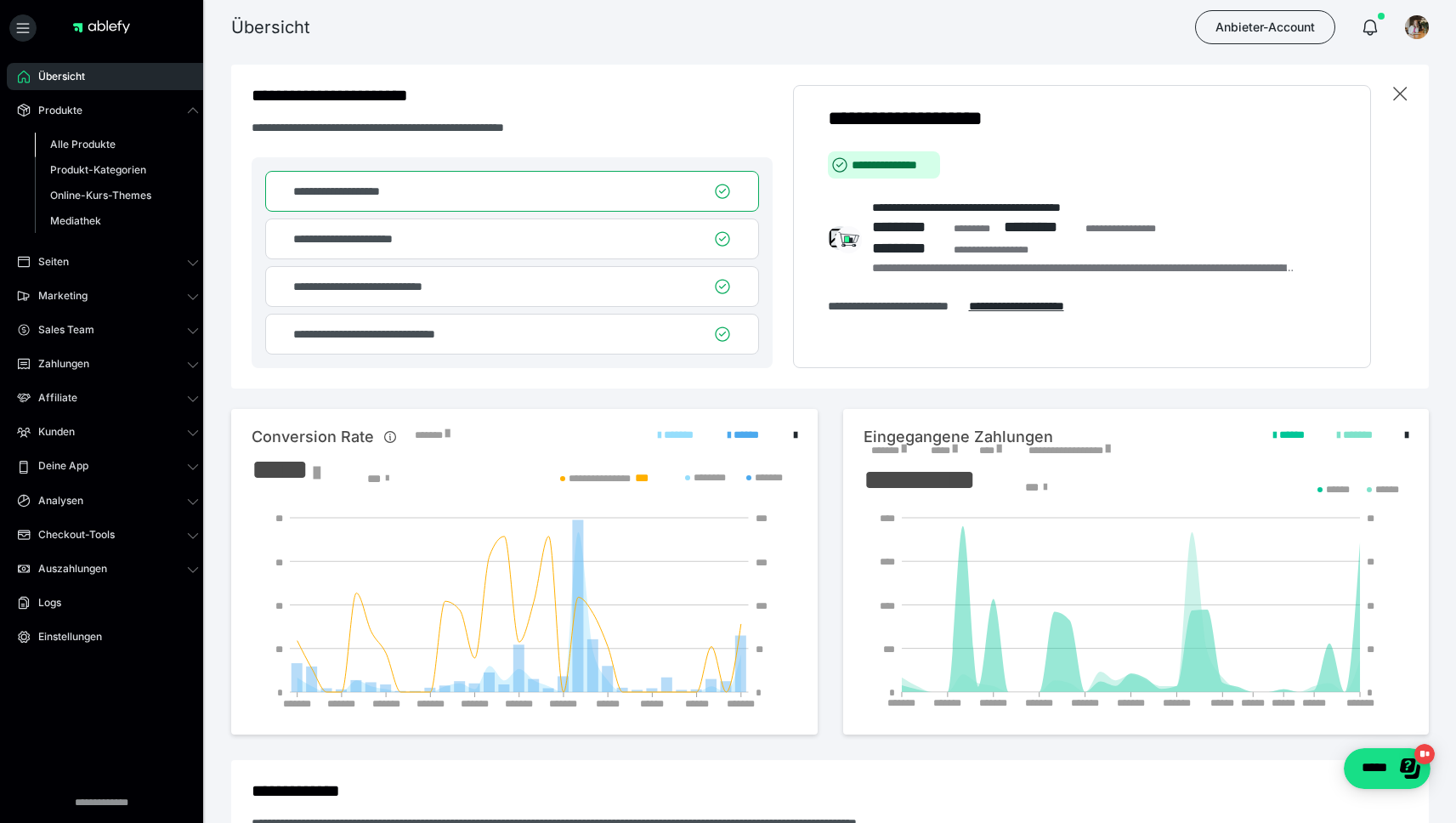 click on "Alle Produkte" at bounding box center [82, 144] 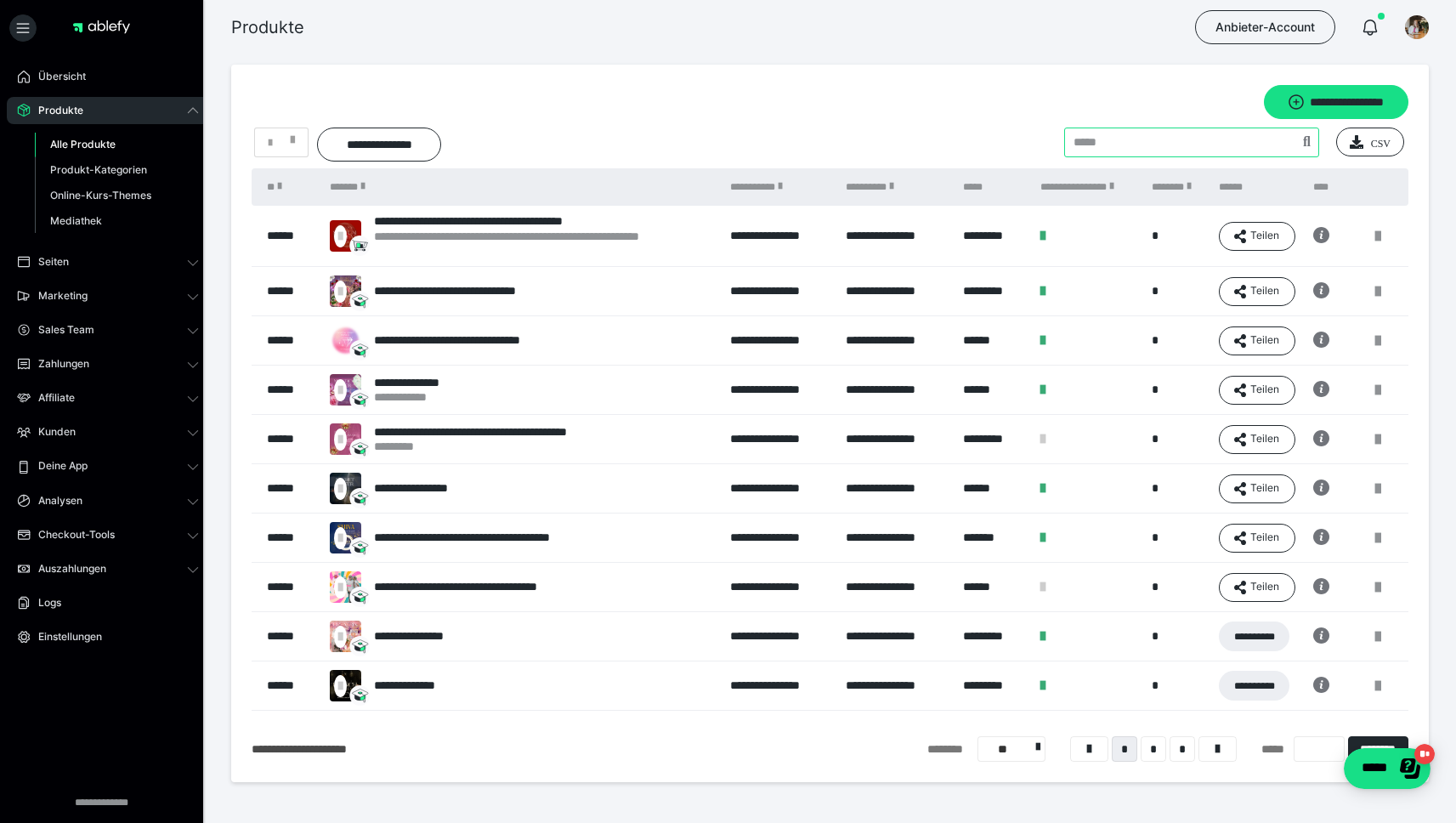 click at bounding box center [1192, 142] 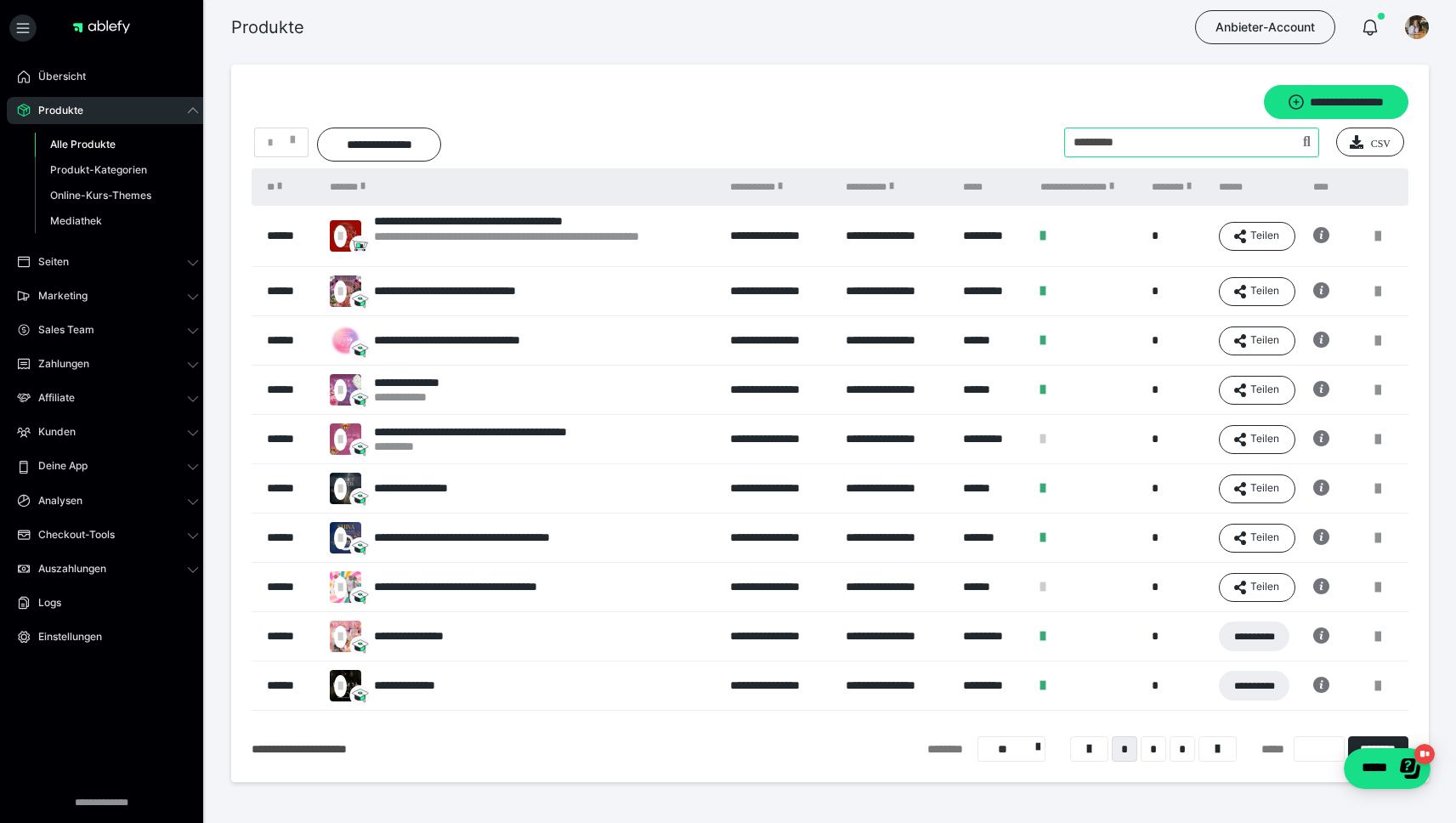 type on "*********" 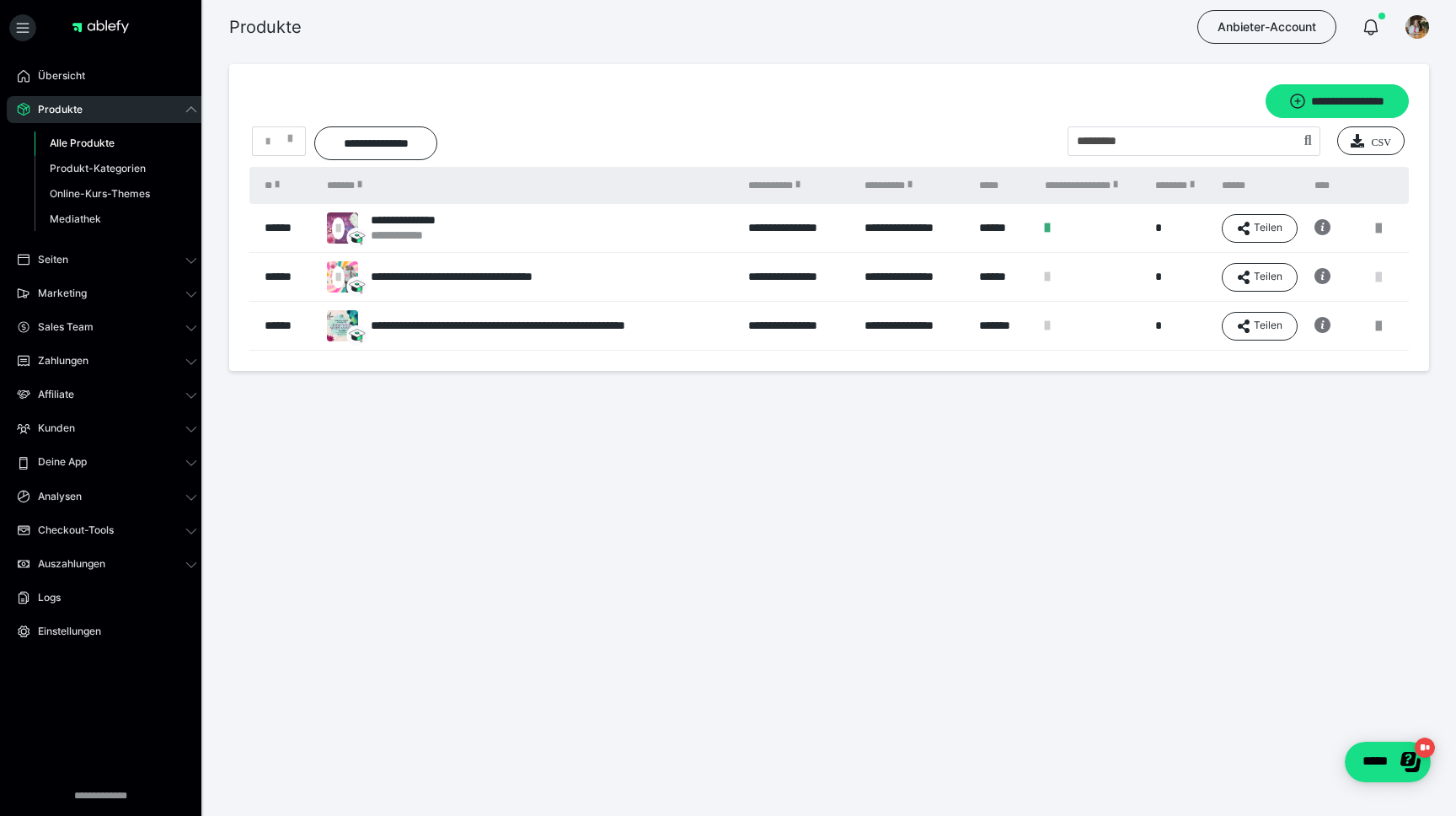 click at bounding box center (1378, 277) 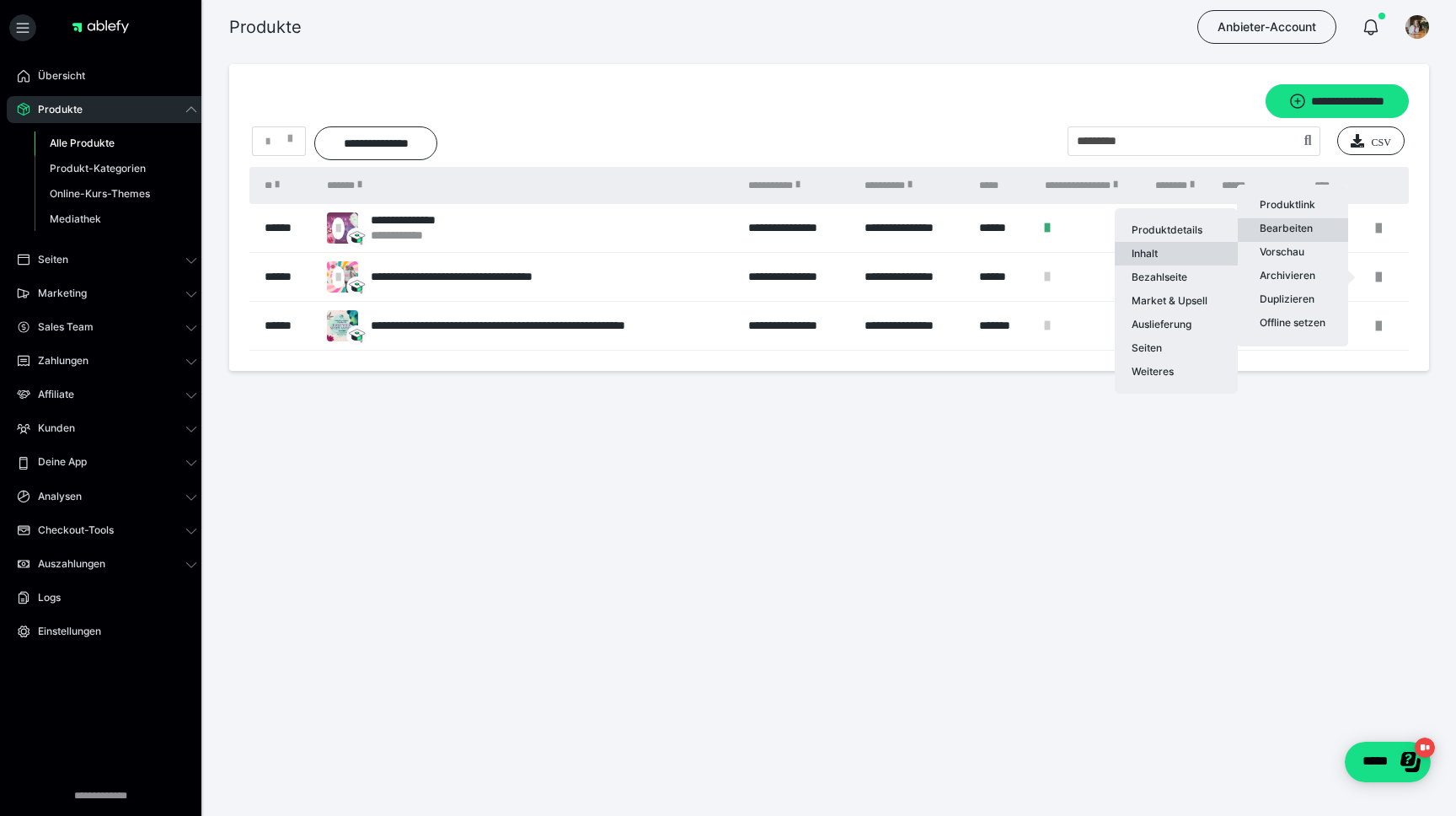 click on "Inhalt" at bounding box center (1176, 254) 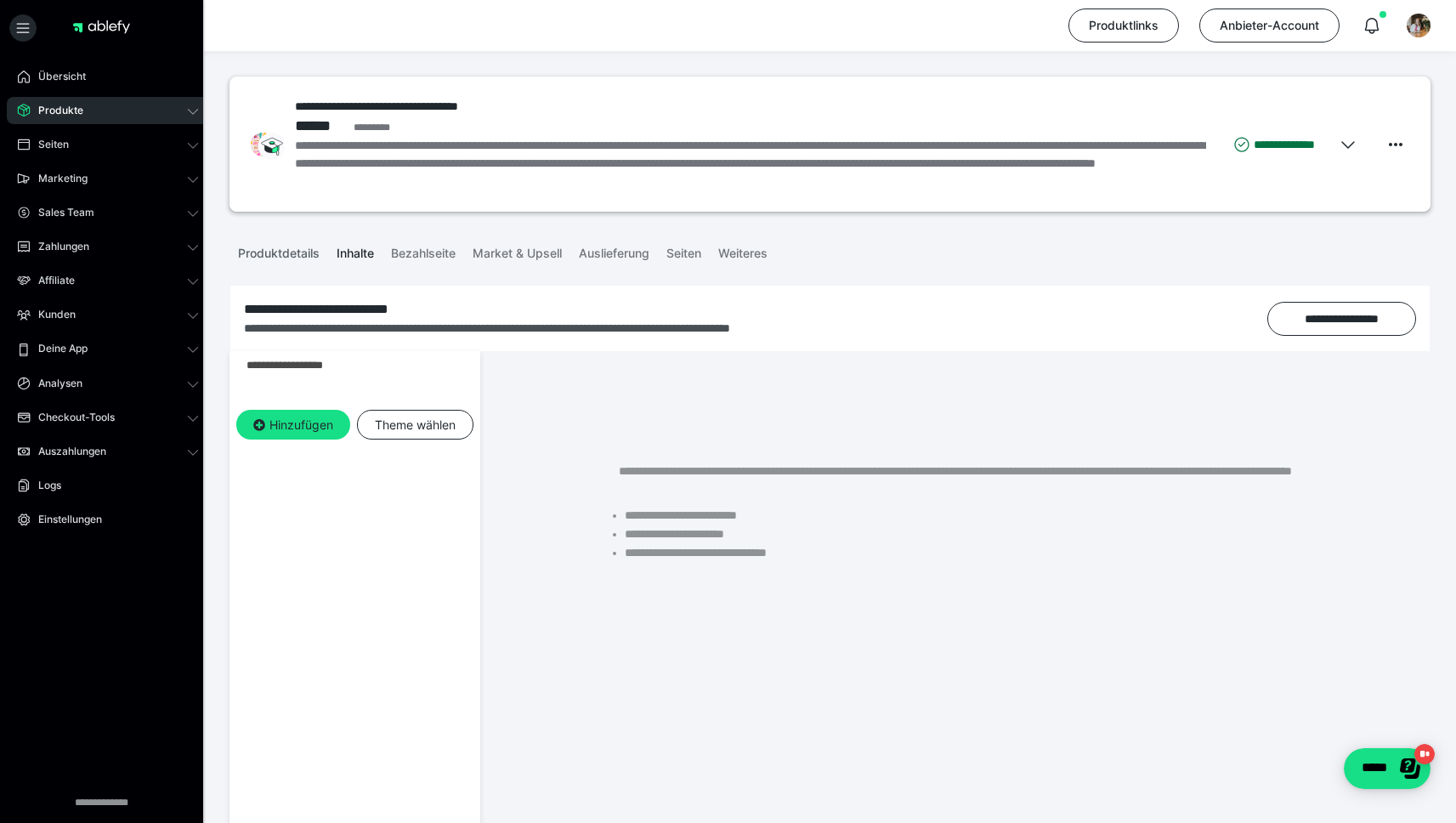 click on "Produktdetails" at bounding box center [279, 250] 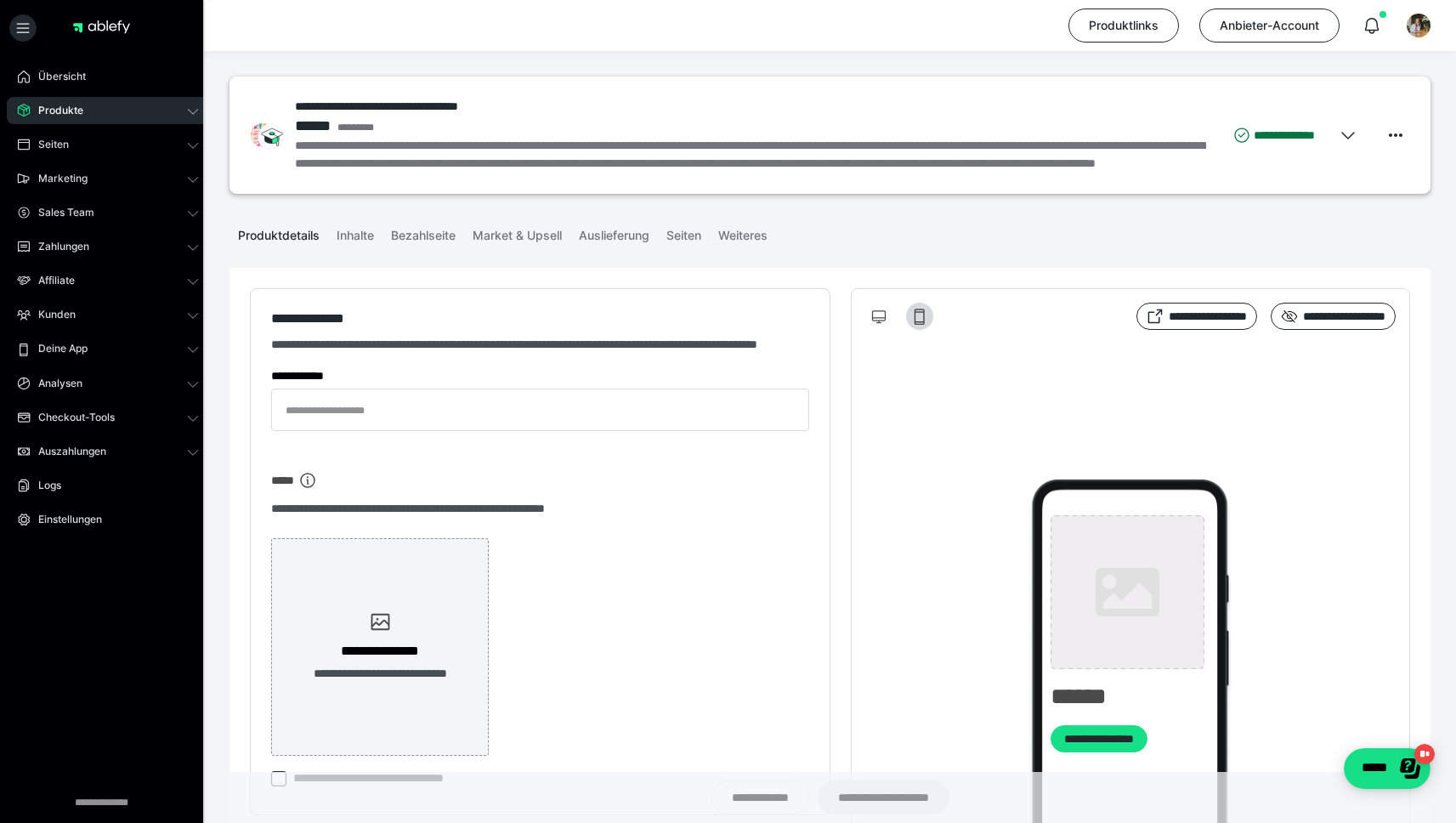 type on "**********" 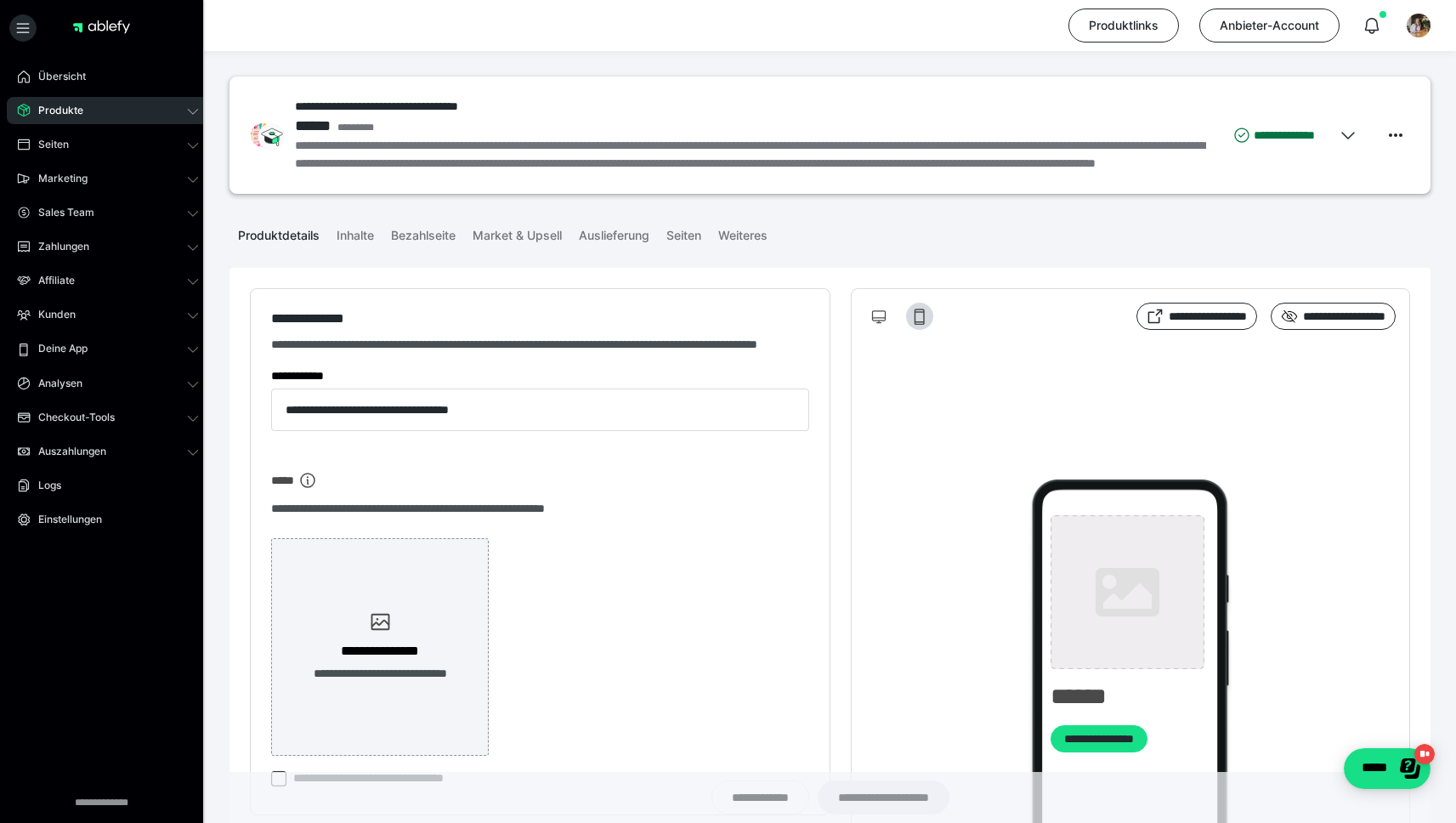 type on "**********" 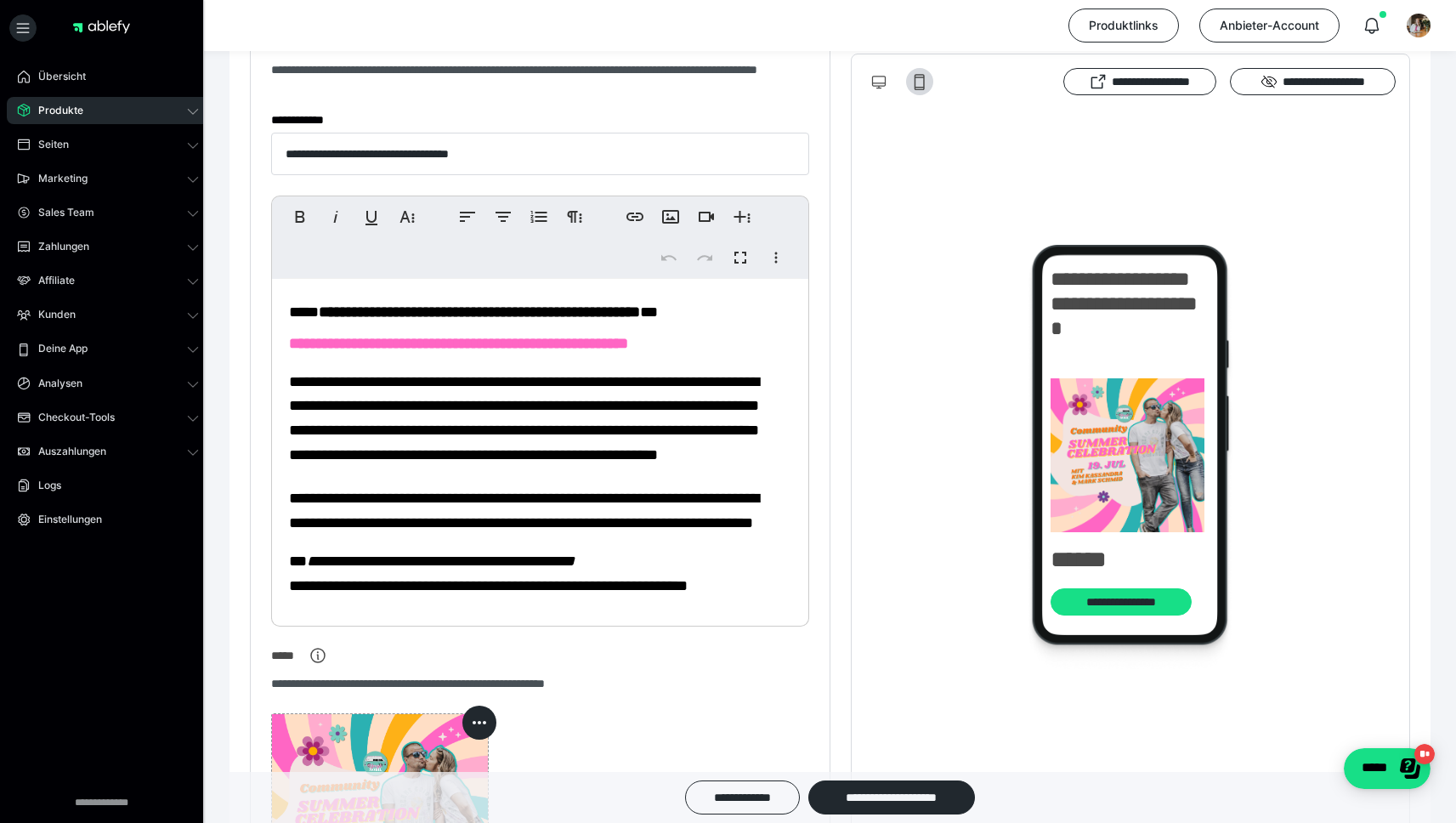 scroll, scrollTop: 337, scrollLeft: 0, axis: vertical 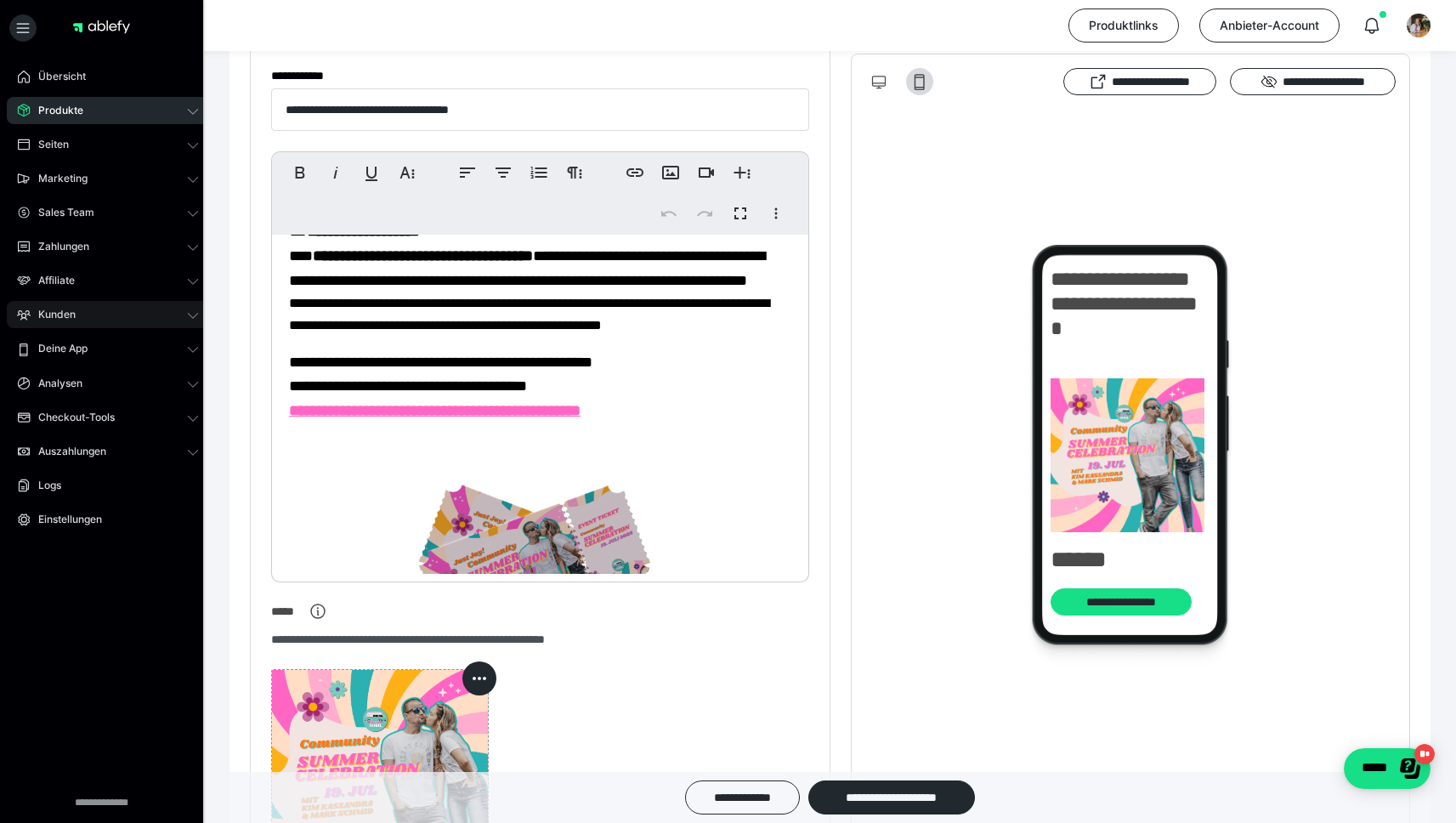 click on "Kunden" at bounding box center [108, 315] 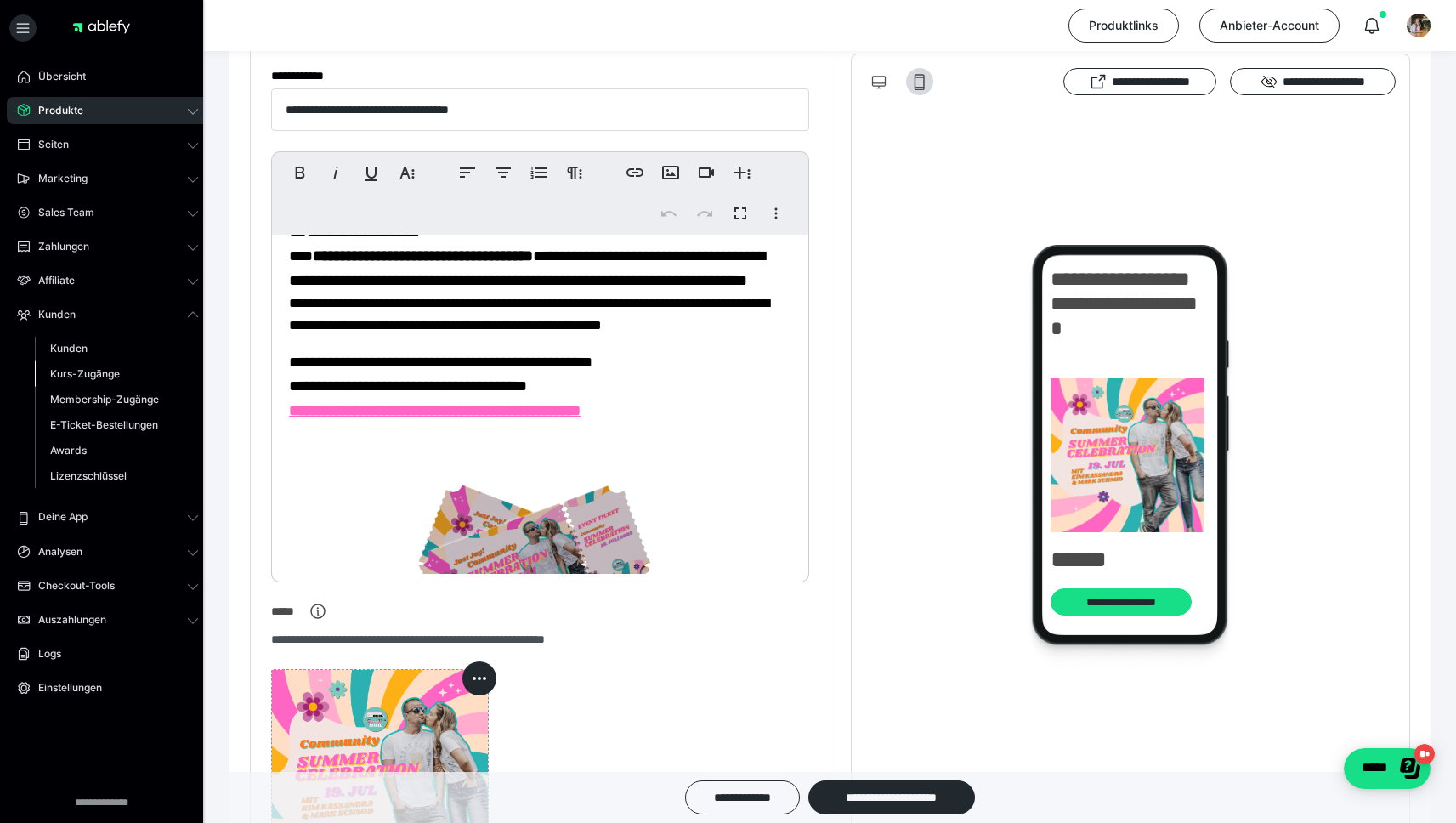 click on "Kurs-Zugänge" at bounding box center [85, 373] 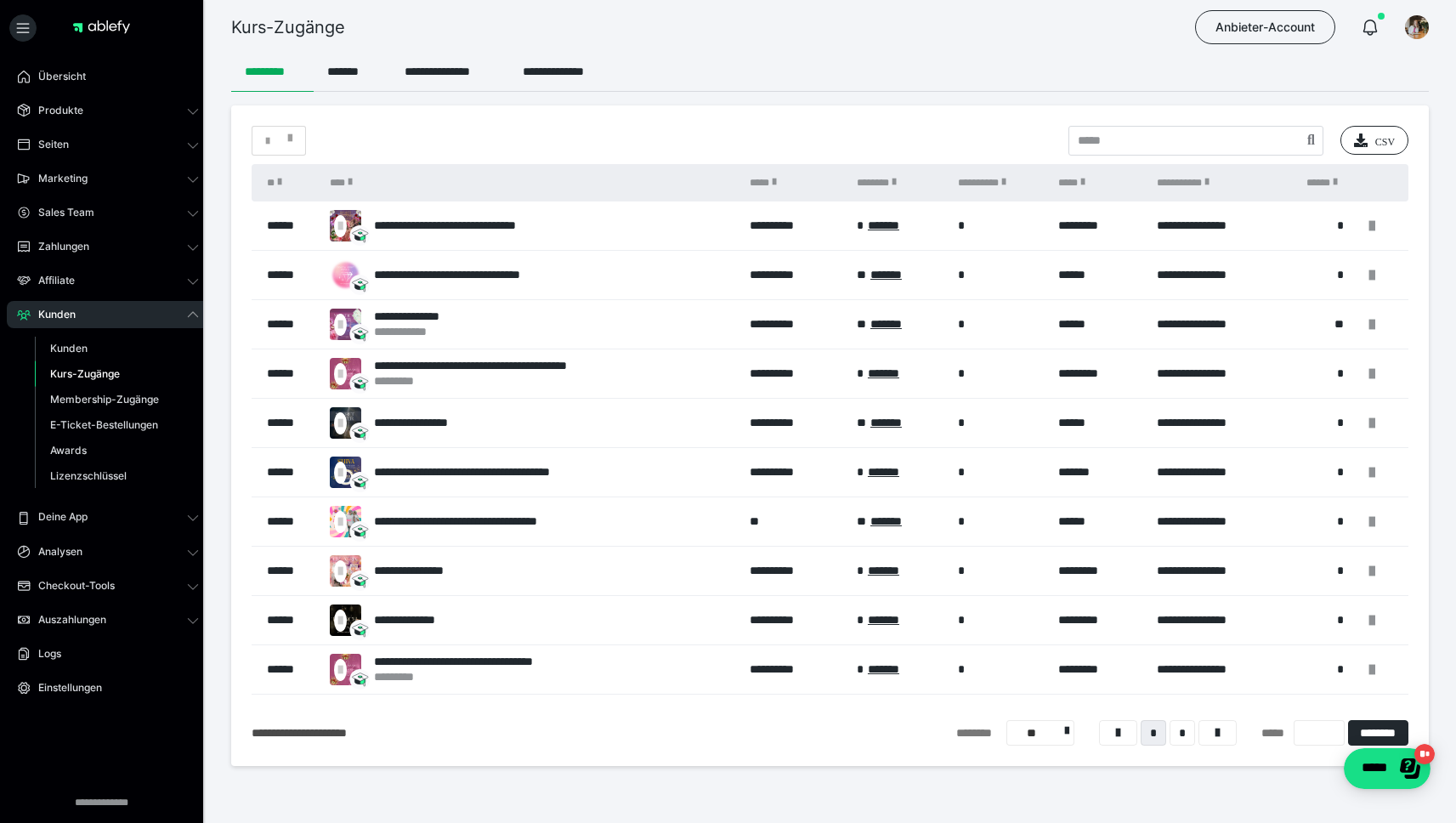 click on "** *******" at bounding box center [898, 522] 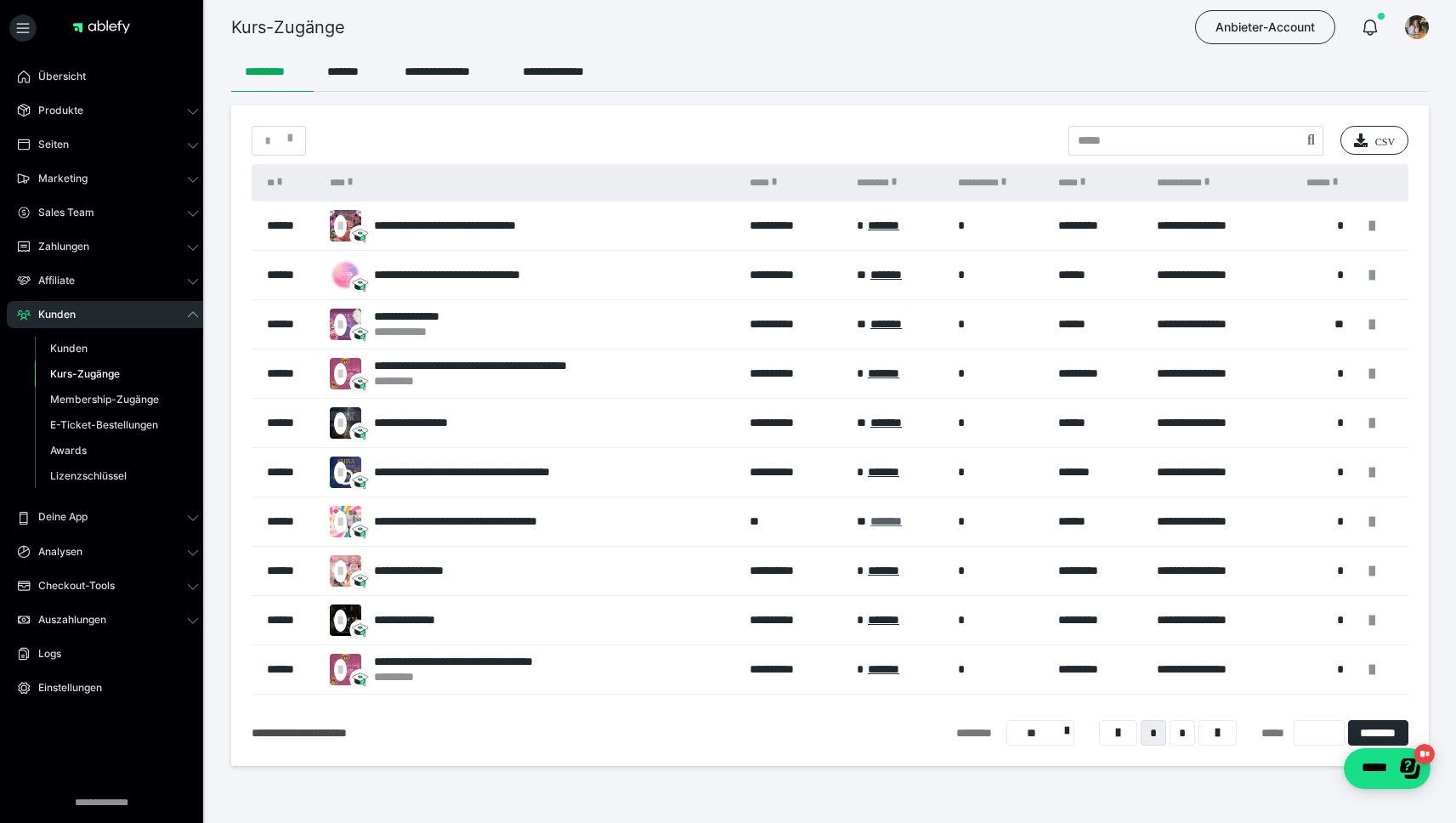 click on "*******" at bounding box center [886, 521] 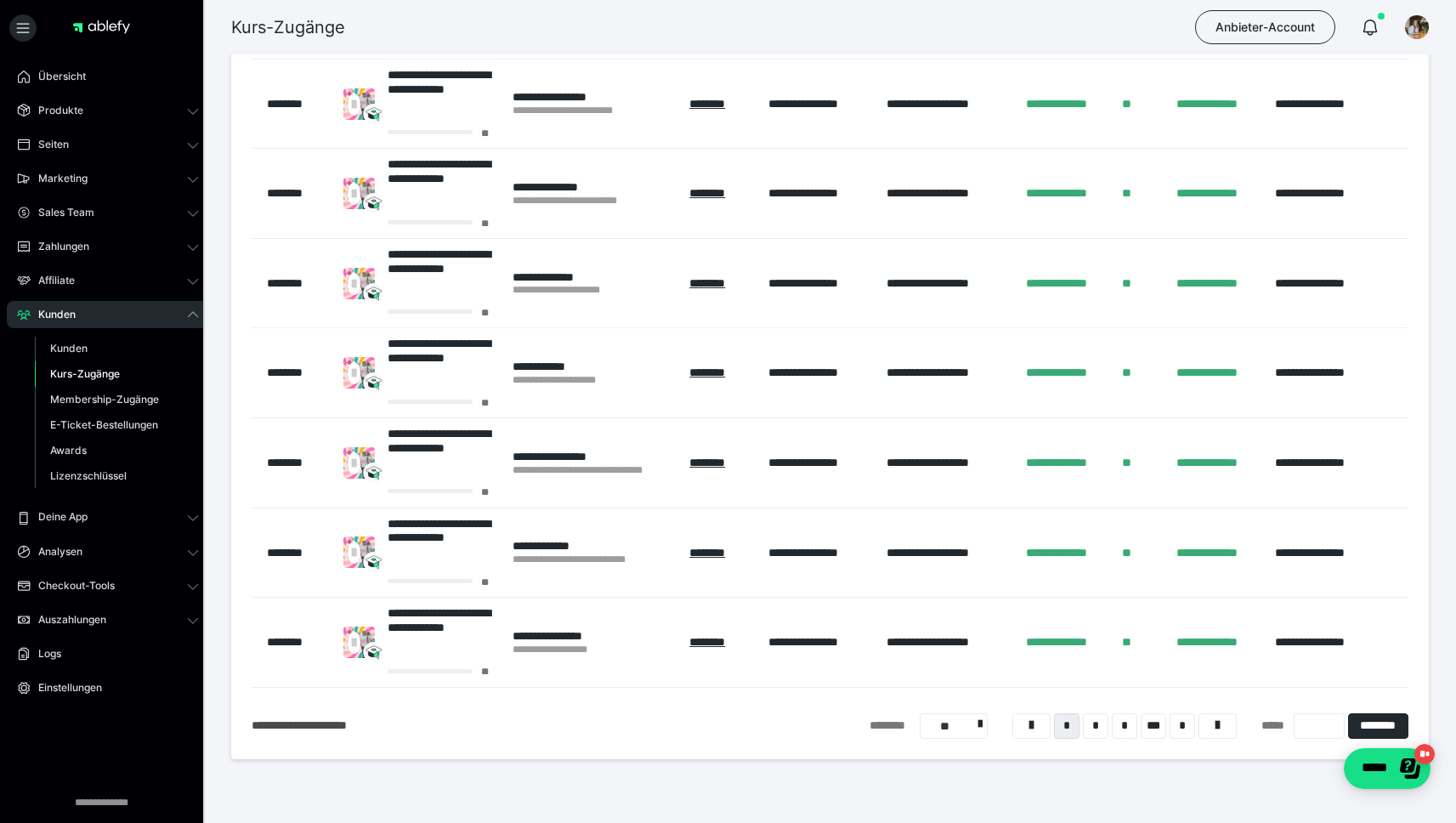 scroll, scrollTop: 482, scrollLeft: 0, axis: vertical 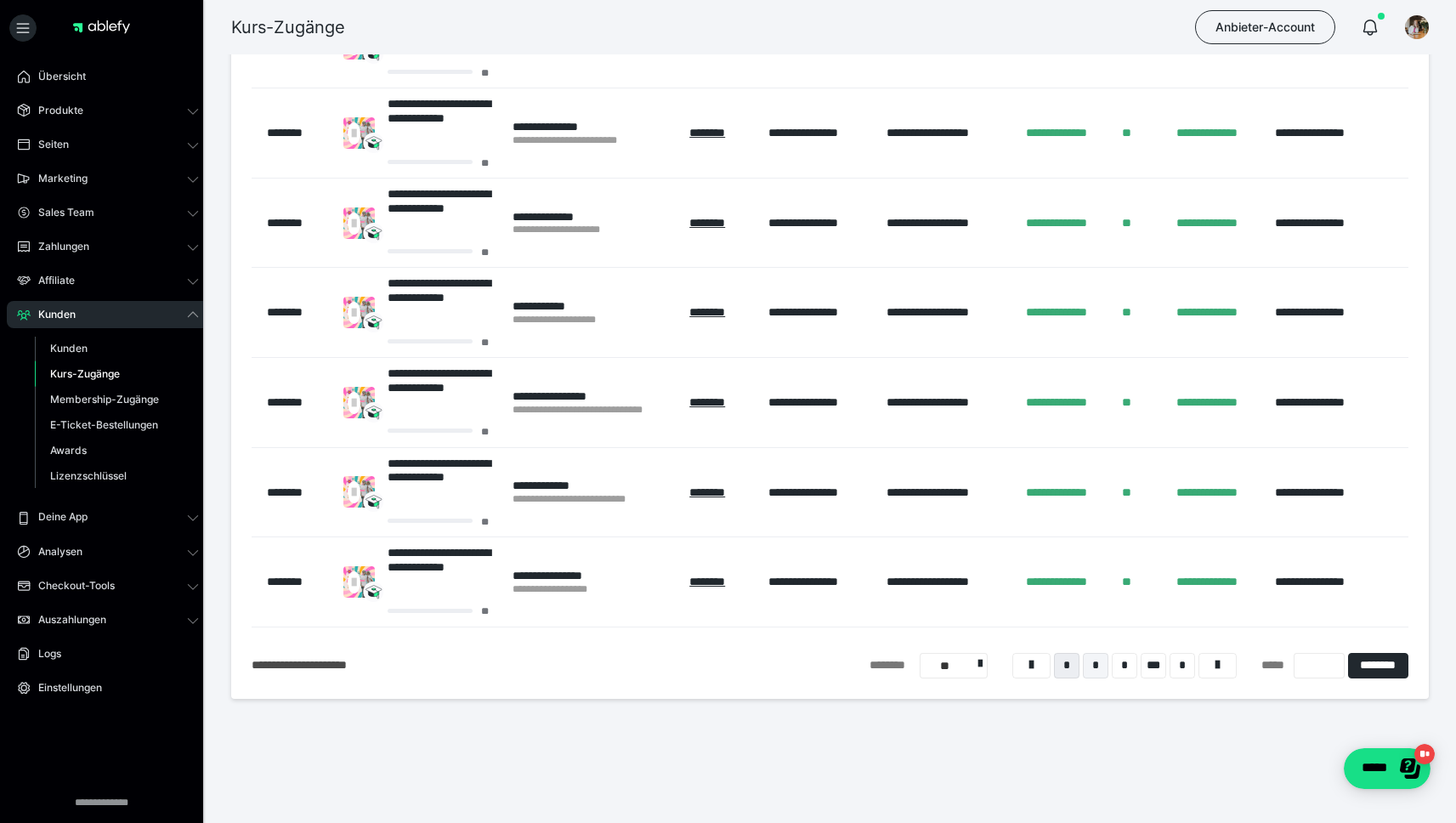 click on "*" at bounding box center [1096, 666] 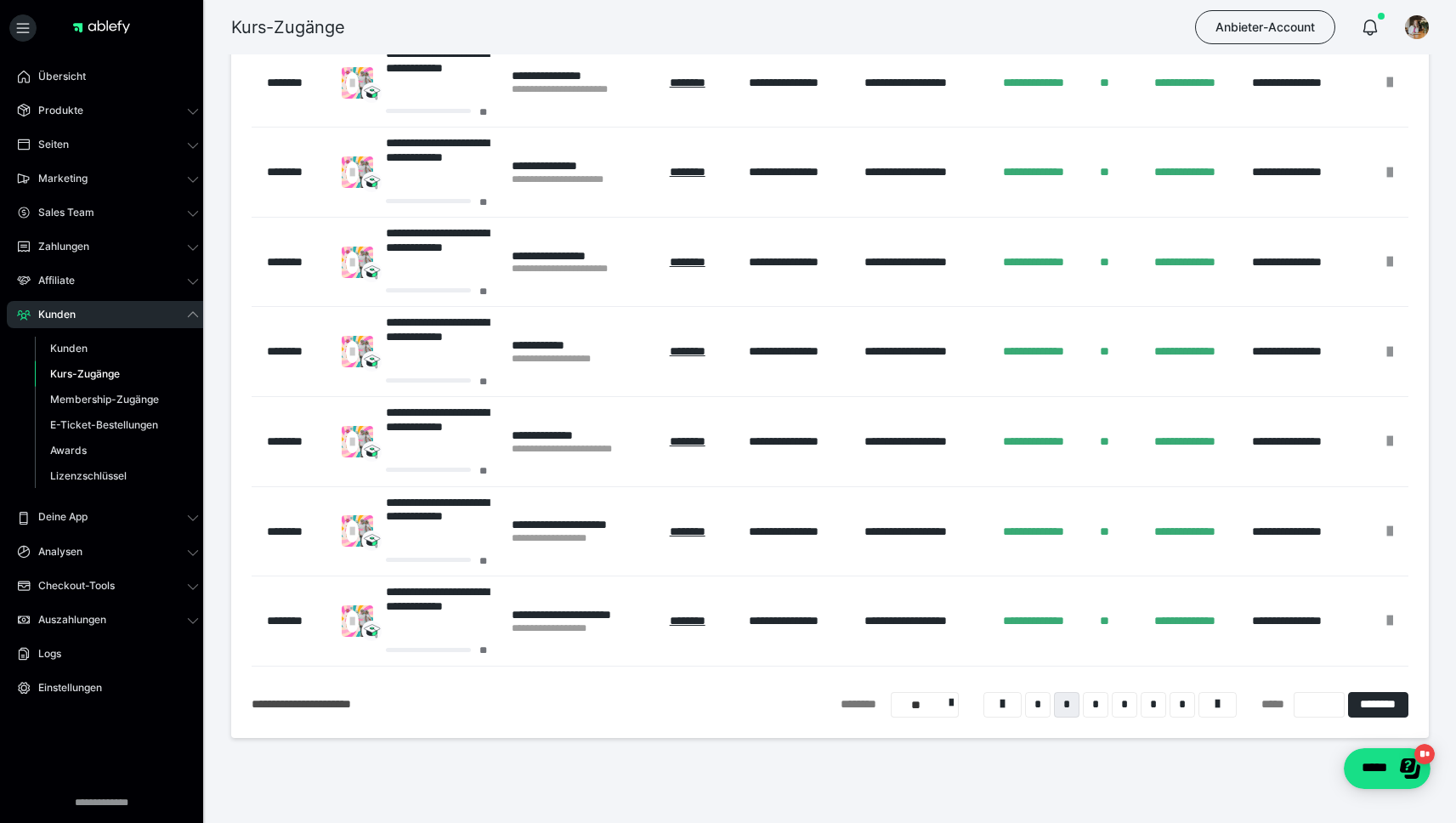 scroll, scrollTop: 445, scrollLeft: 0, axis: vertical 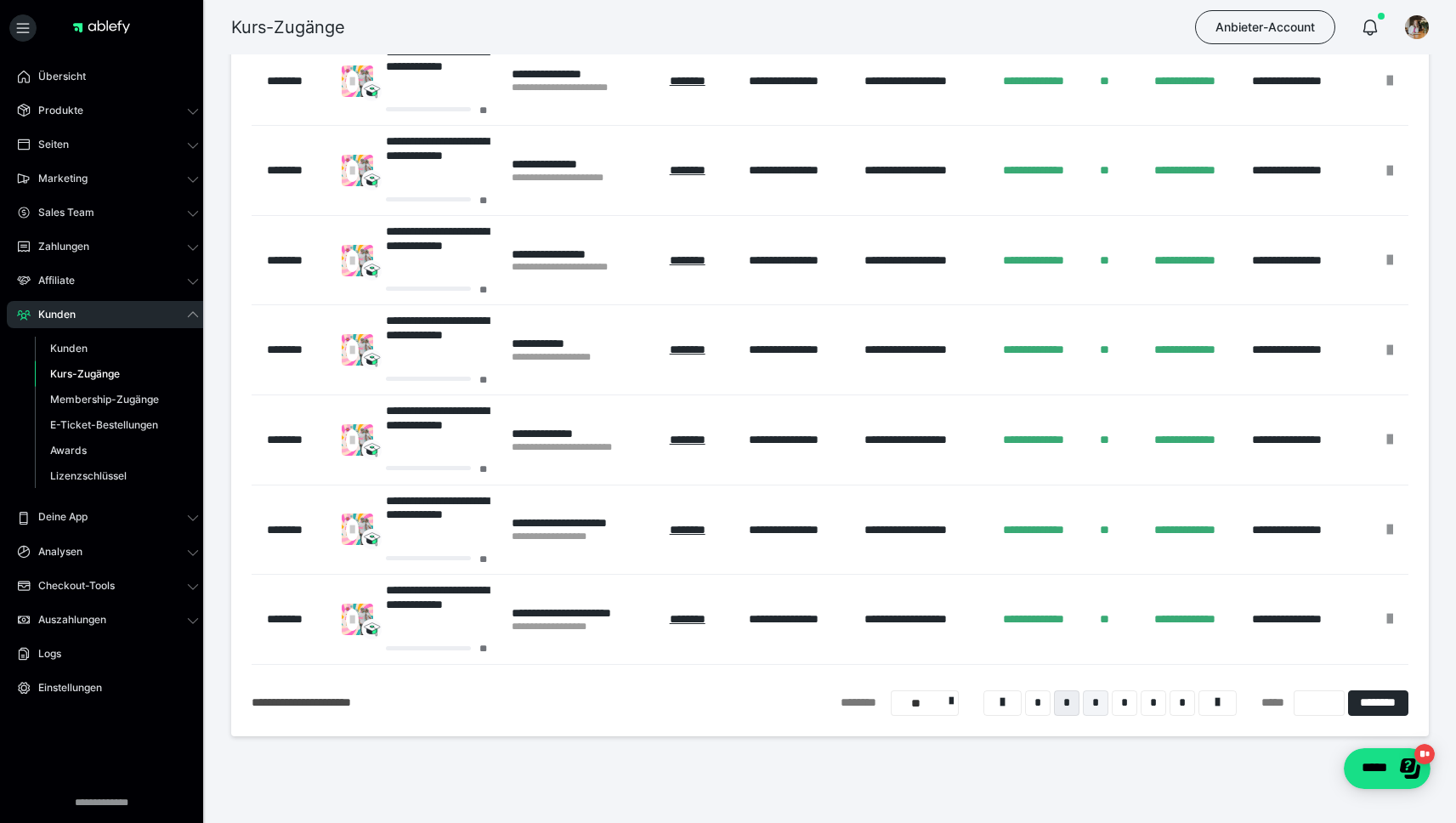 click on "*" at bounding box center (1096, 703) 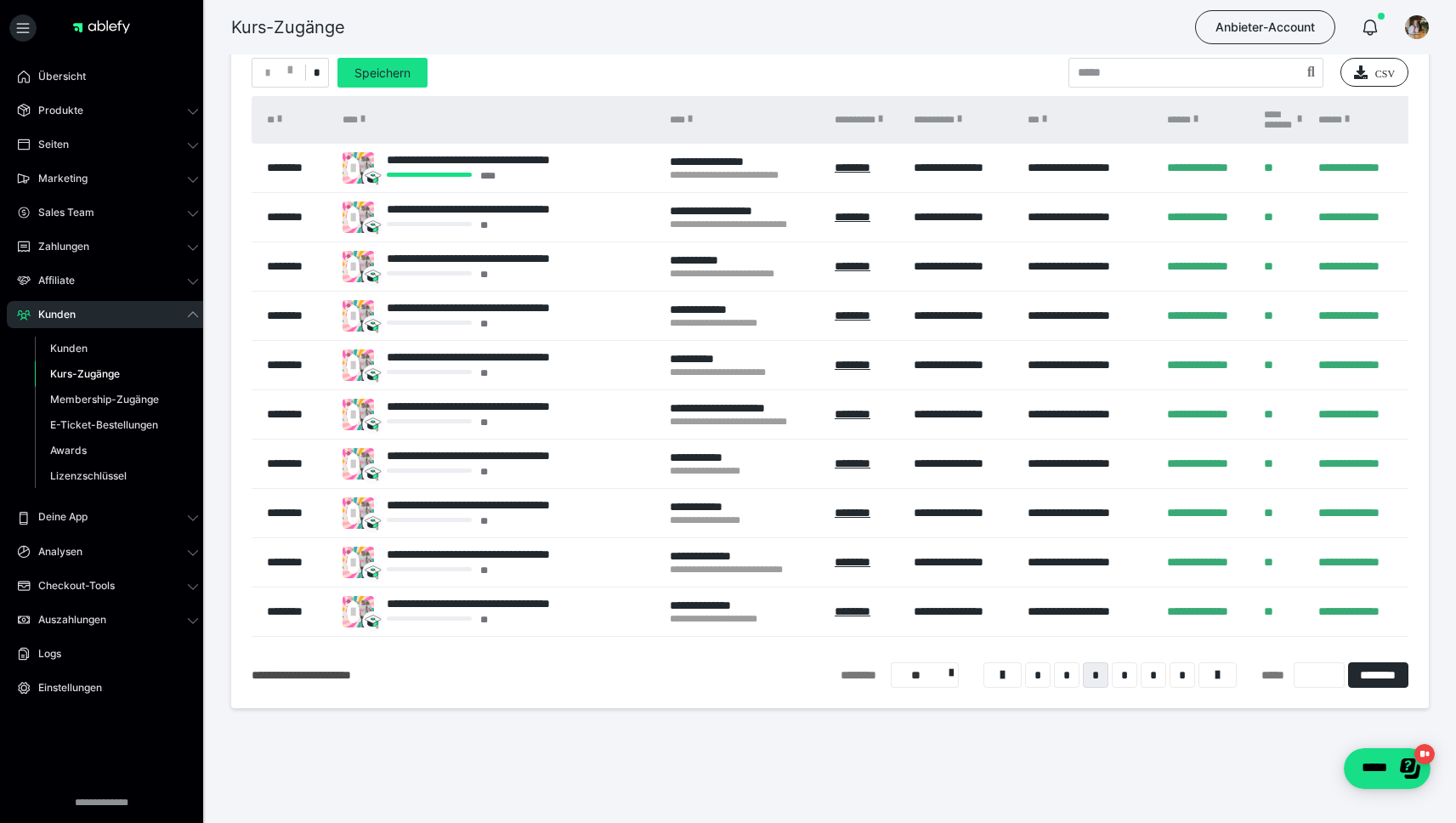scroll, scrollTop: 77, scrollLeft: 0, axis: vertical 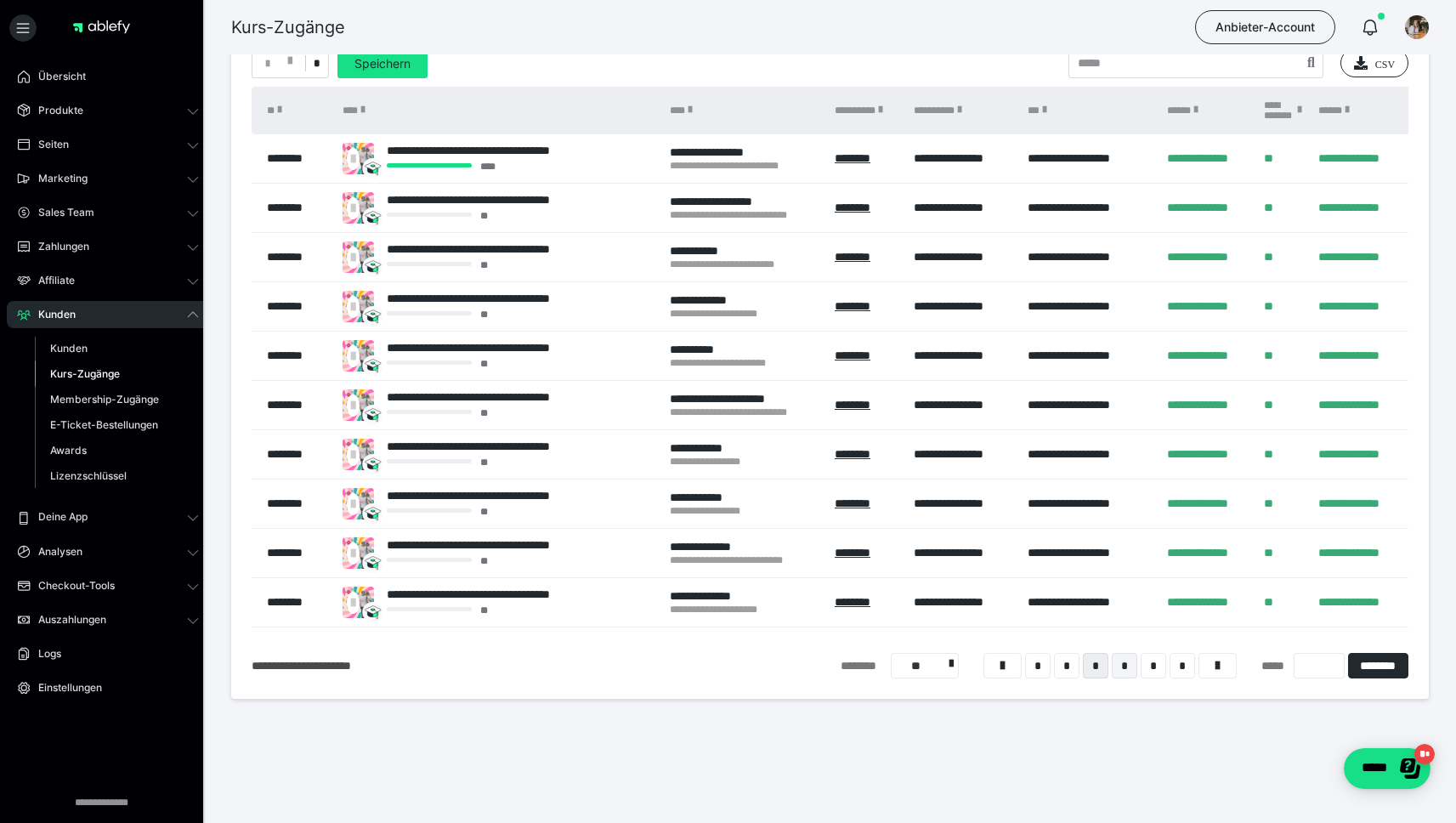 click on "*" at bounding box center [1125, 666] 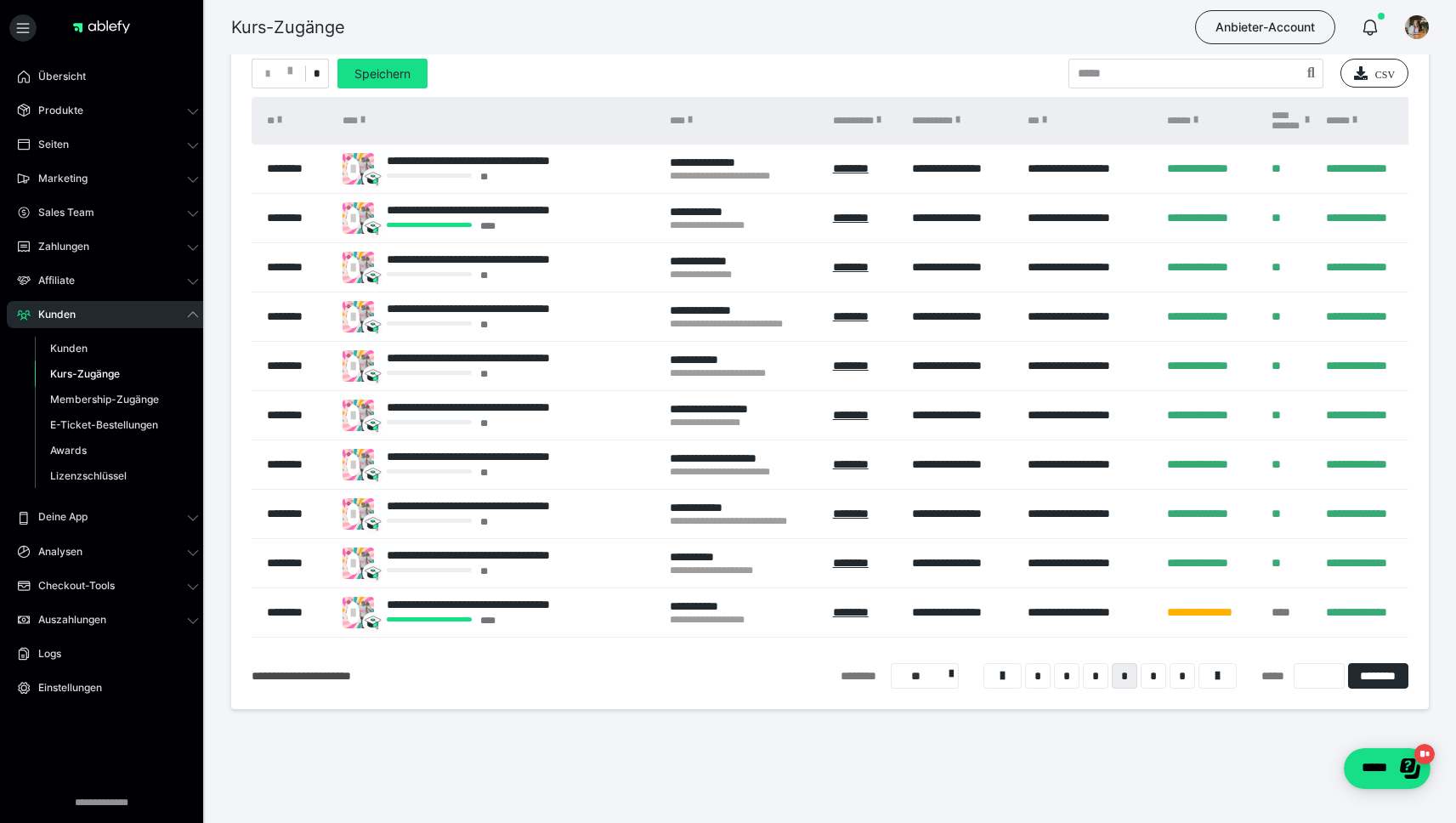 scroll, scrollTop: 77, scrollLeft: 0, axis: vertical 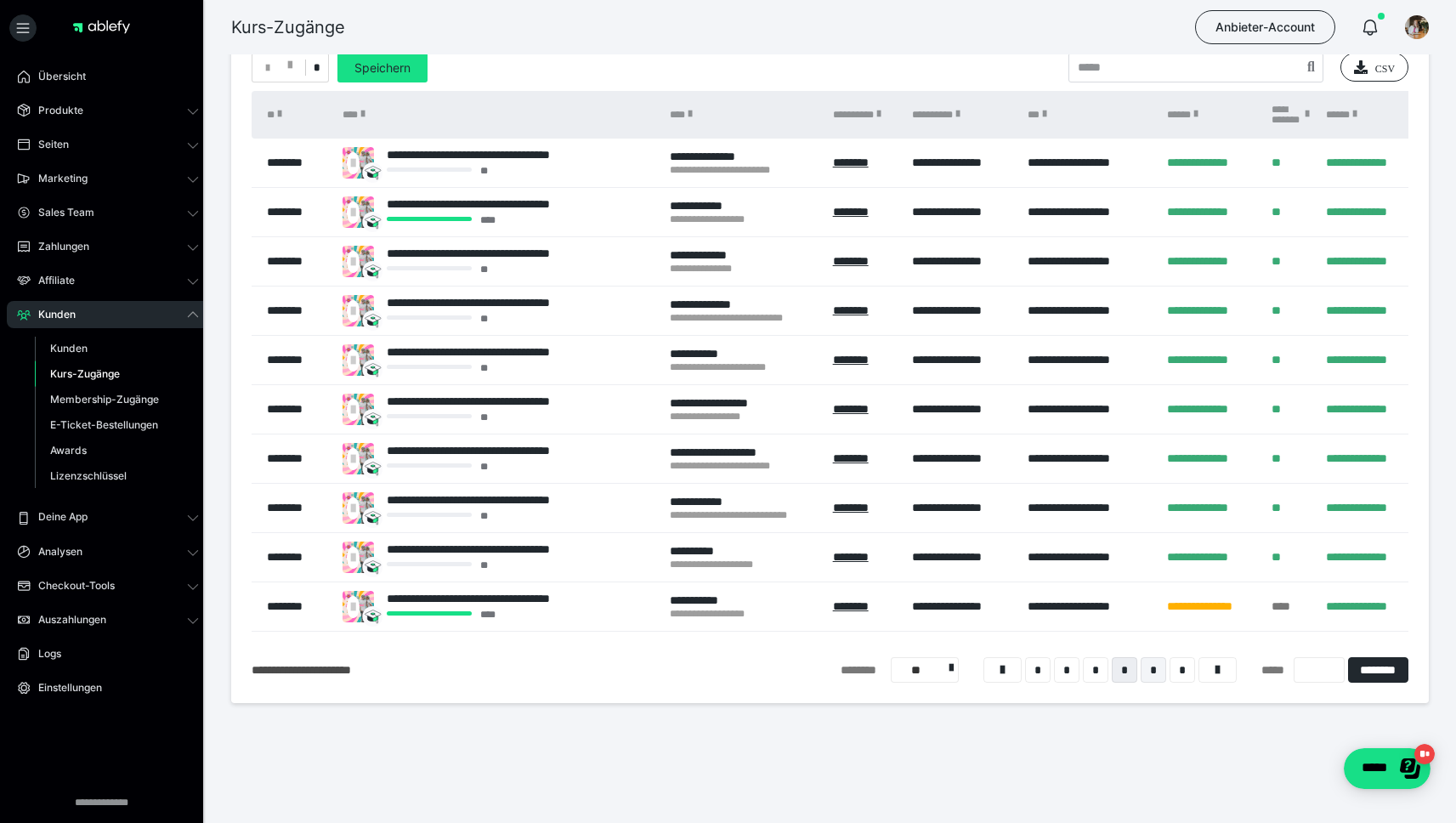 click on "*" at bounding box center [1153, 670] 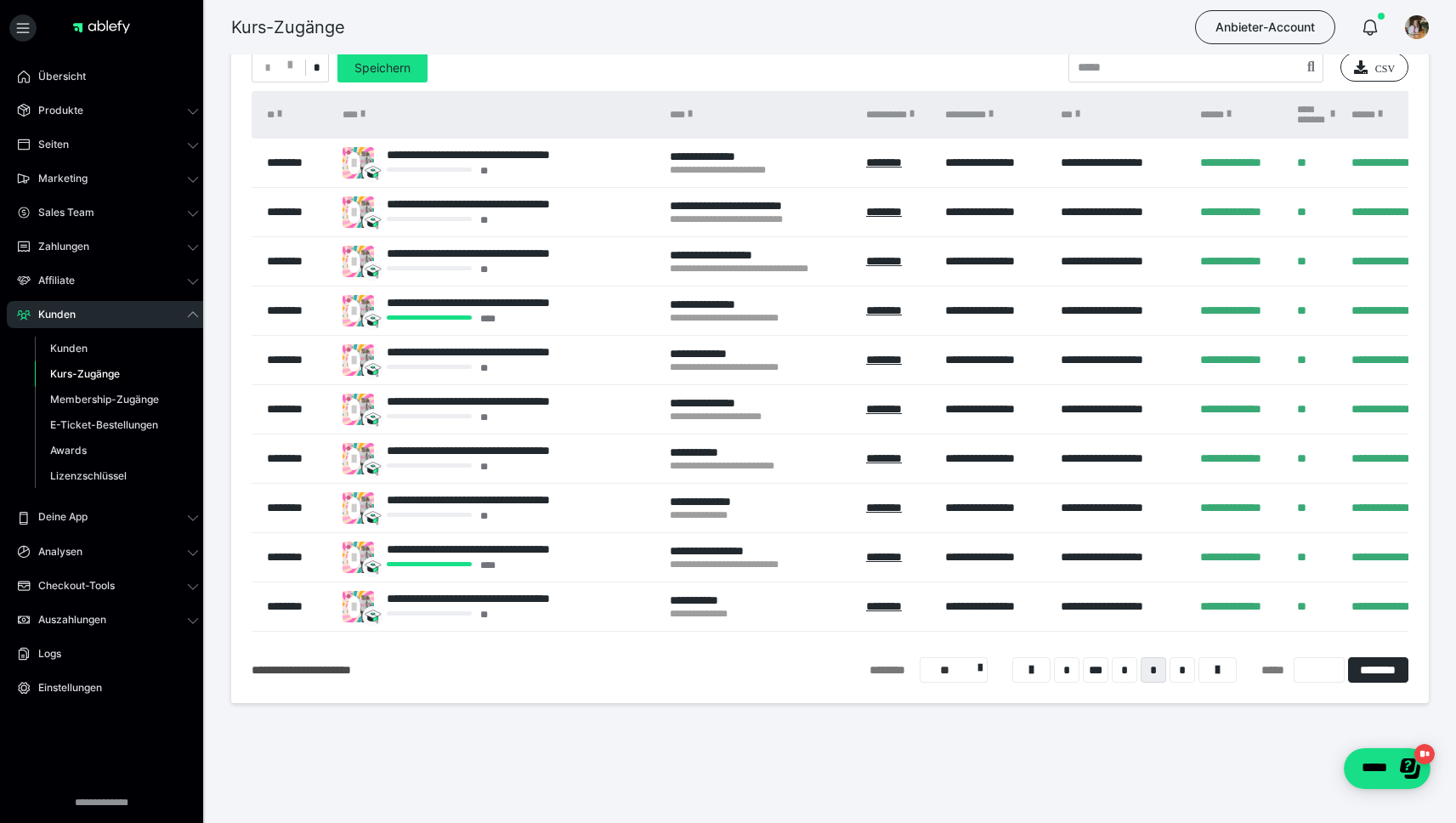 scroll, scrollTop: 77, scrollLeft: 0, axis: vertical 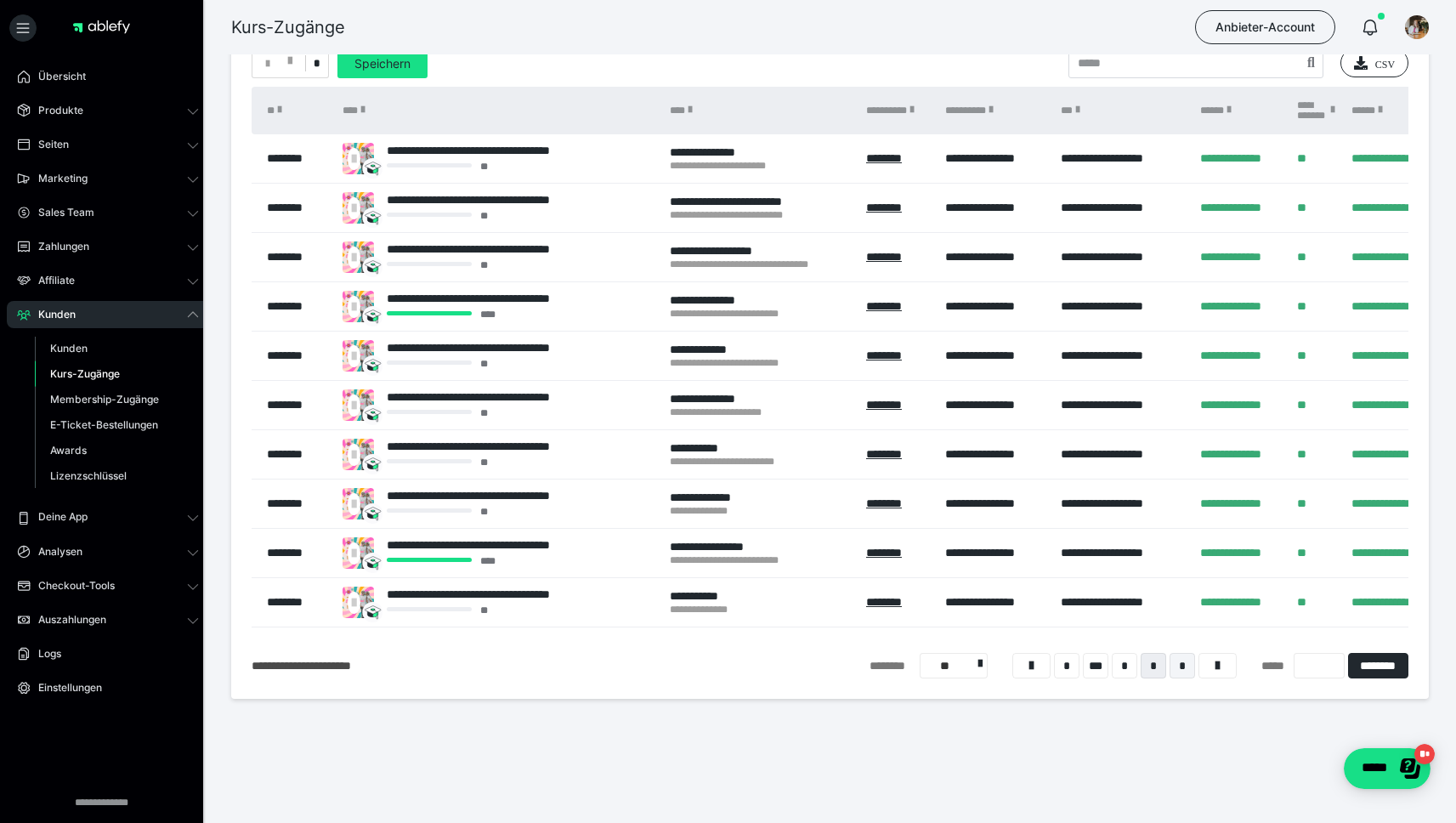 click on "*" at bounding box center (1182, 666) 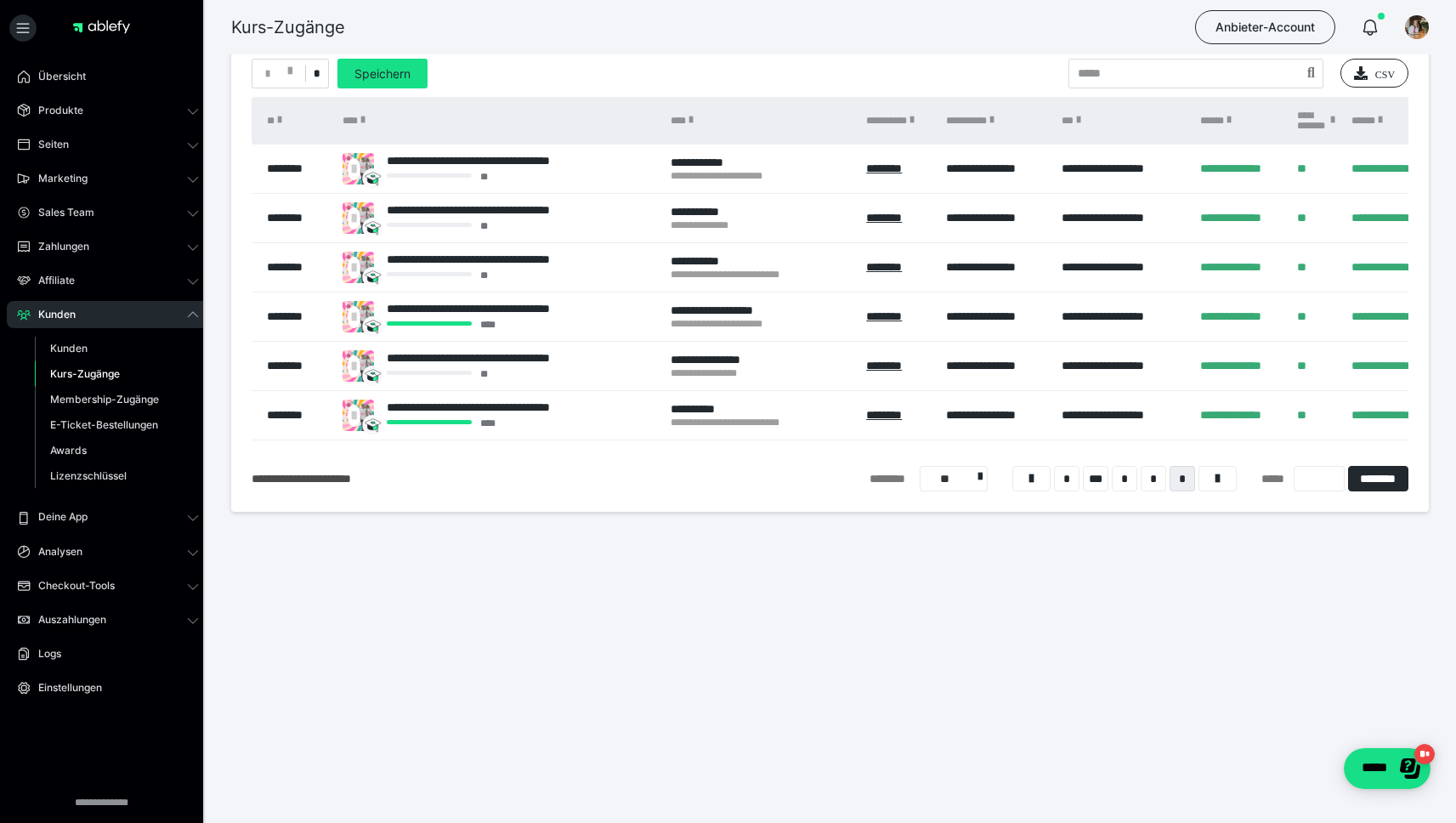 scroll, scrollTop: 0, scrollLeft: 0, axis: both 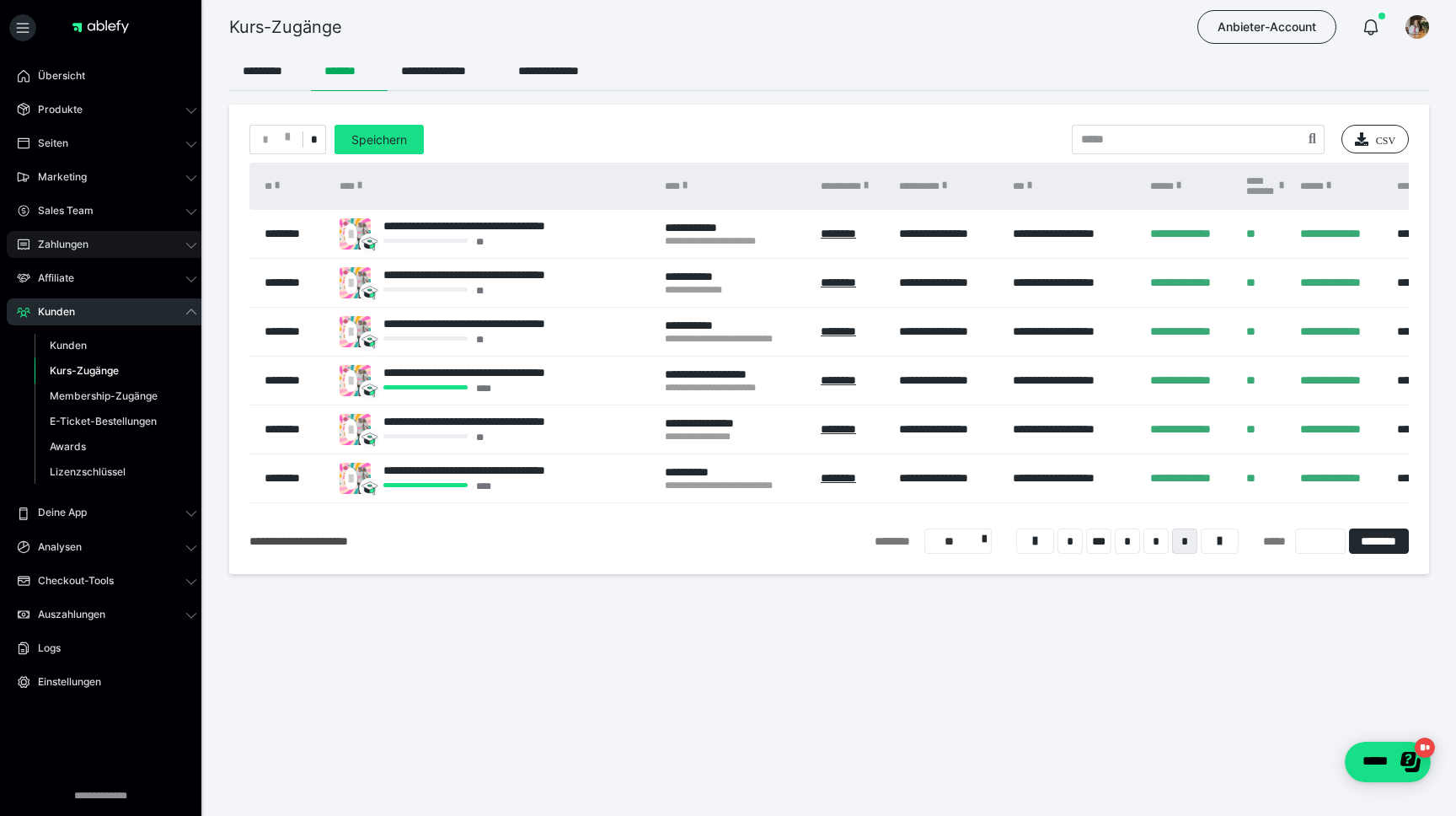 click on "Zahlungen" at bounding box center (57, 244) 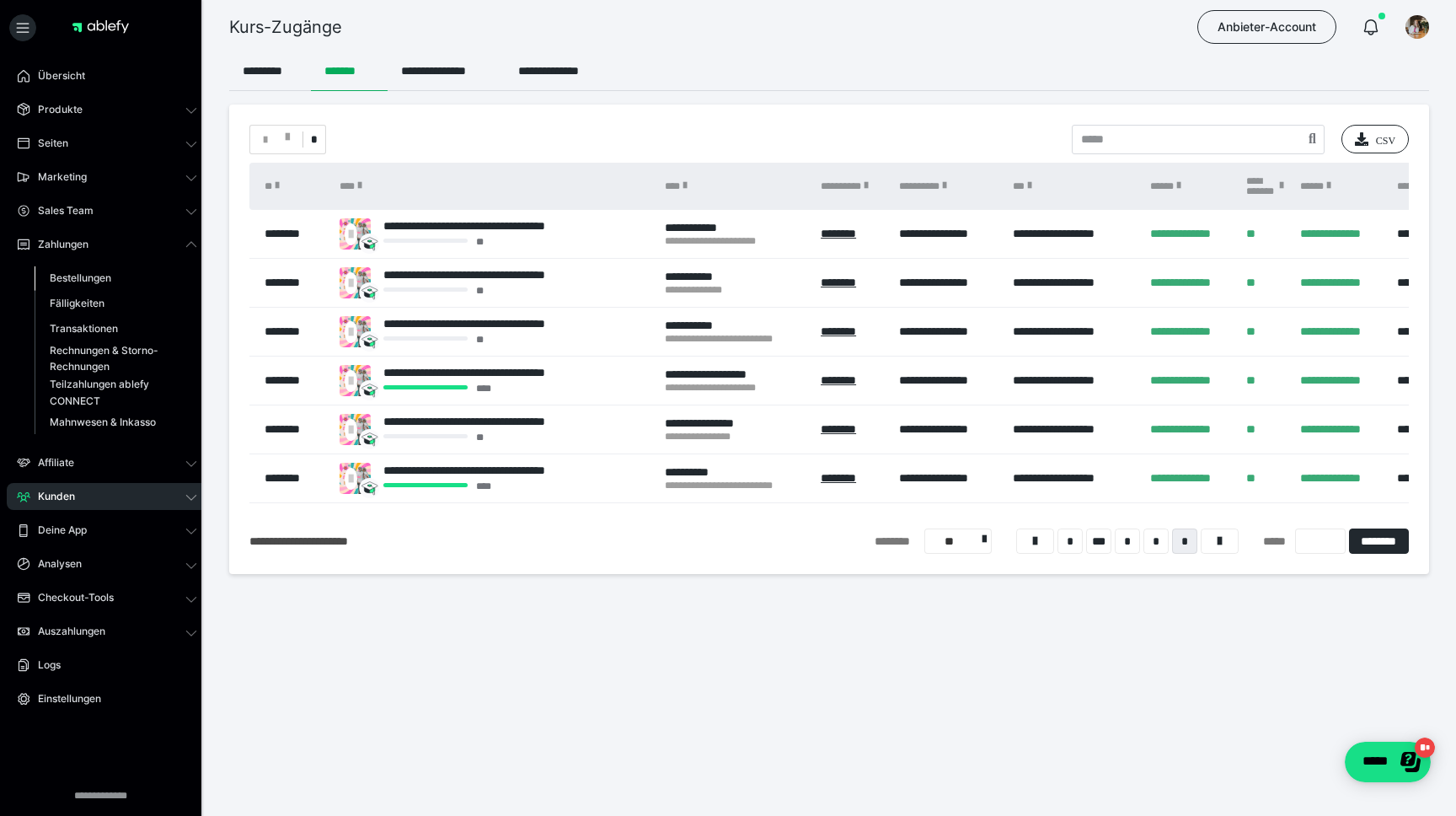 click on "Bestellungen" at bounding box center (80, 277) 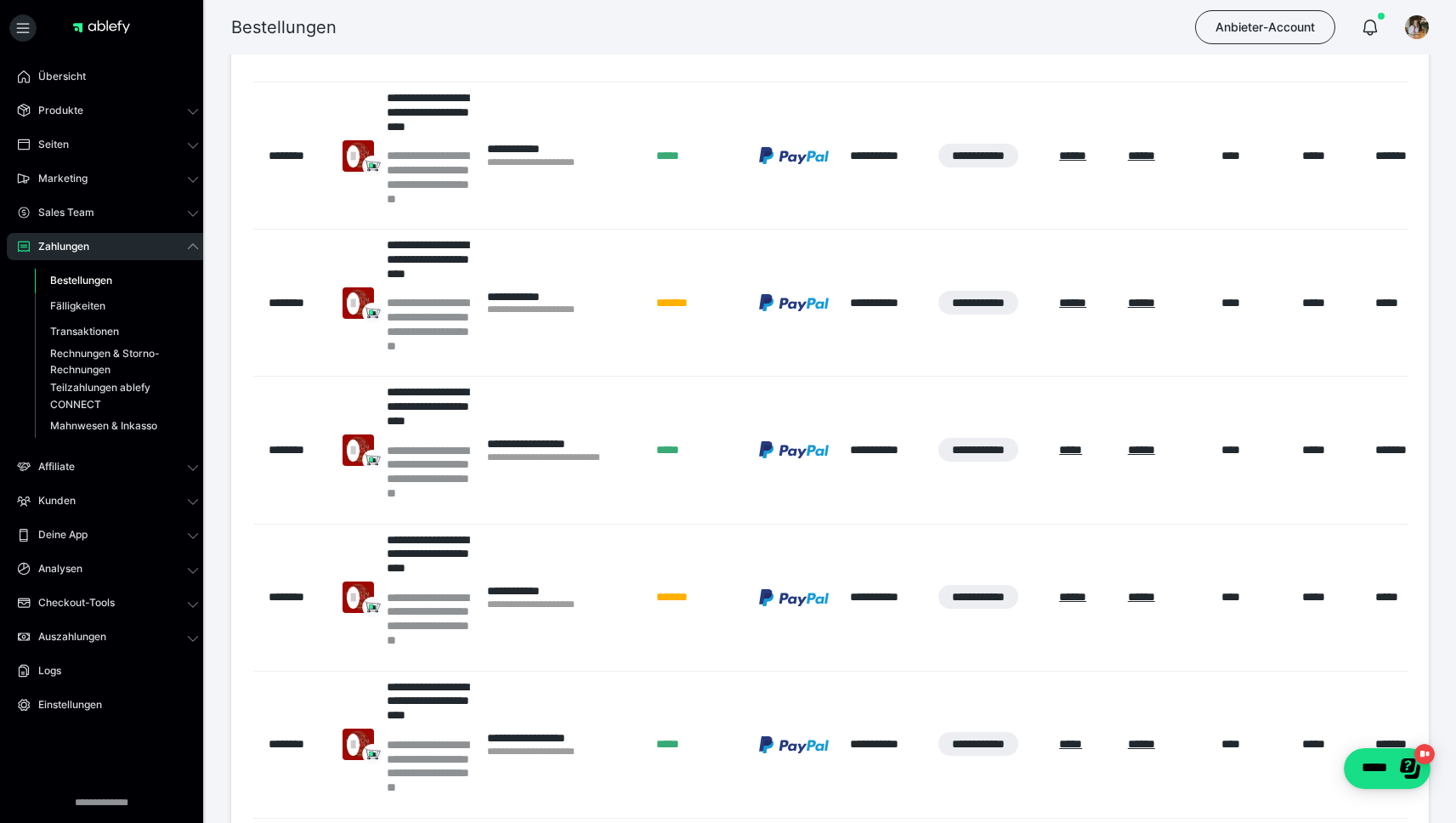 scroll, scrollTop: 1092, scrollLeft: 0, axis: vertical 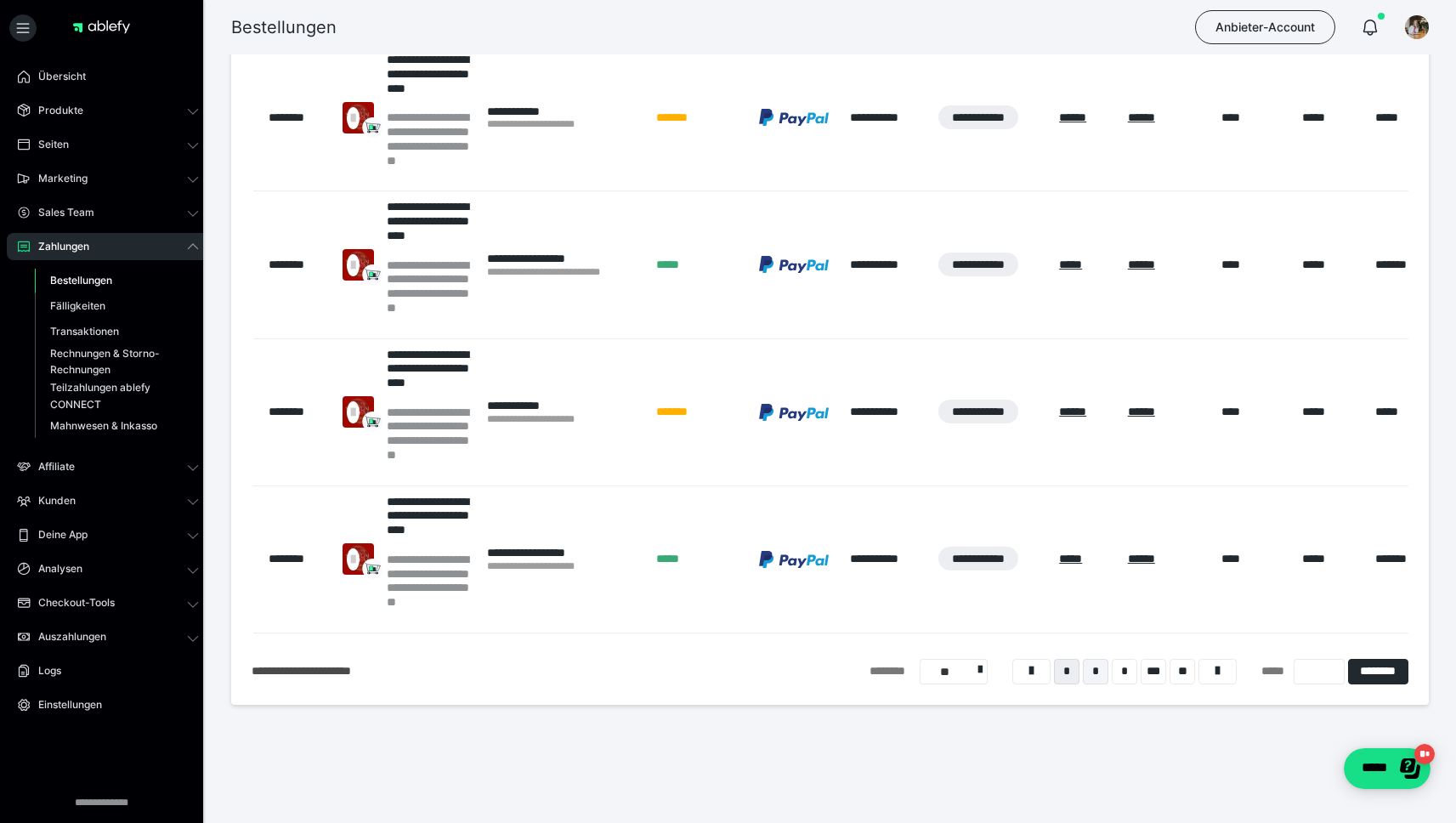 click on "*" at bounding box center [1096, 672] 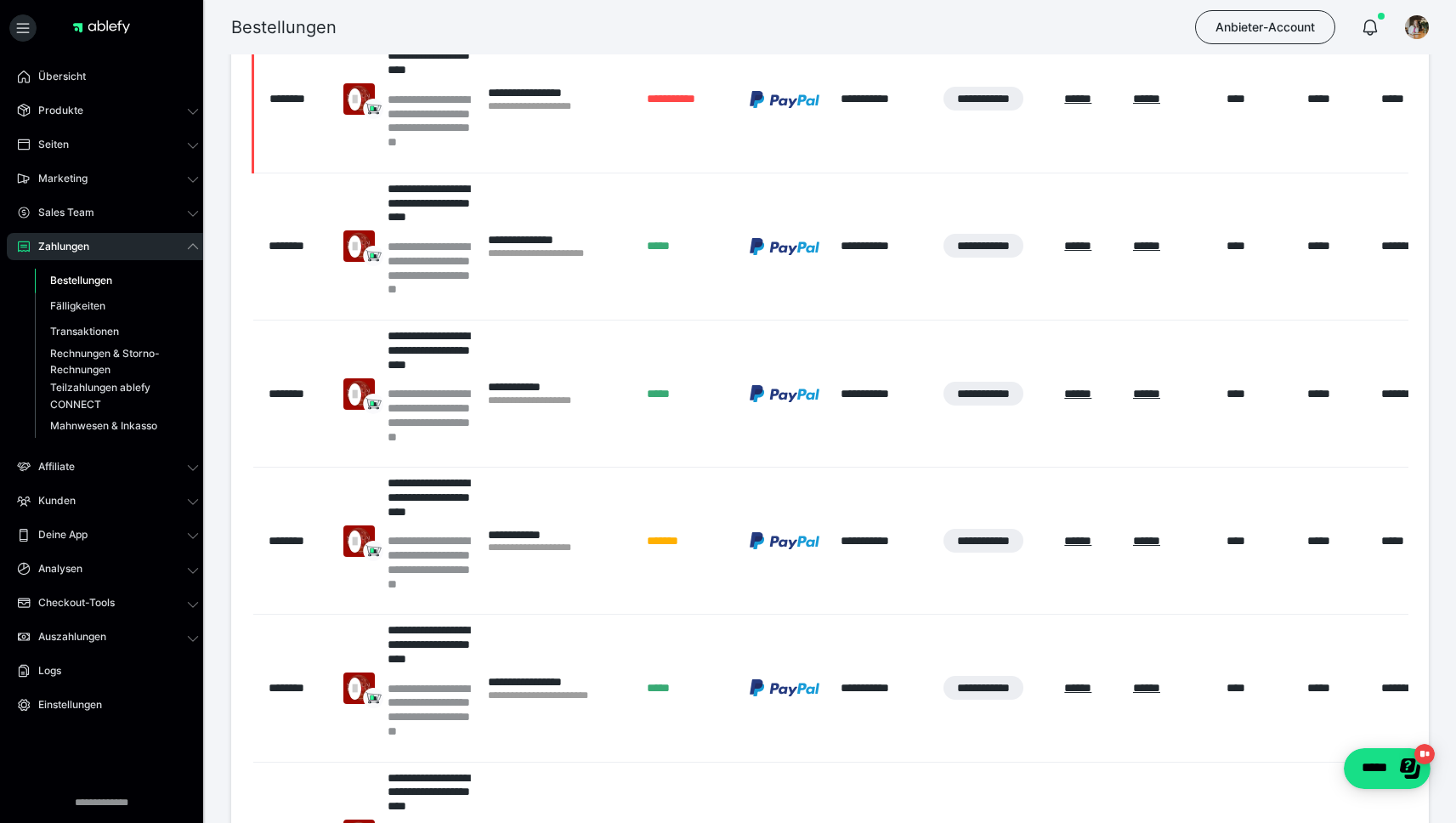 scroll, scrollTop: 1048, scrollLeft: 0, axis: vertical 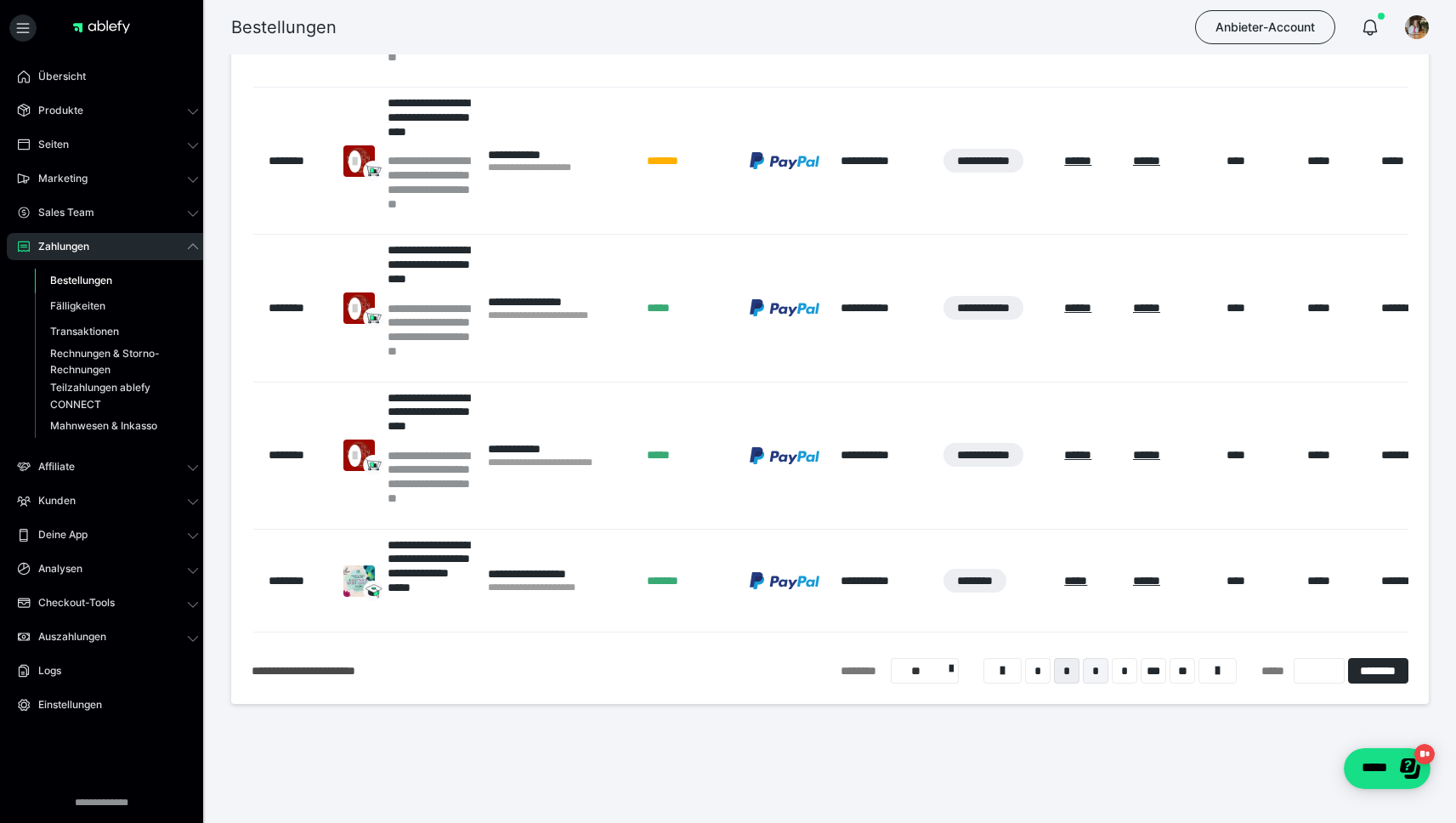 click on "*" at bounding box center [1096, 671] 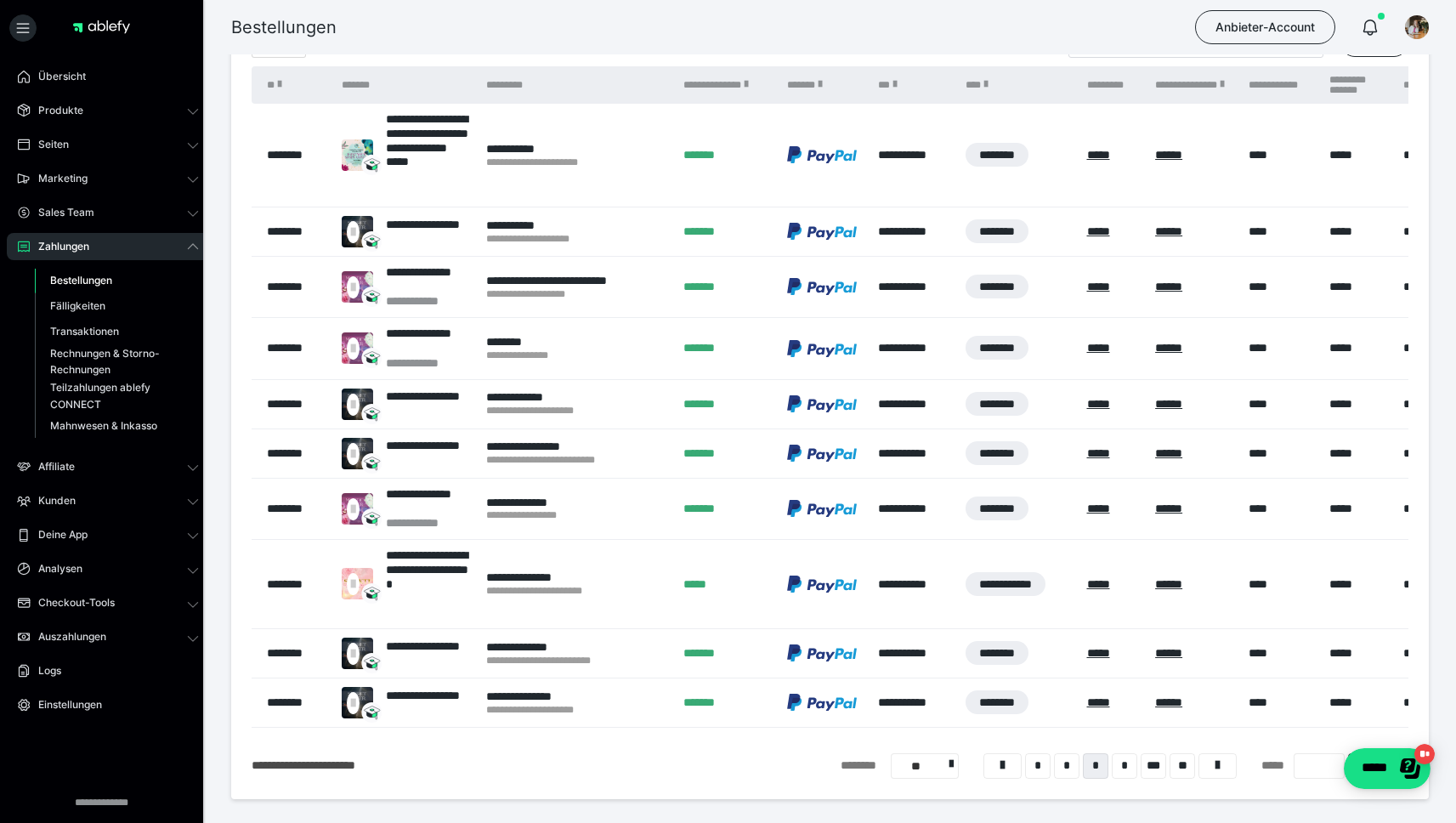 scroll, scrollTop: 167, scrollLeft: 0, axis: vertical 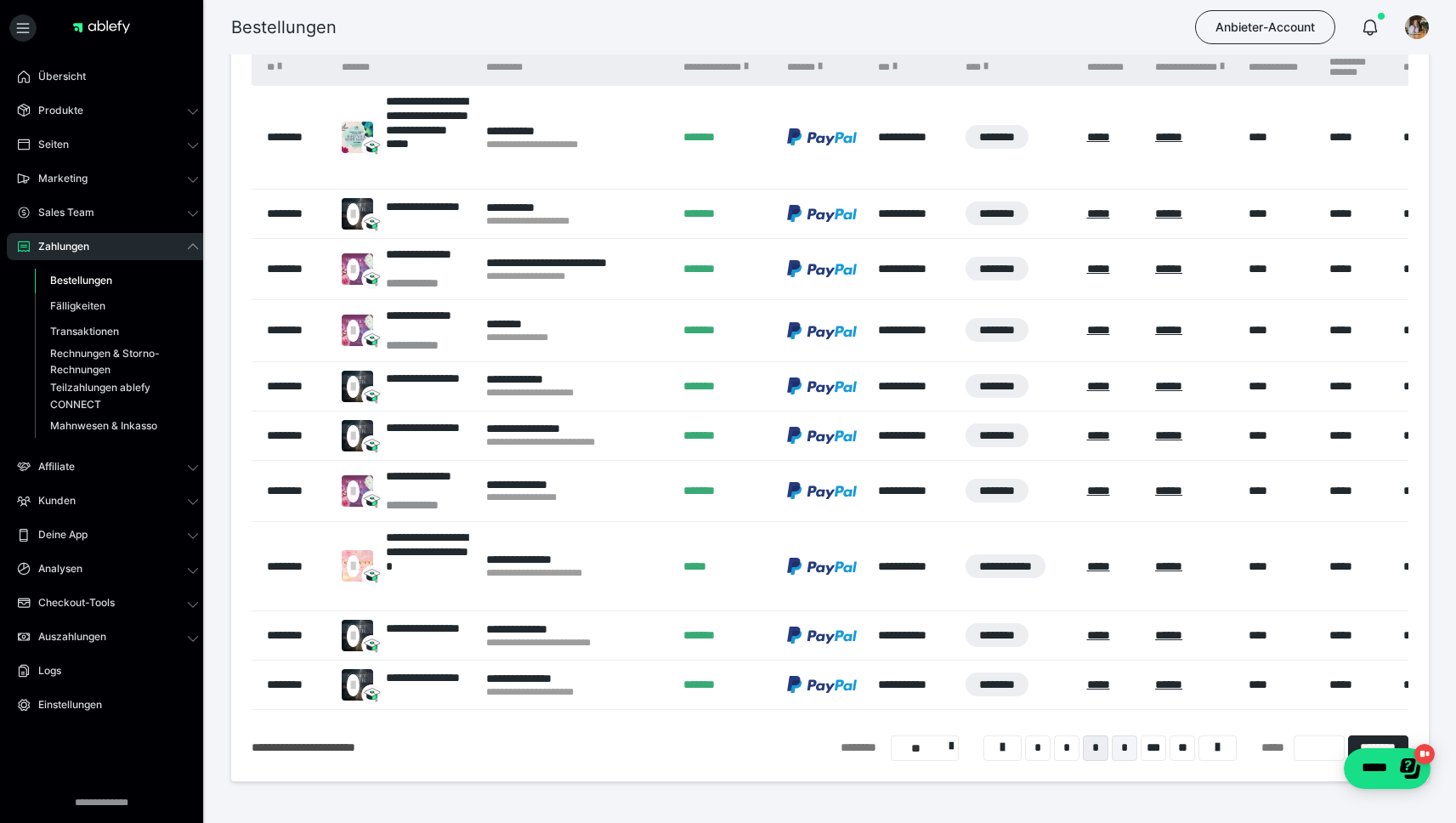 click on "*" at bounding box center [1125, 748] 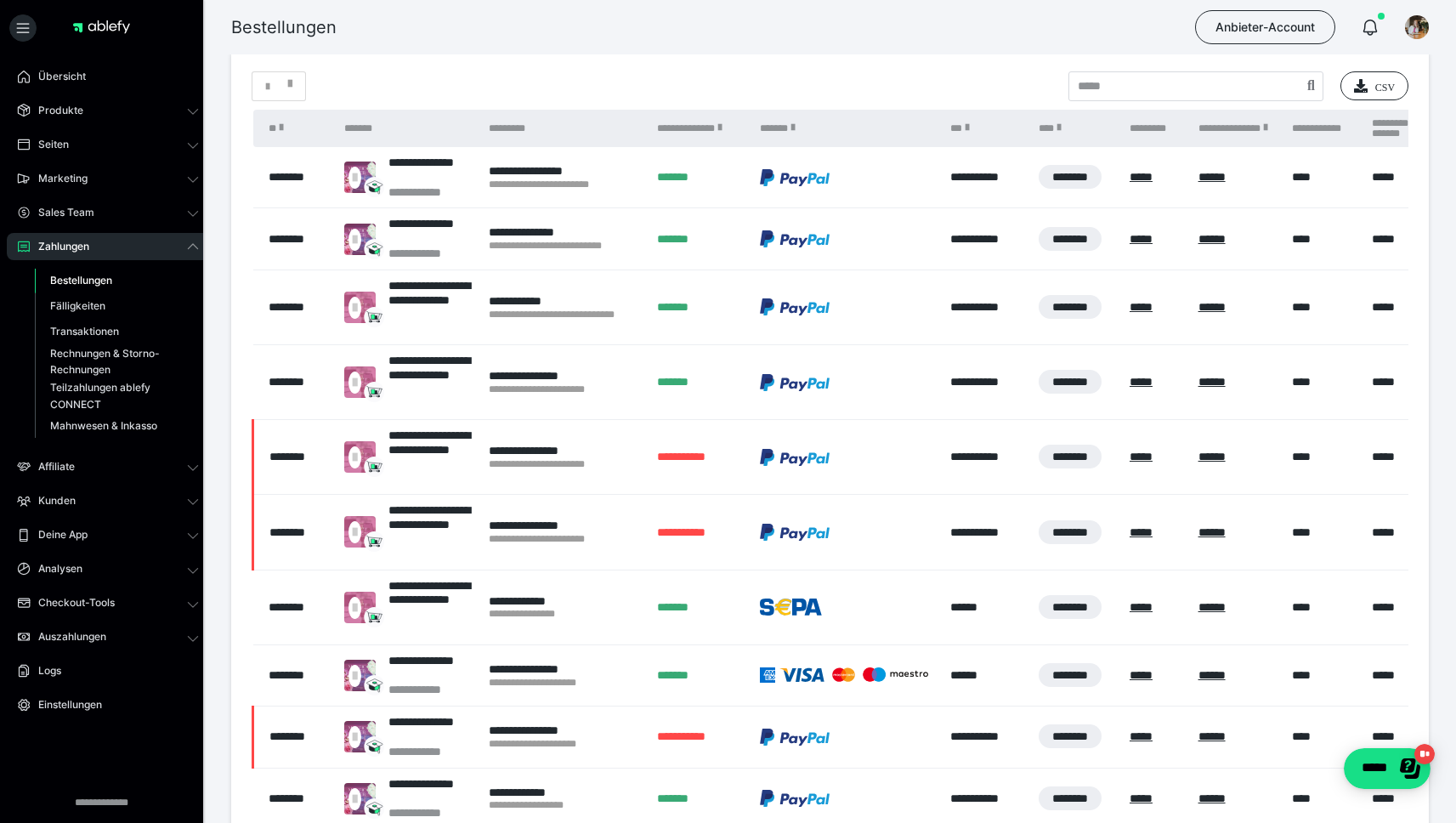 scroll, scrollTop: 162, scrollLeft: 0, axis: vertical 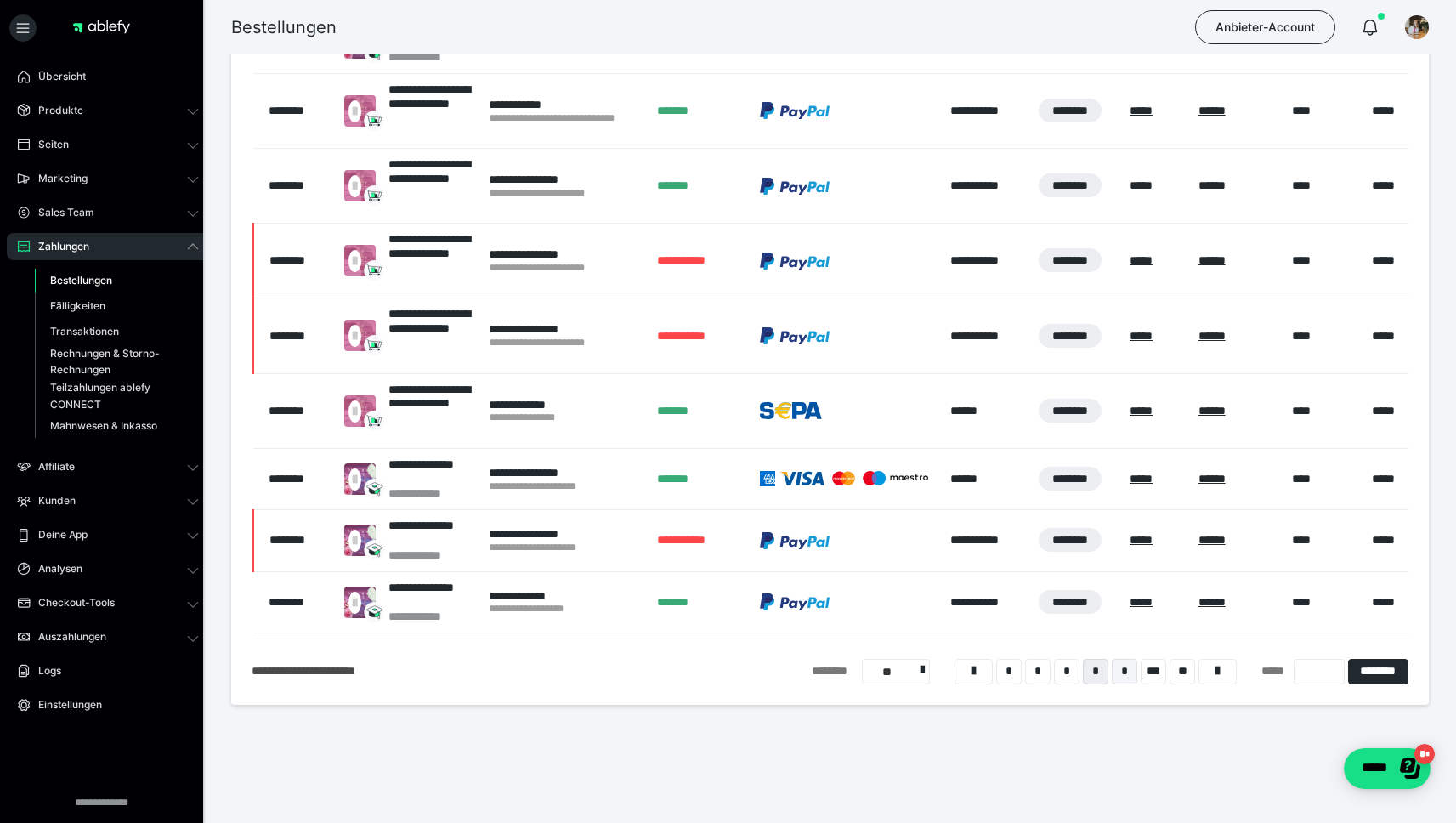 click on "*" at bounding box center [1125, 672] 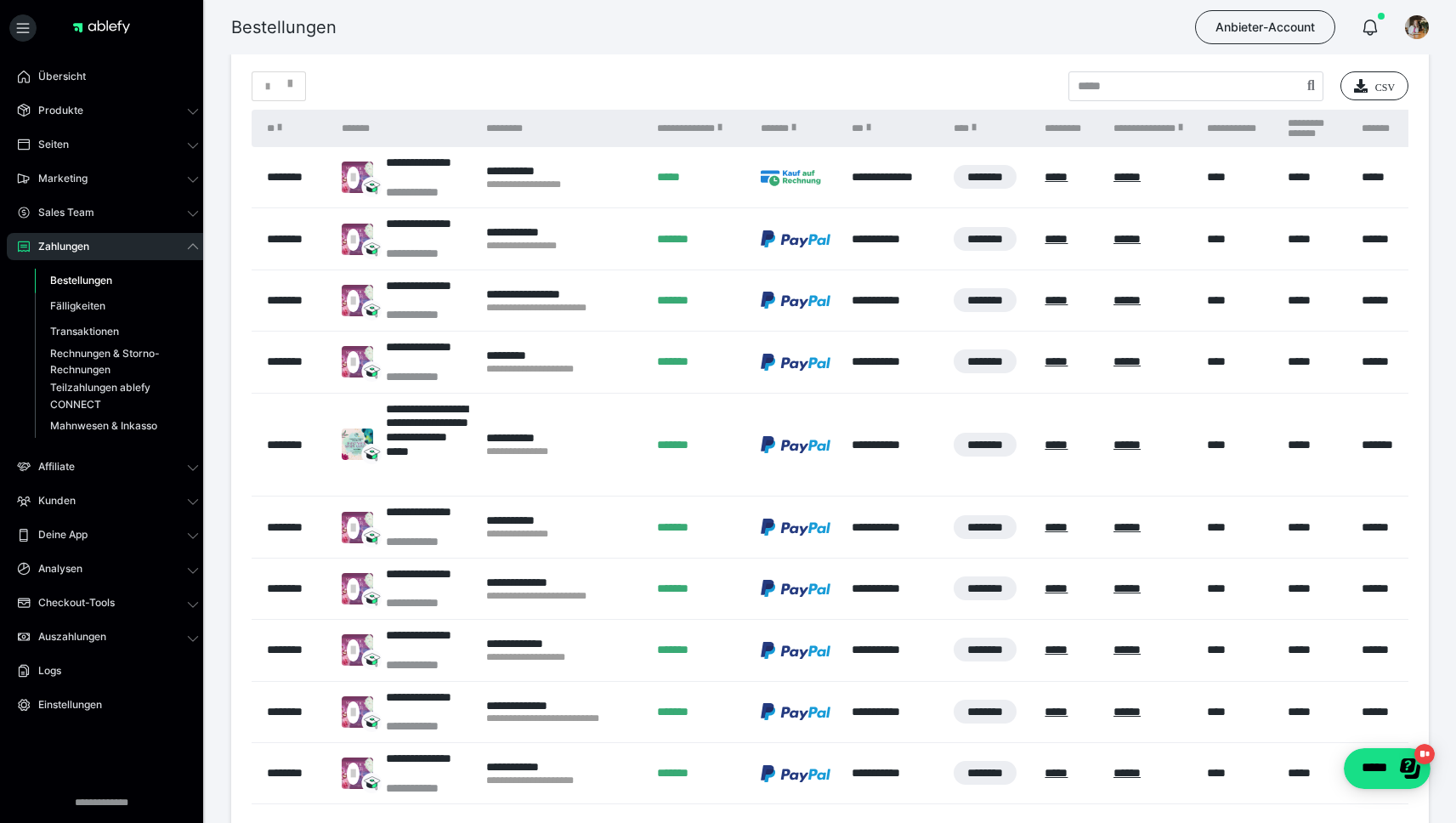 scroll, scrollTop: 131, scrollLeft: 0, axis: vertical 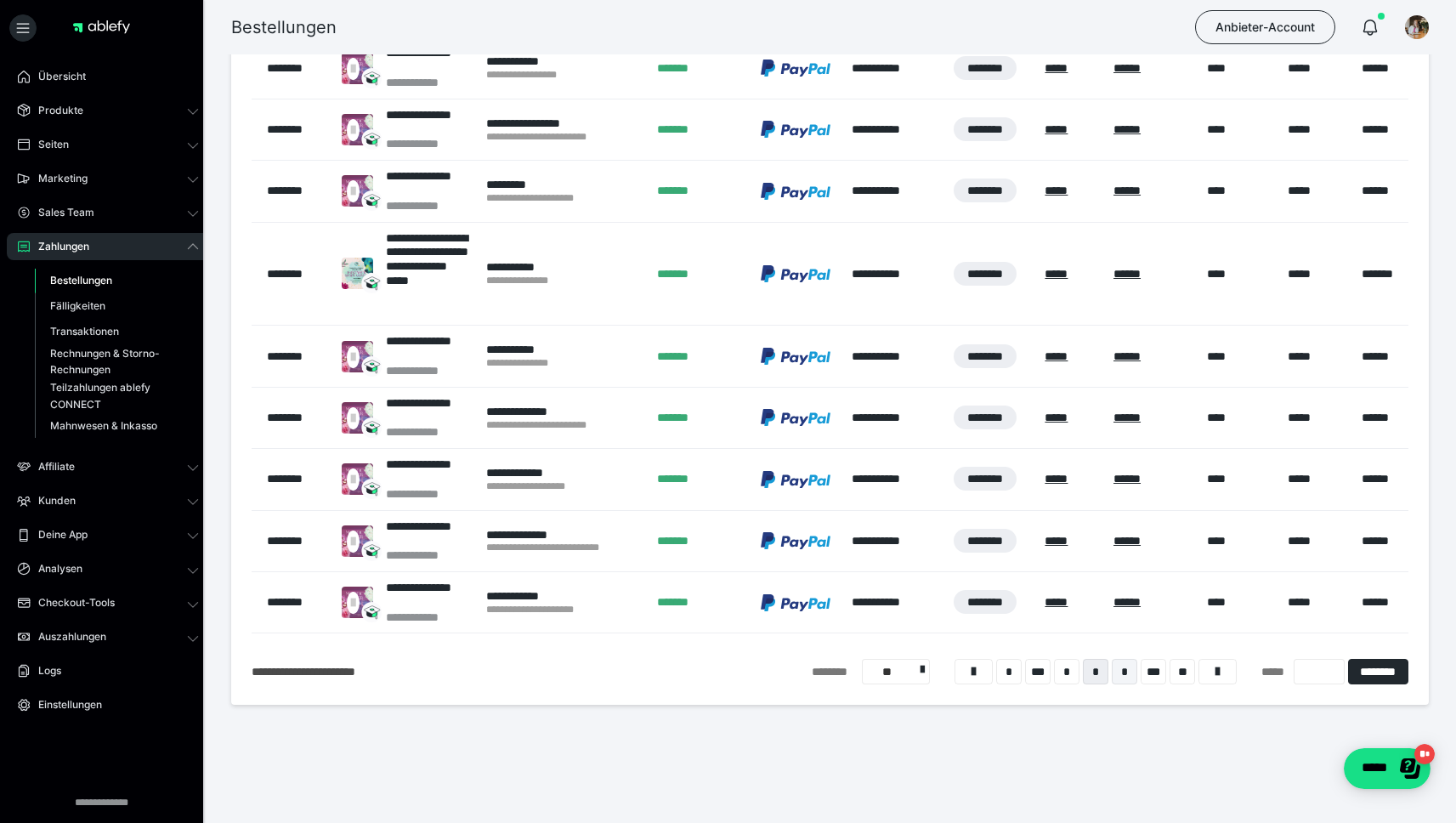 click on "*" at bounding box center (1125, 672) 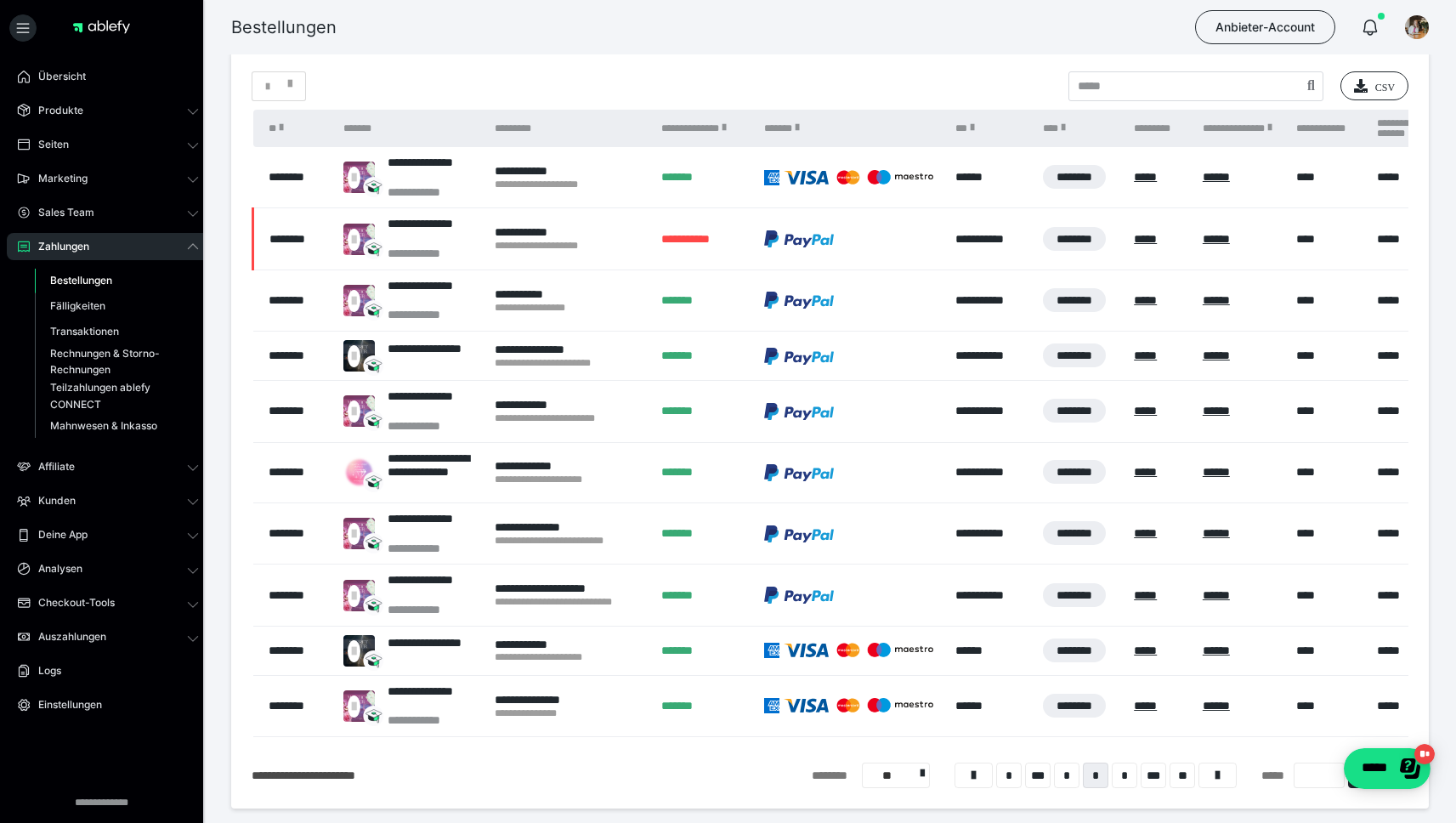scroll, scrollTop: 209, scrollLeft: 0, axis: vertical 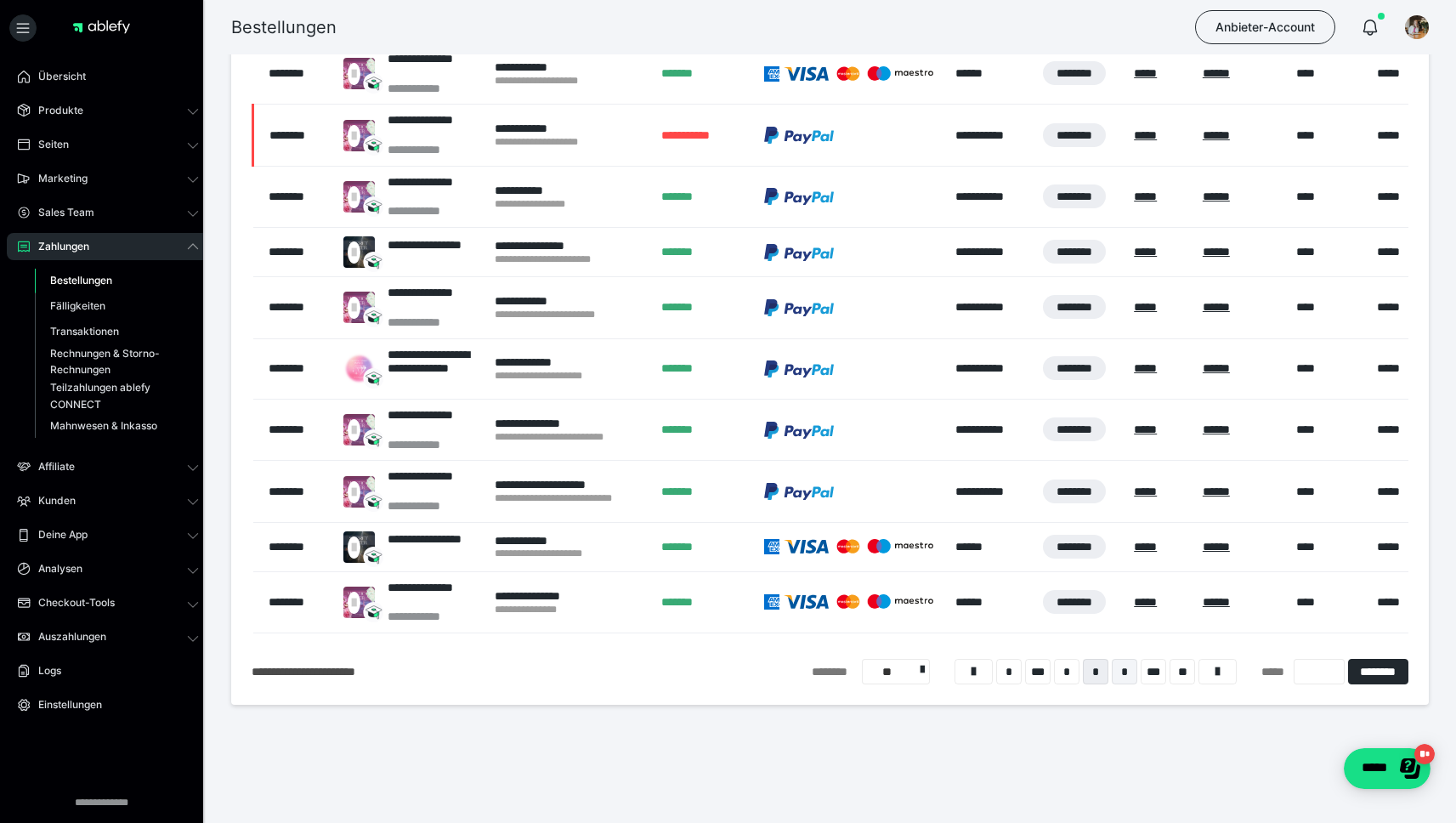 click on "*" at bounding box center [1125, 672] 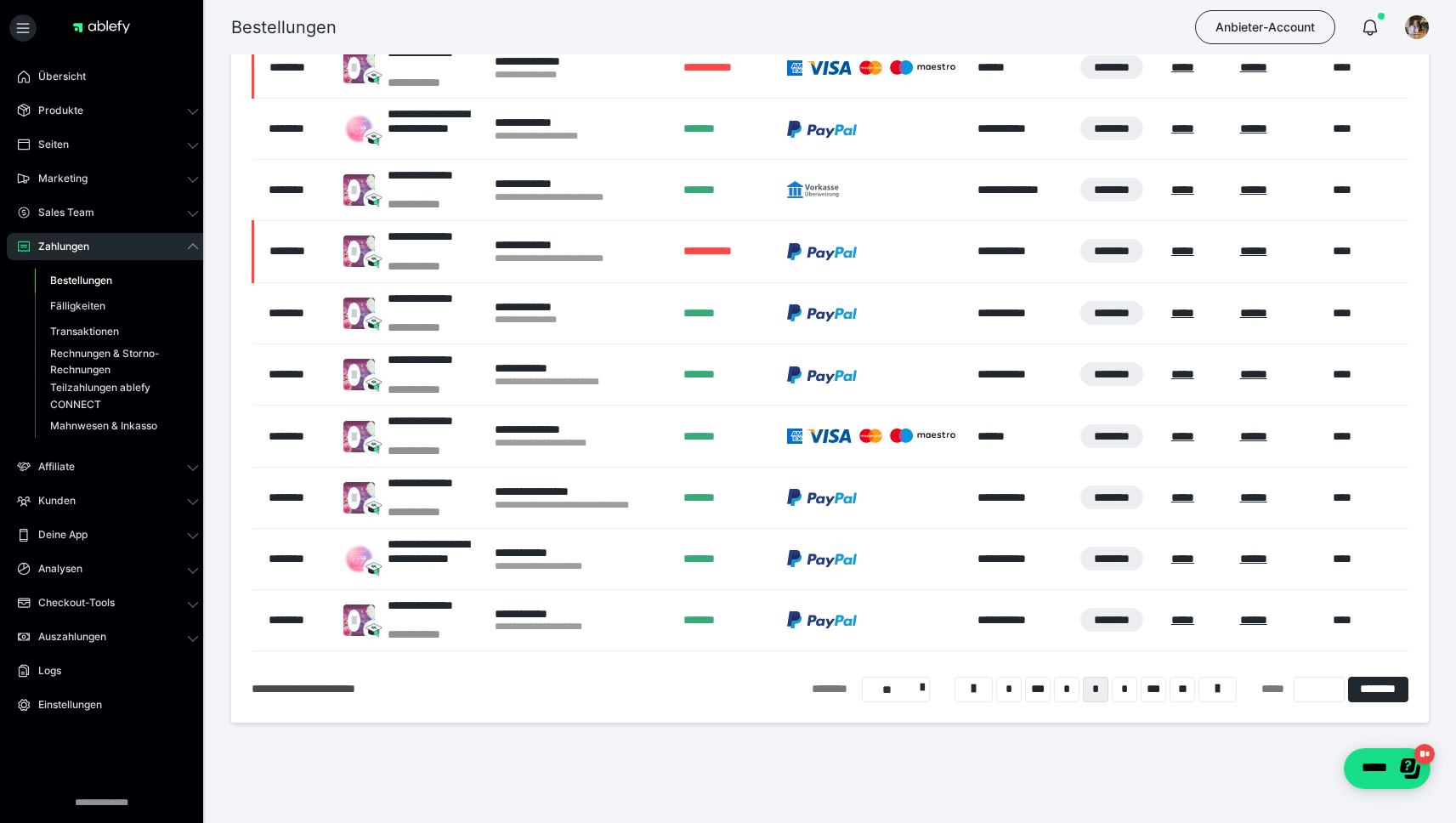 scroll, scrollTop: 233, scrollLeft: 0, axis: vertical 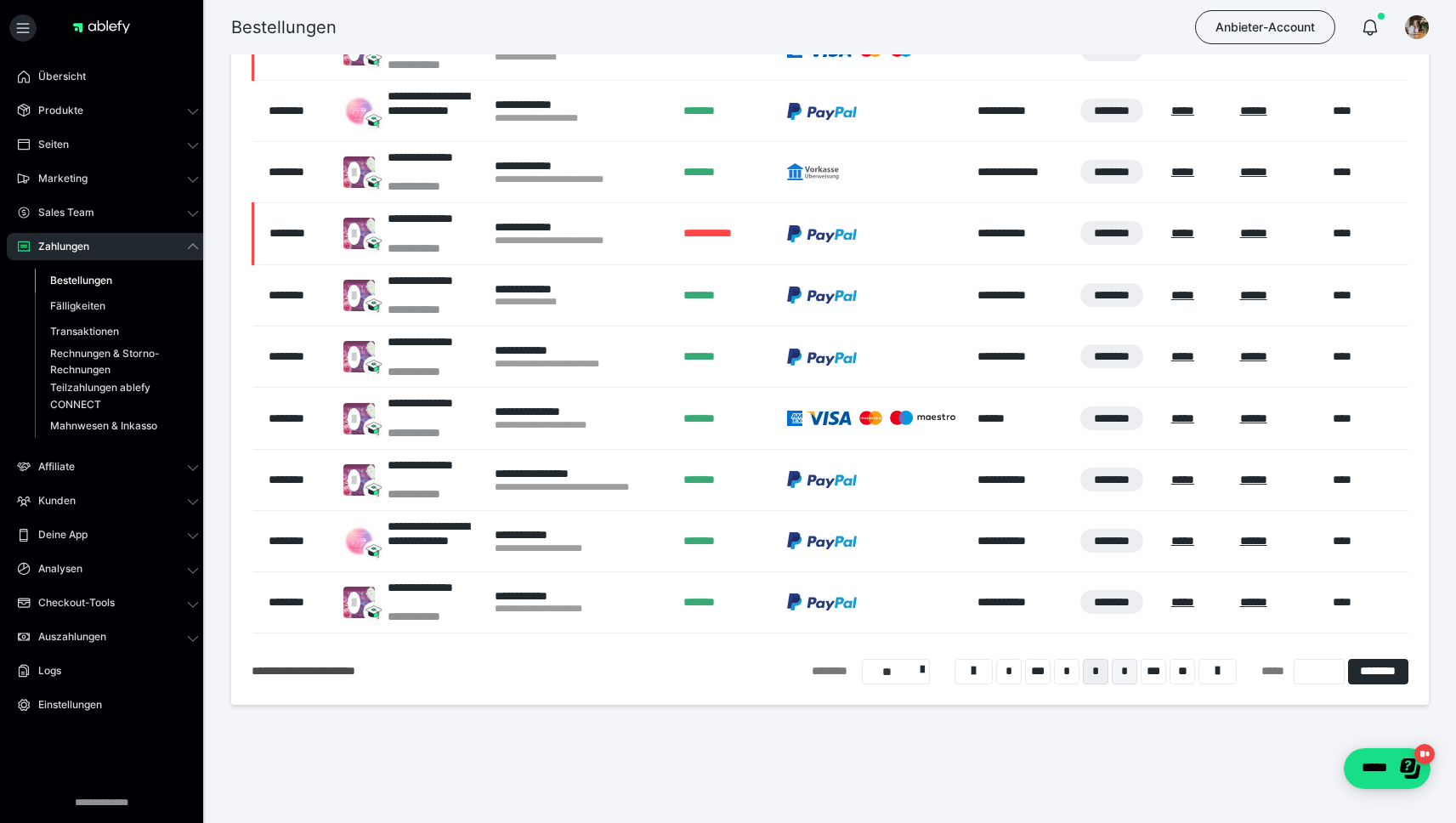 click on "*" at bounding box center (1125, 672) 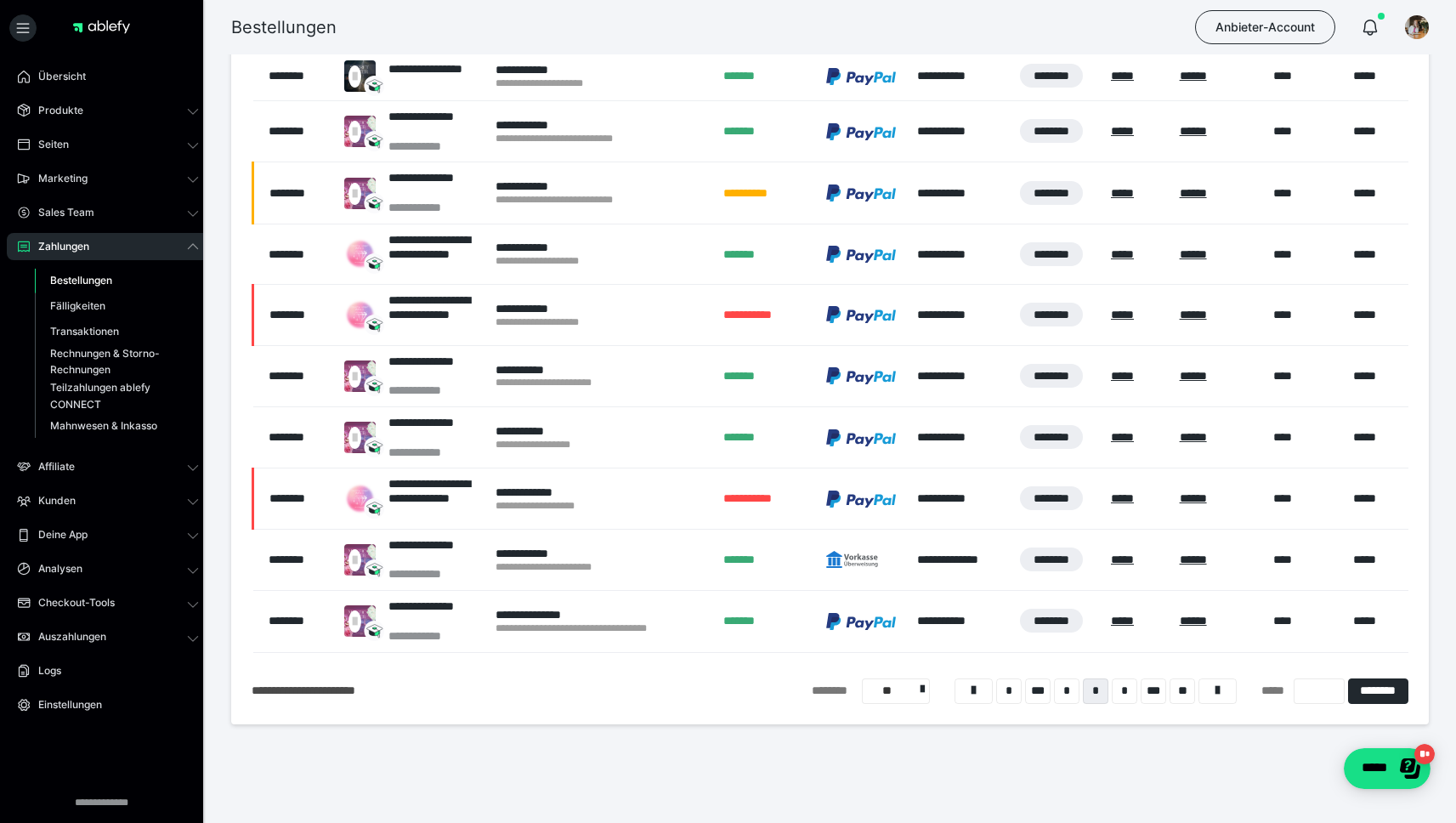 scroll, scrollTop: 220, scrollLeft: 0, axis: vertical 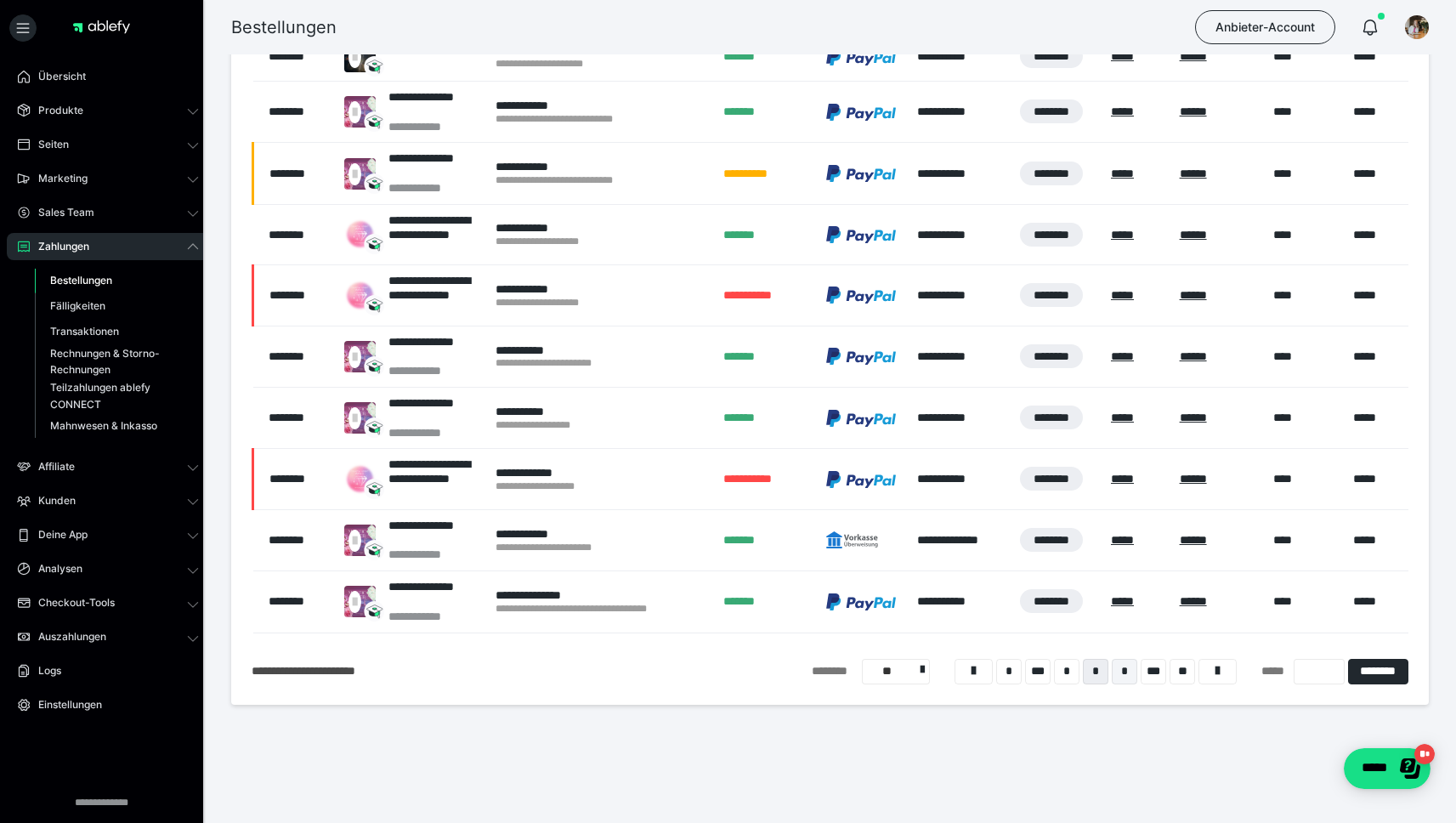 click on "*" at bounding box center (1125, 672) 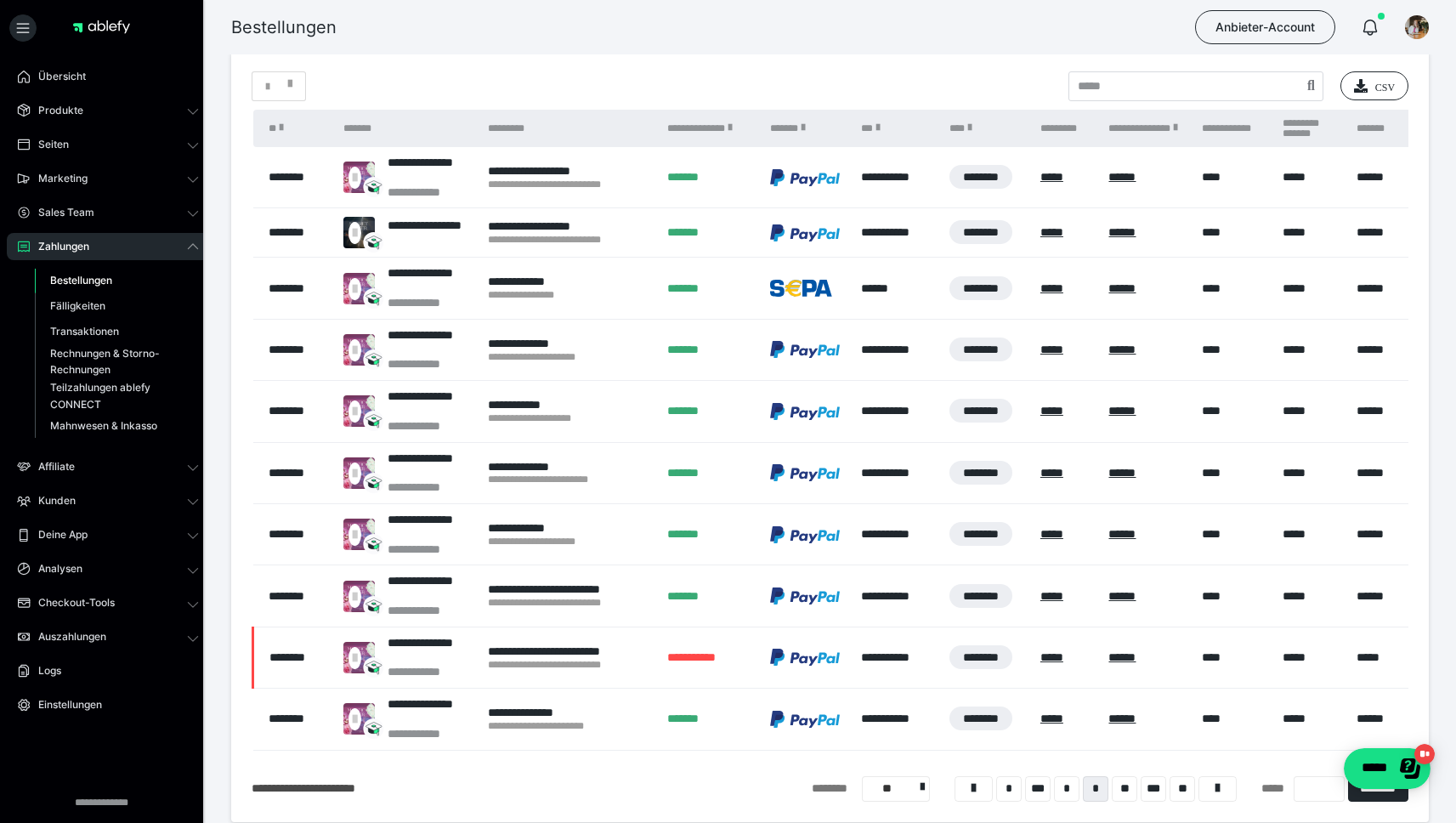 scroll, scrollTop: 107, scrollLeft: 0, axis: vertical 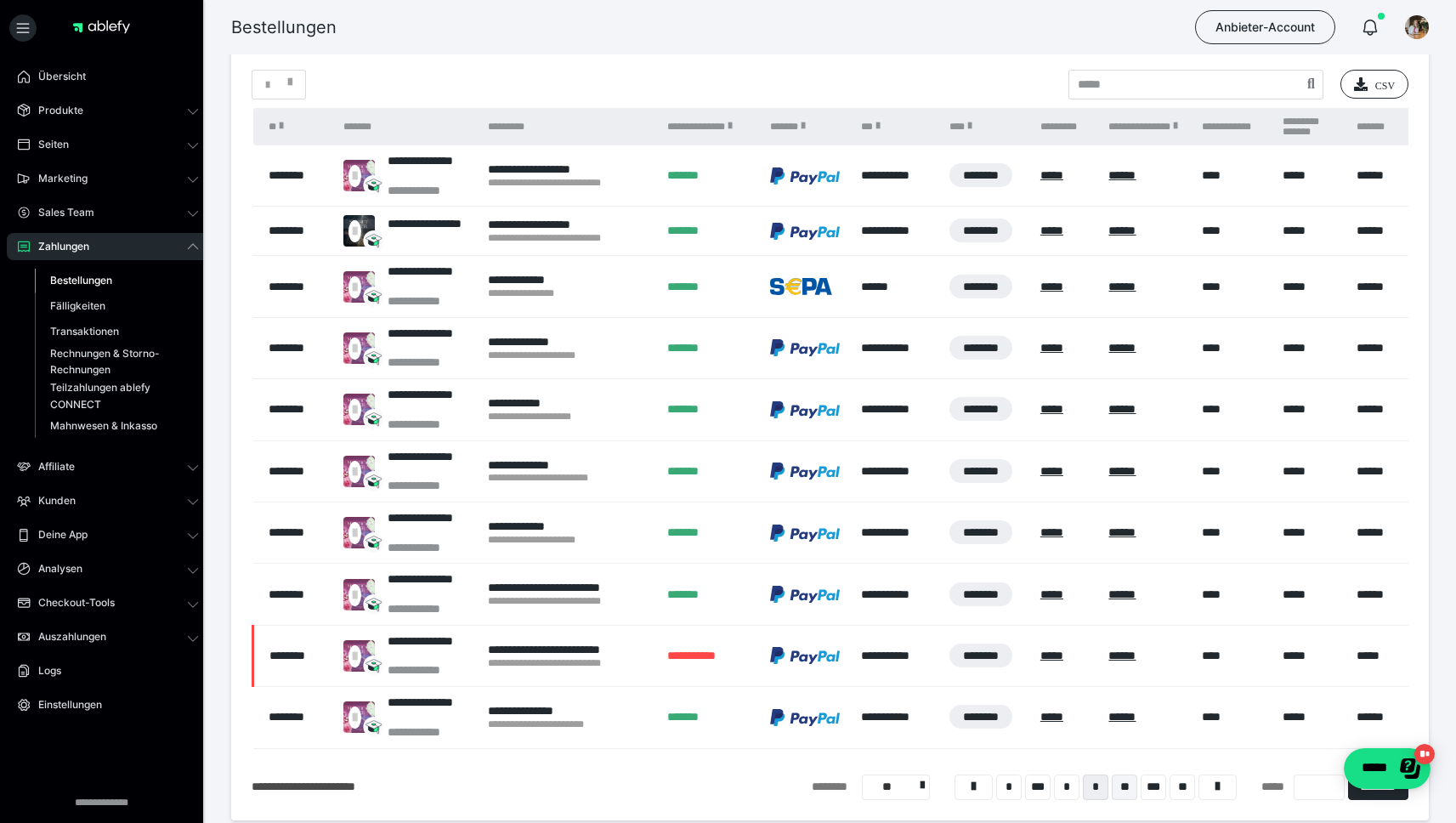 click on "**" at bounding box center (1125, 787) 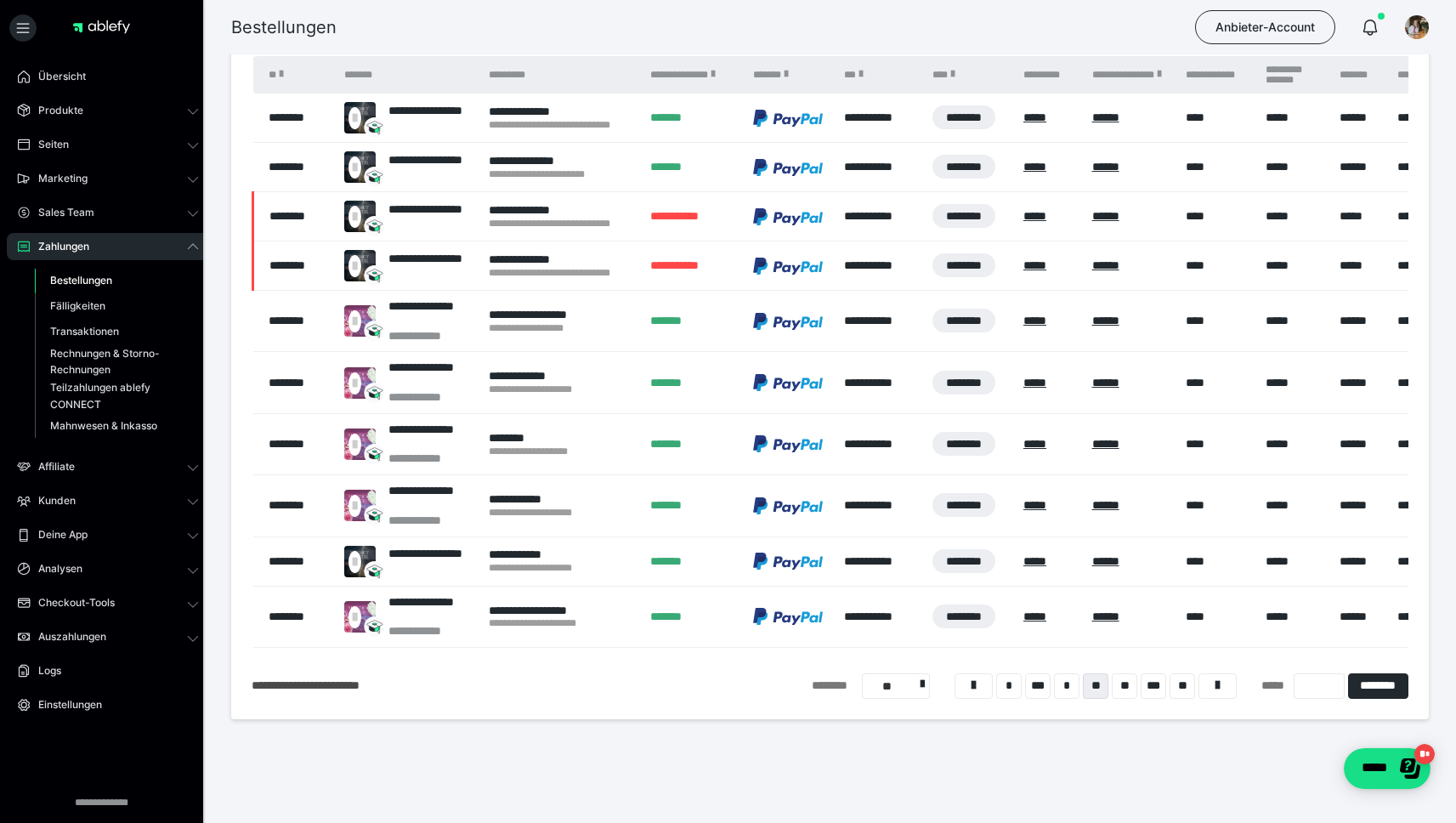 scroll, scrollTop: 173, scrollLeft: 0, axis: vertical 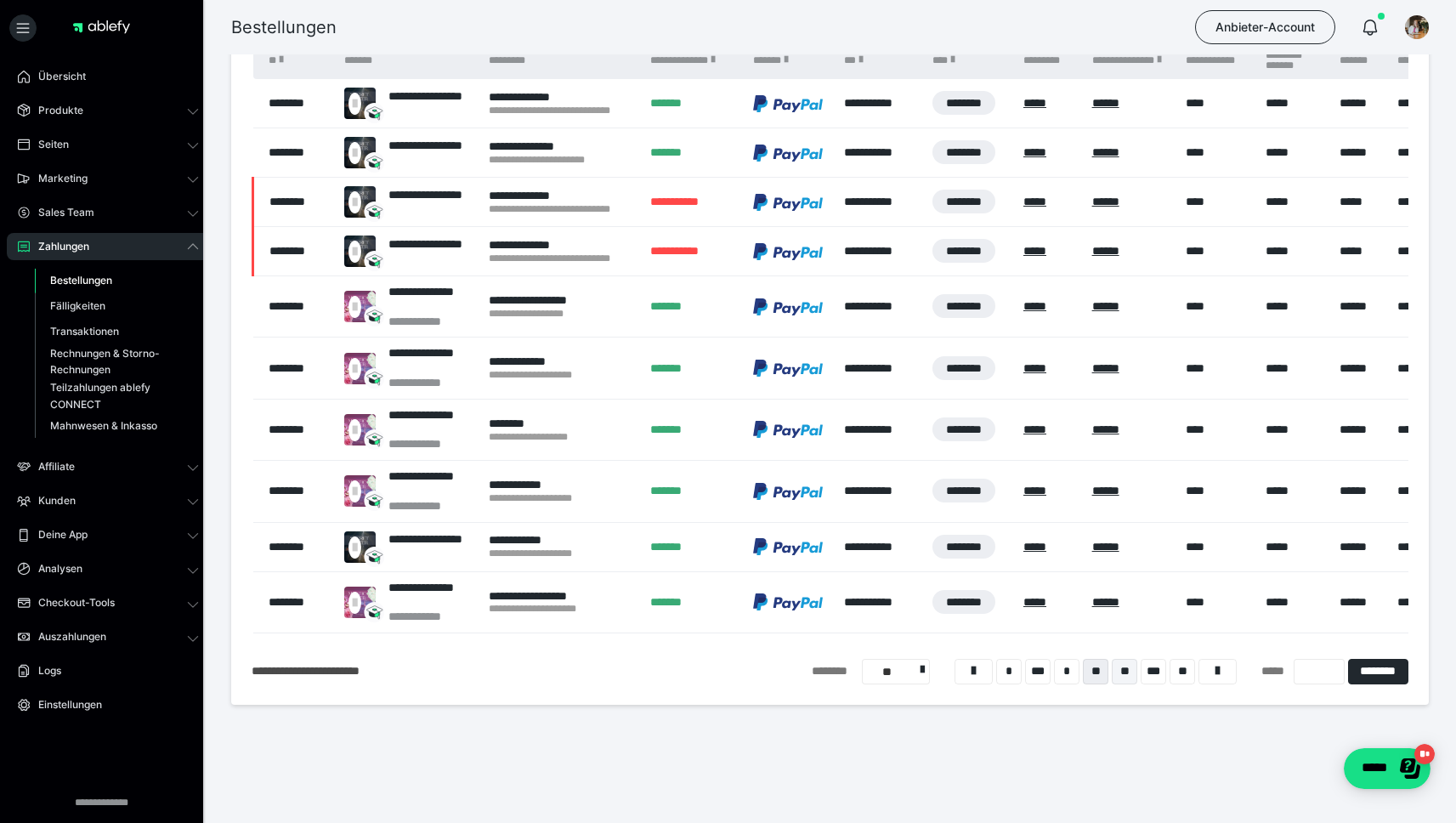 click on "**" at bounding box center (1125, 672) 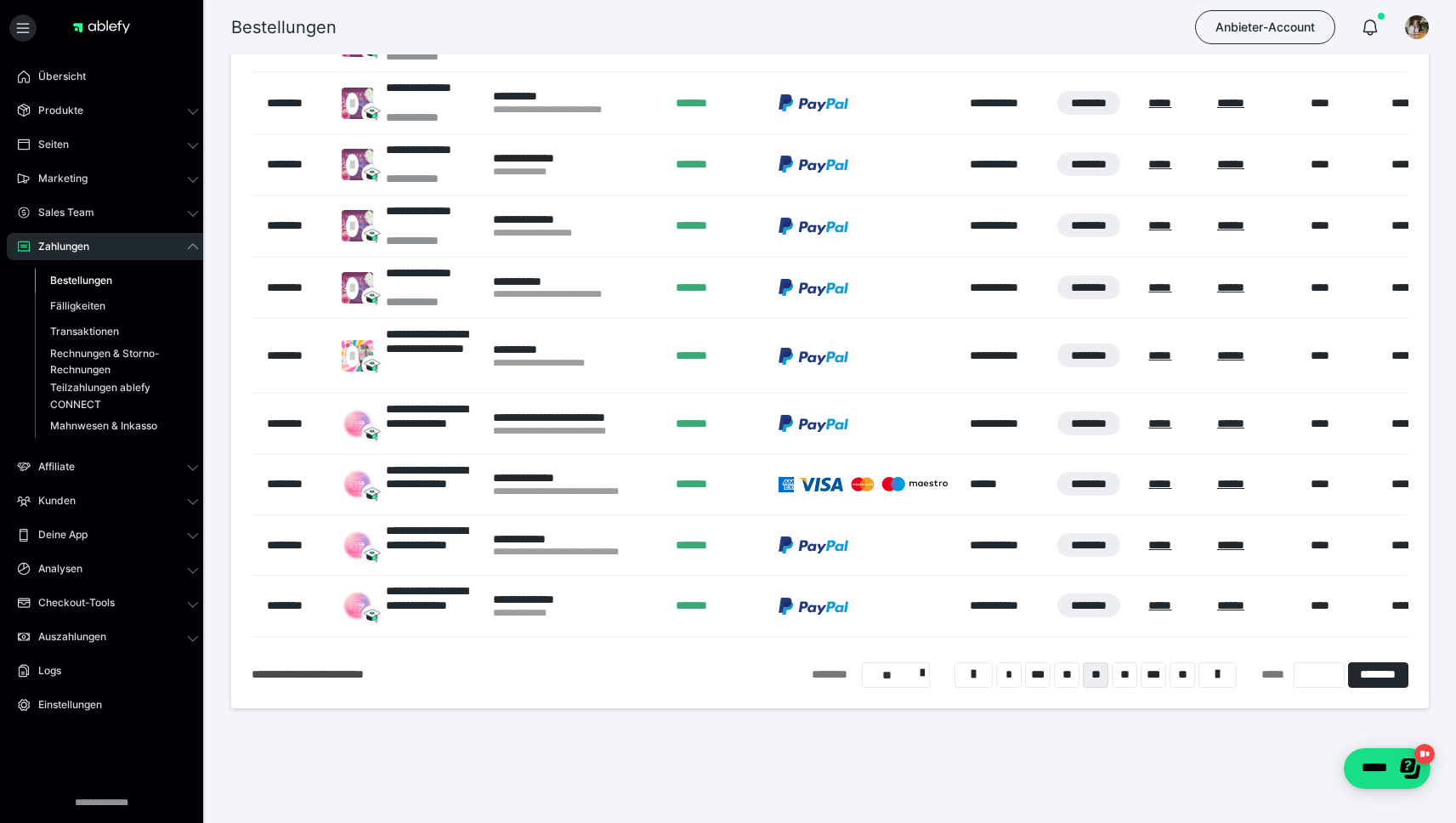 scroll, scrollTop: 245, scrollLeft: 0, axis: vertical 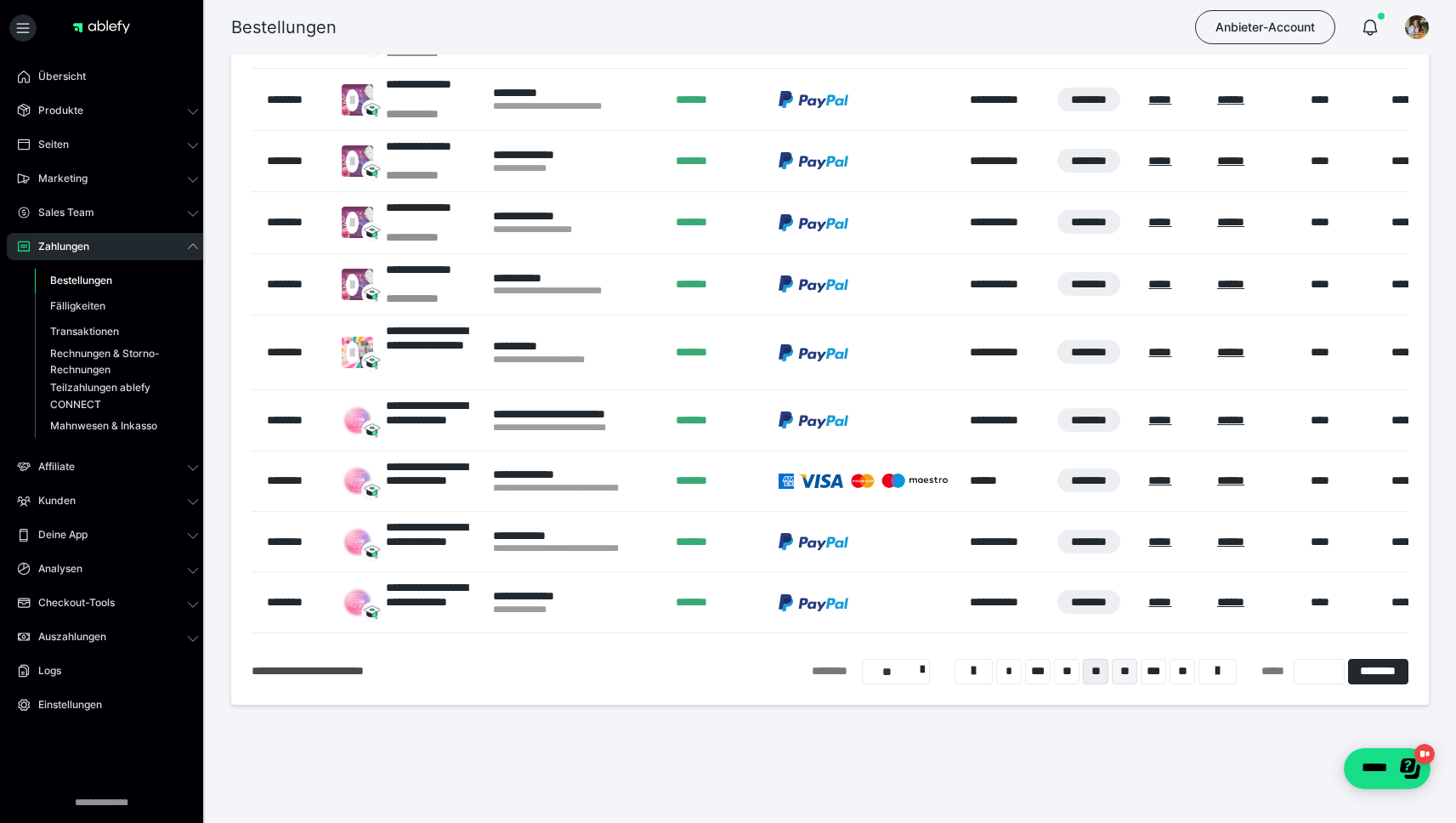 click on "**" at bounding box center (1125, 672) 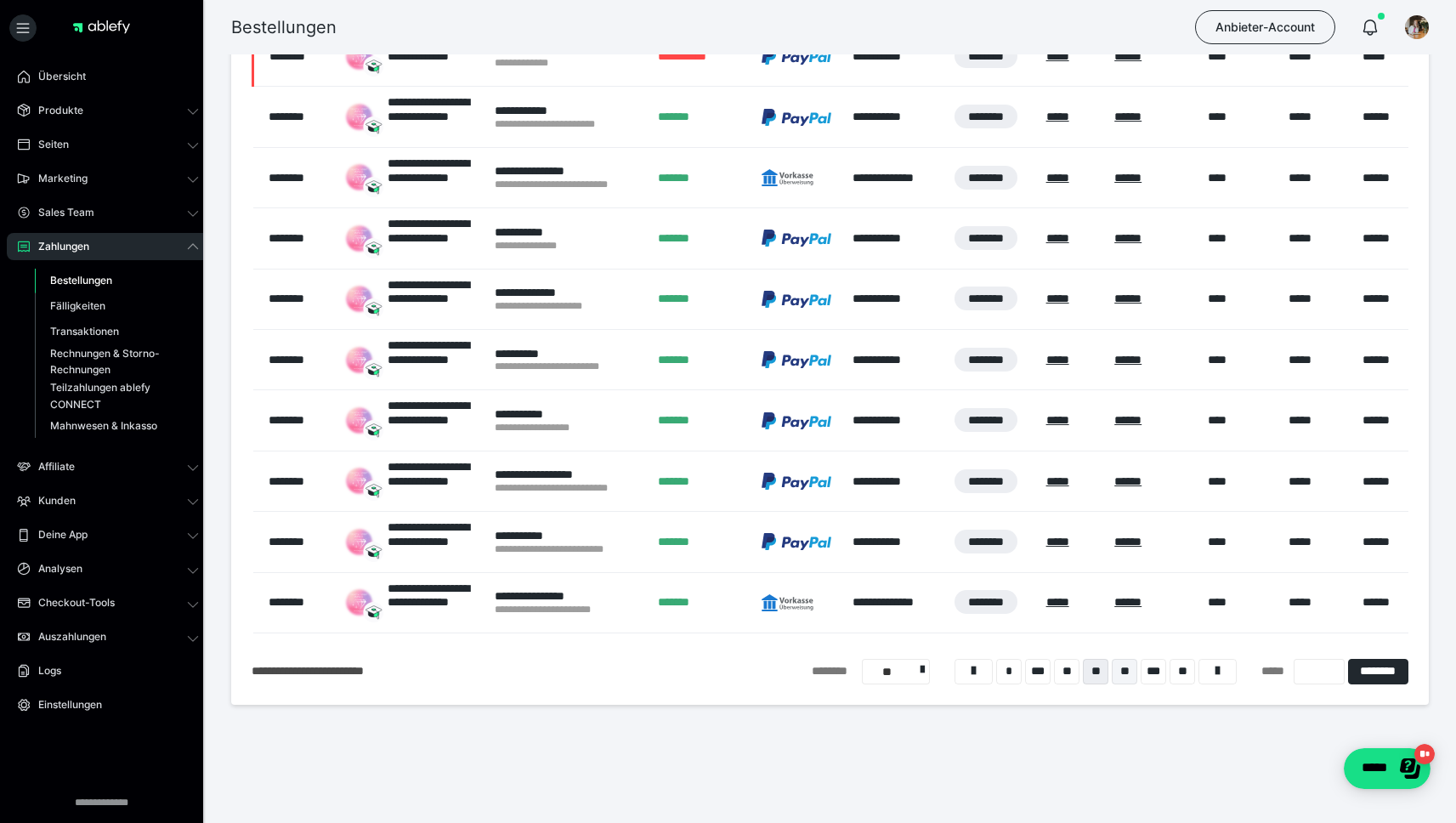 click on "**" at bounding box center [1125, 672] 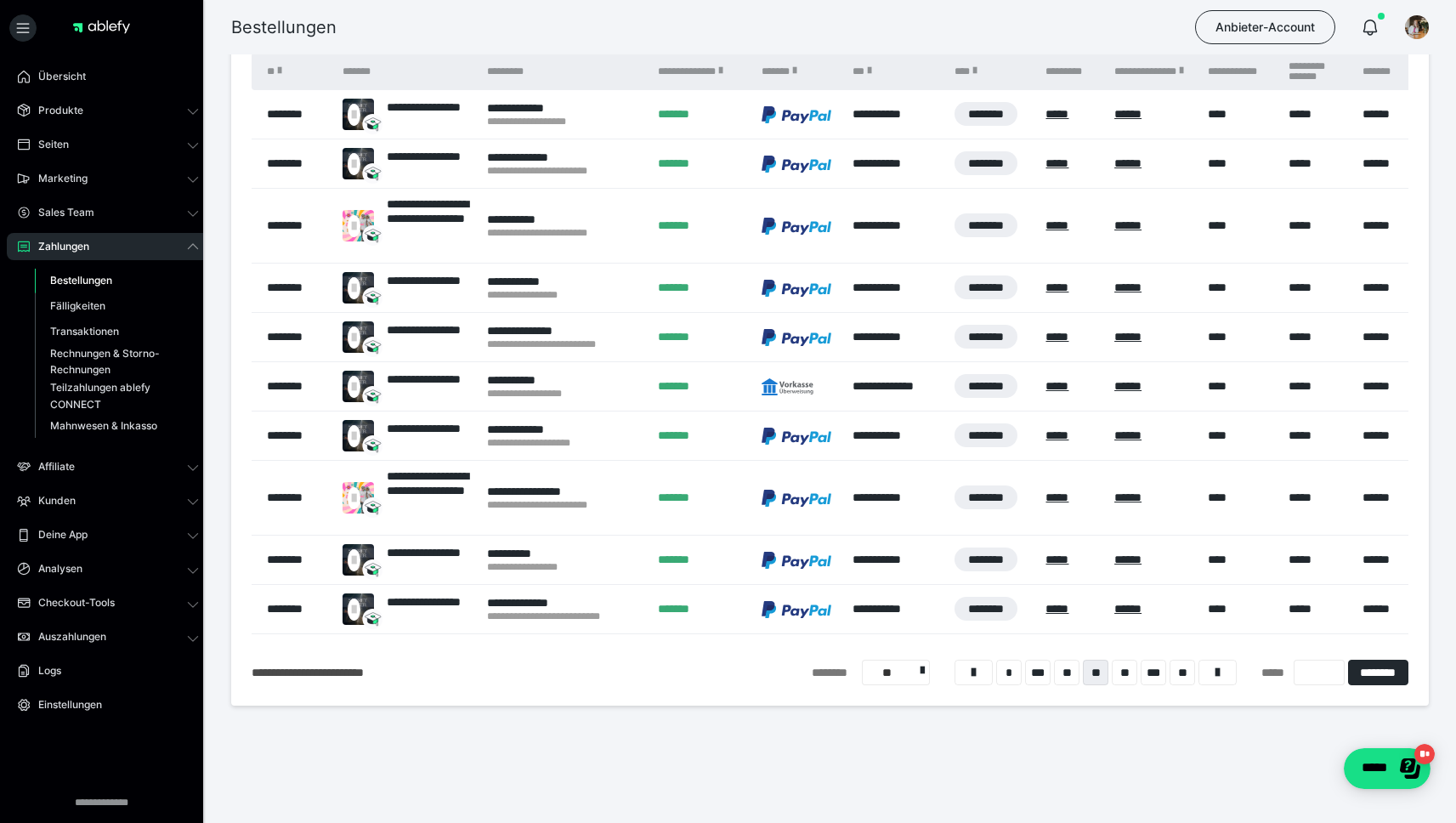scroll, scrollTop: 164, scrollLeft: 0, axis: vertical 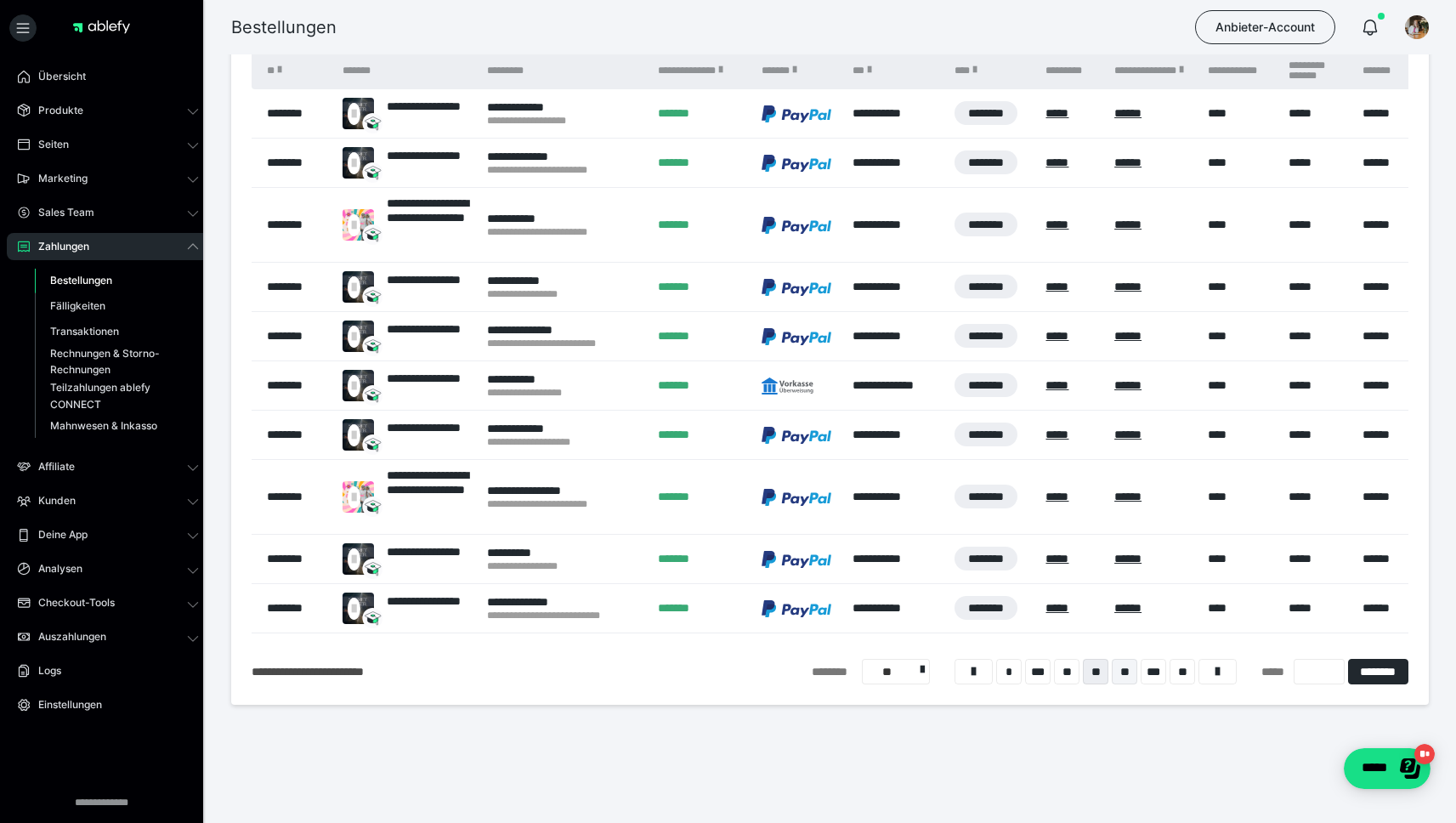 click on "**" at bounding box center [1125, 672] 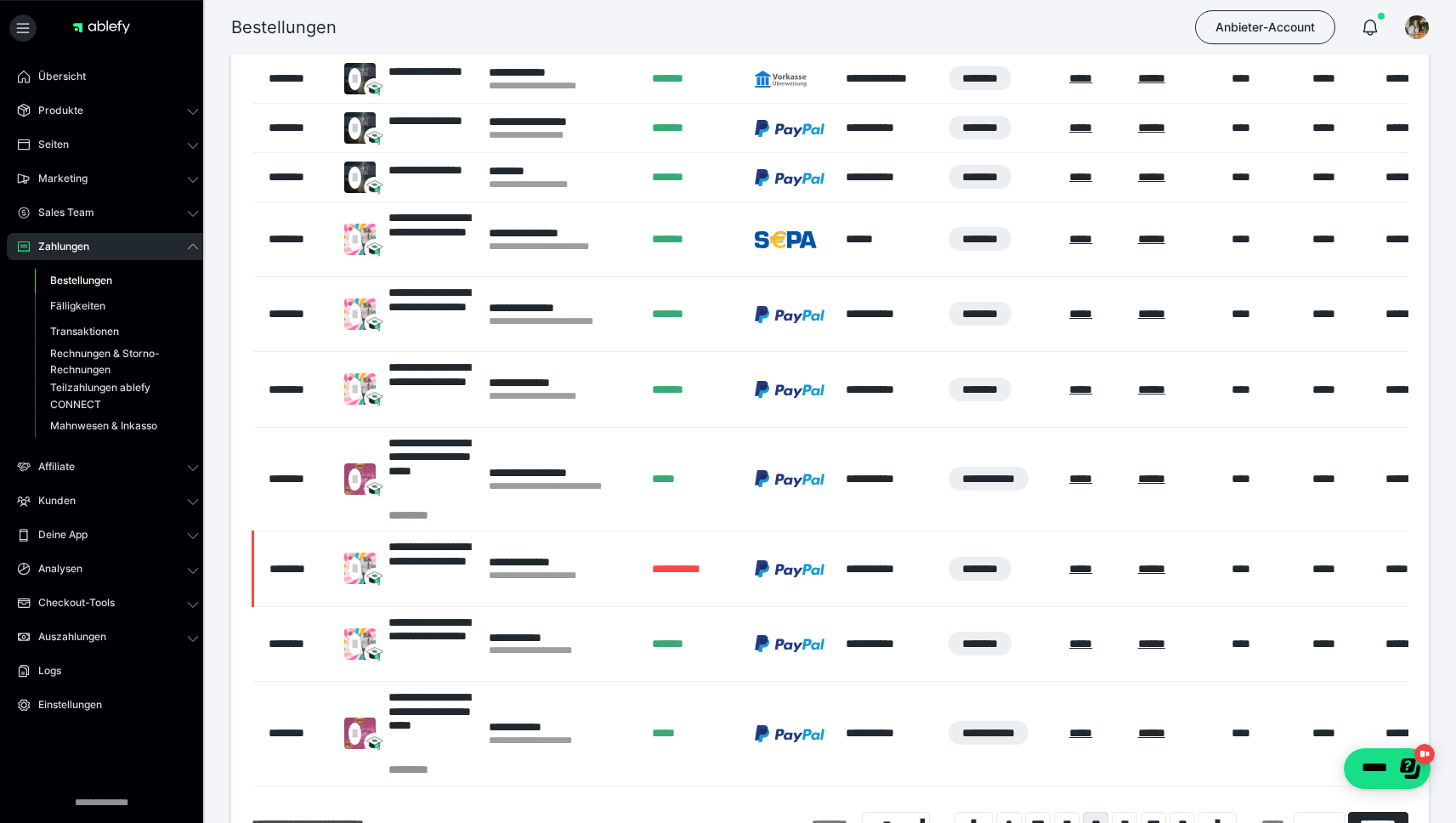 scroll, scrollTop: 0, scrollLeft: 0, axis: both 